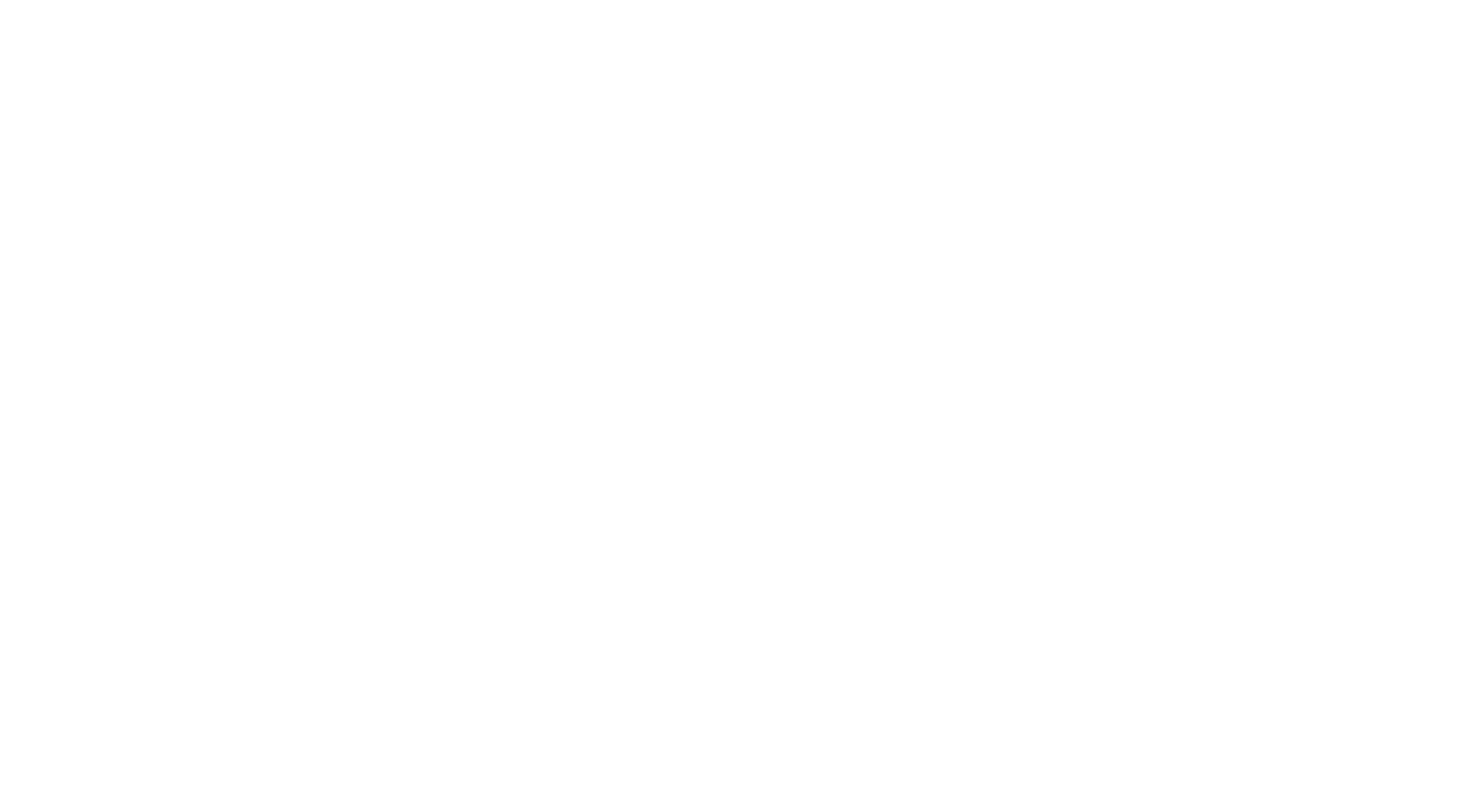 scroll, scrollTop: 0, scrollLeft: 0, axis: both 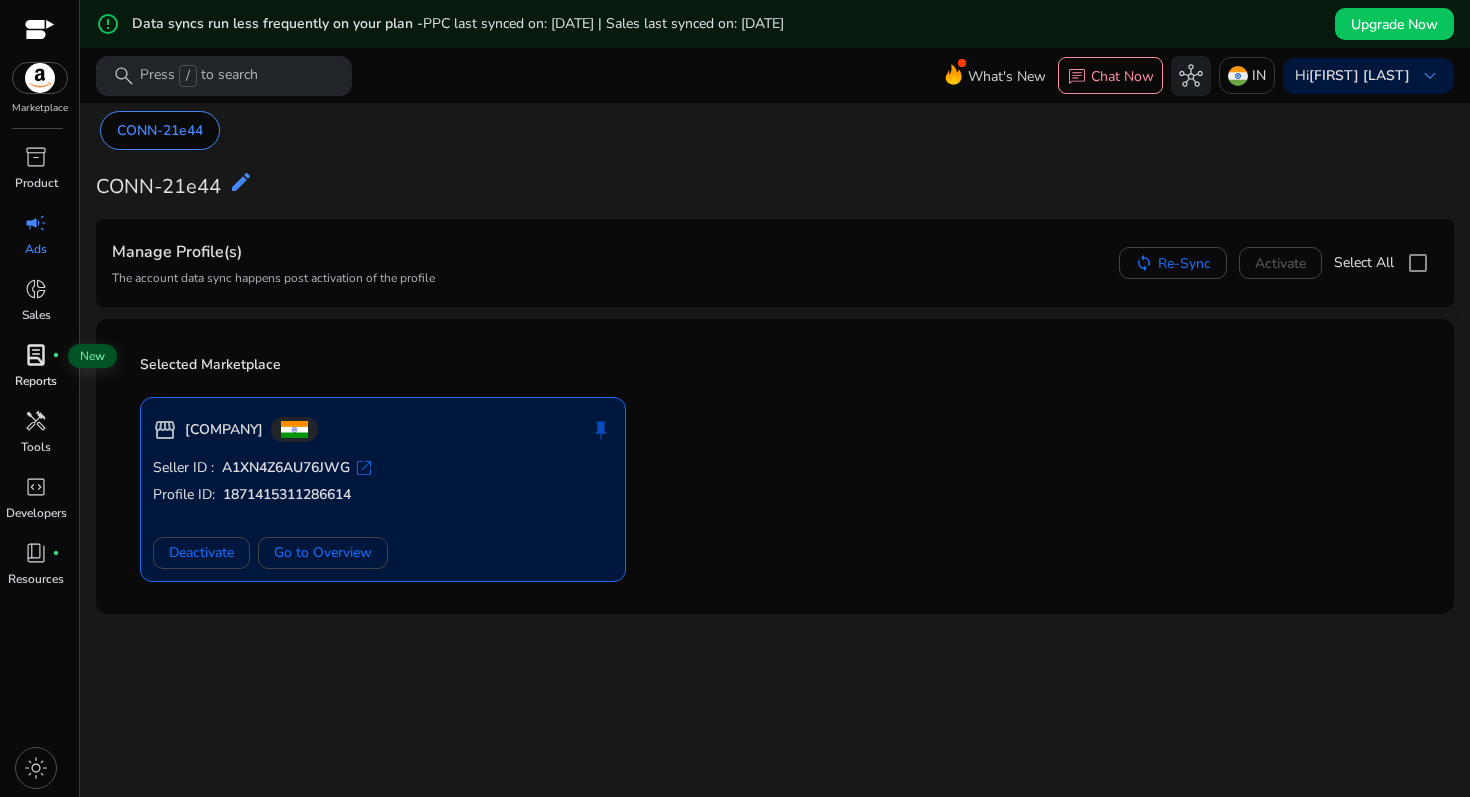 click on "lab_profile" at bounding box center (36, 355) 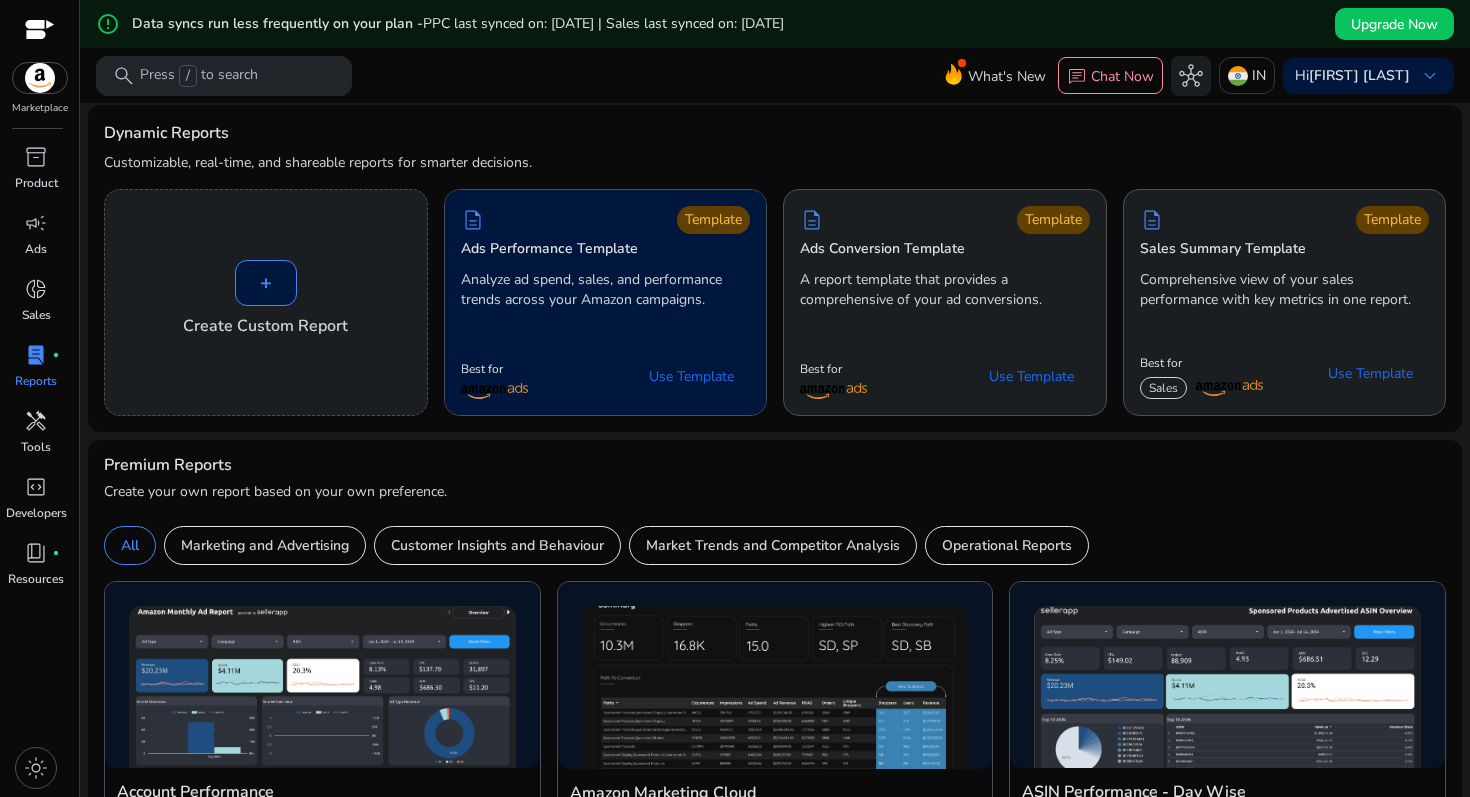 scroll, scrollTop: 0, scrollLeft: 0, axis: both 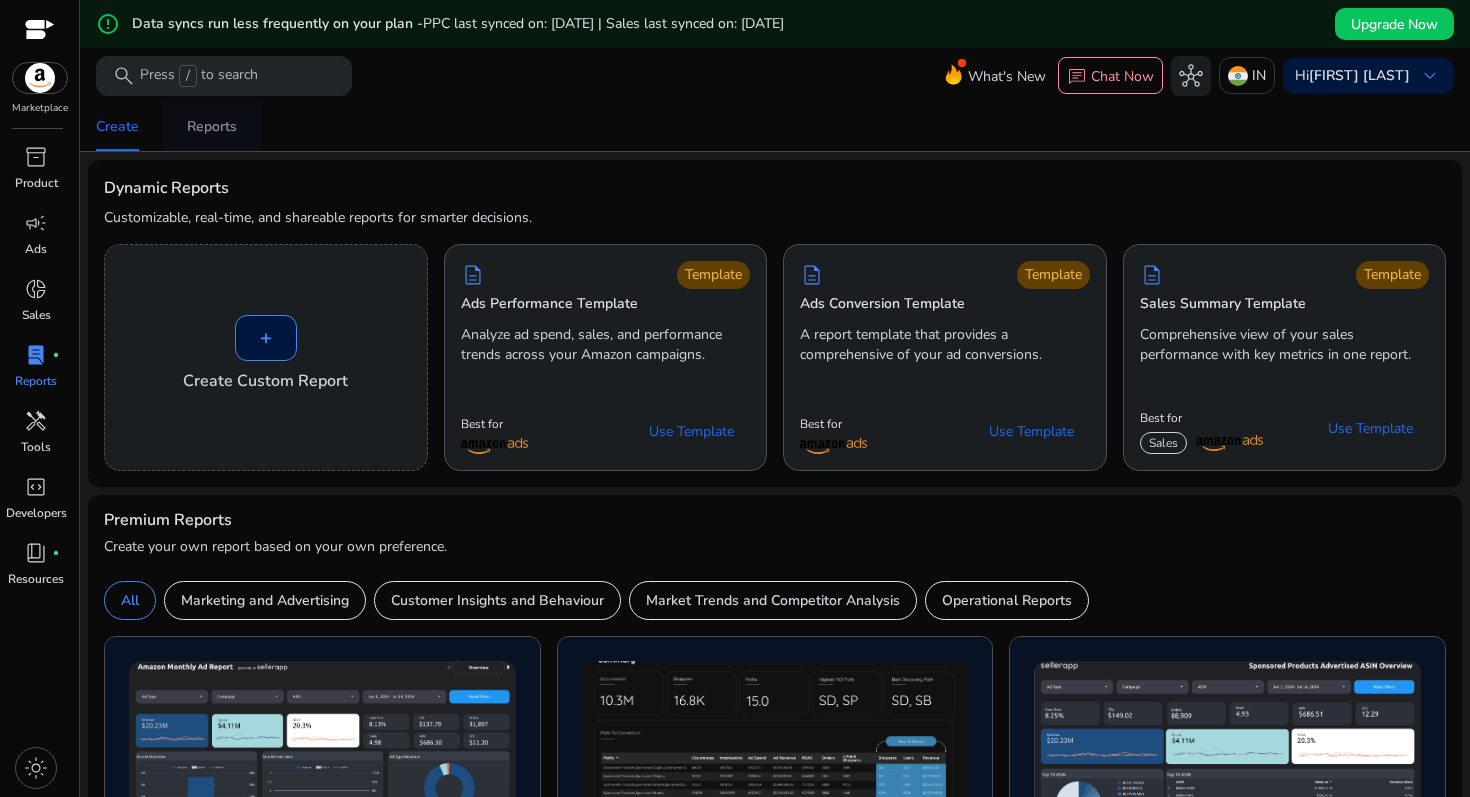 click on "Reports" at bounding box center (212, 127) 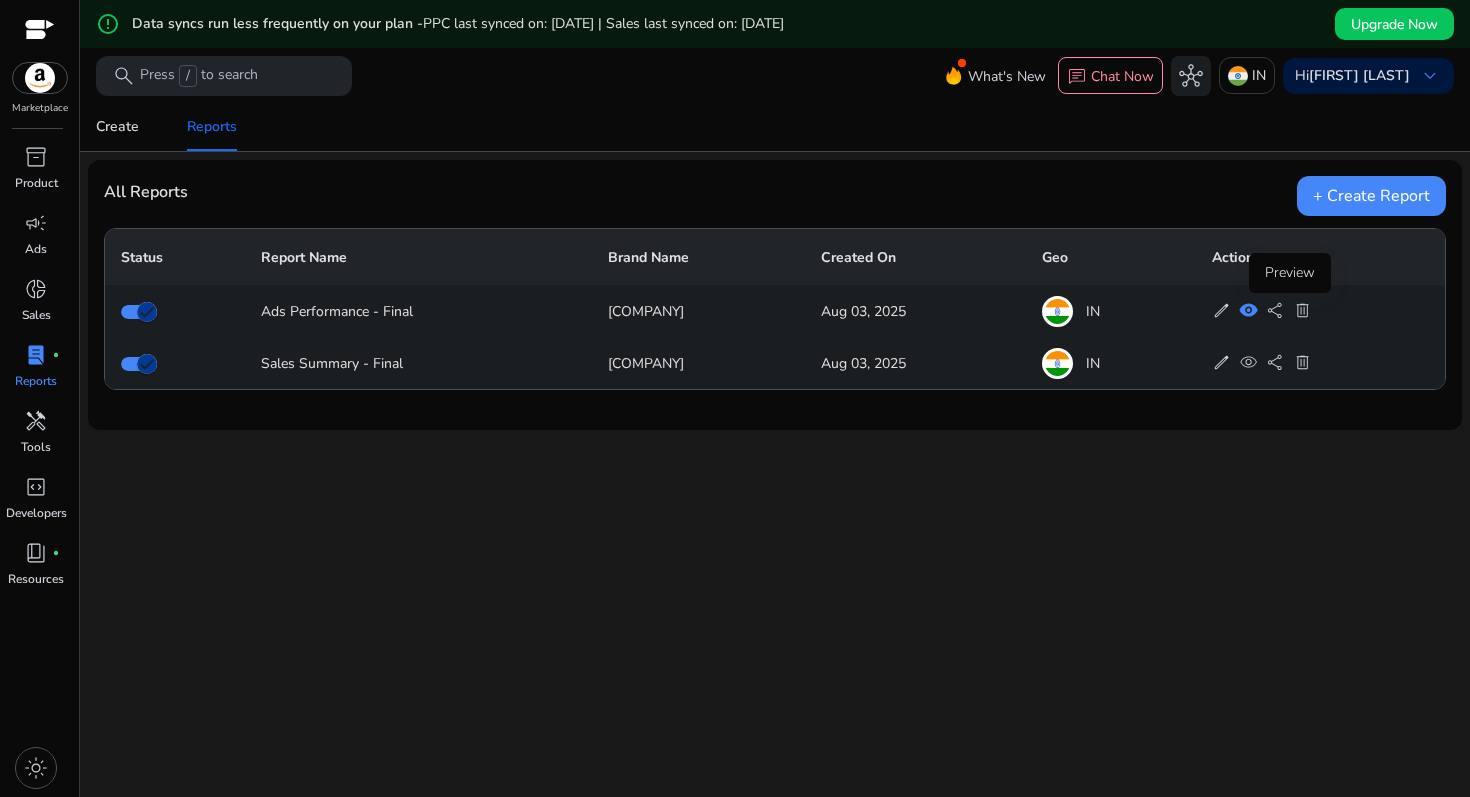click on "visibility" 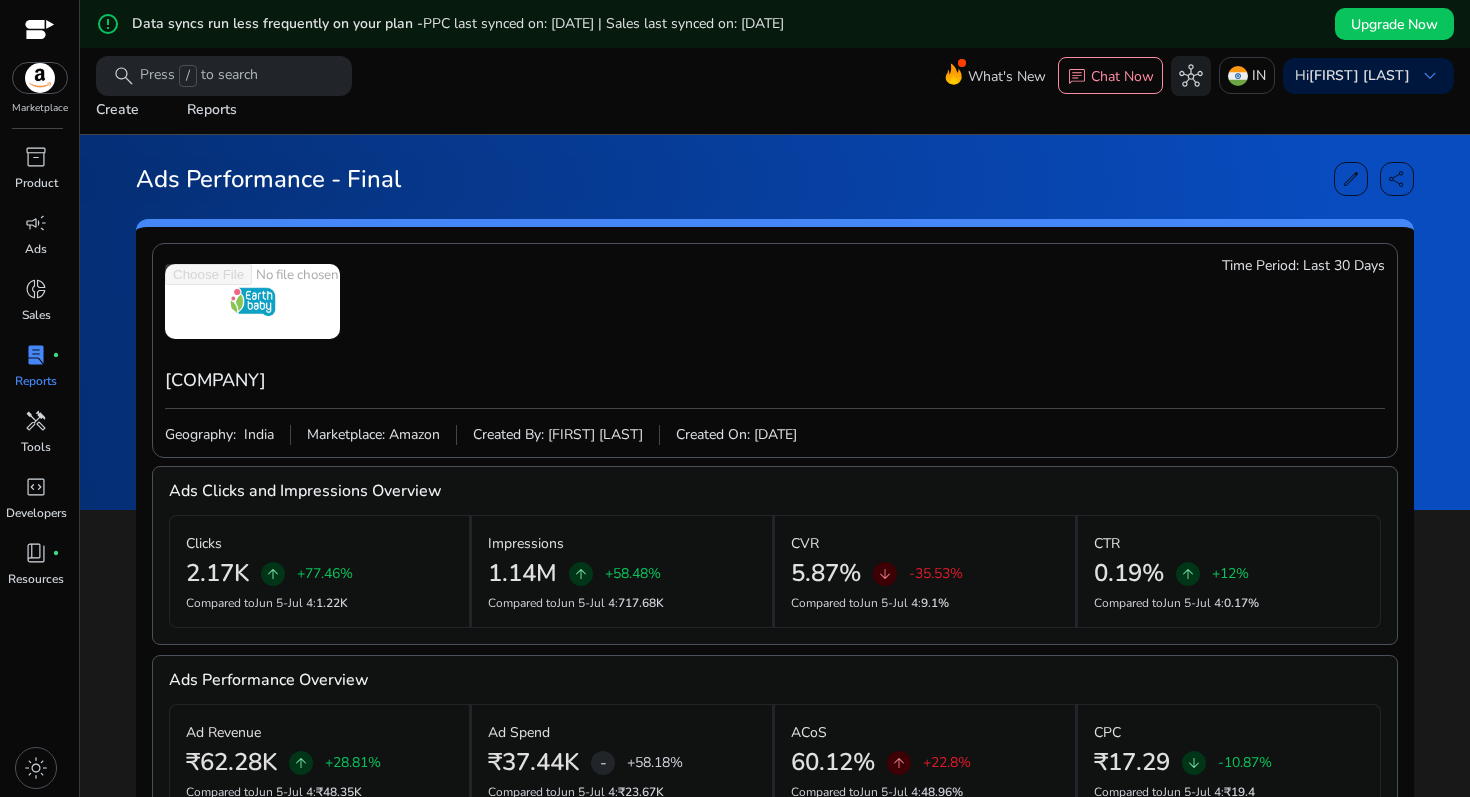 scroll, scrollTop: 0, scrollLeft: 0, axis: both 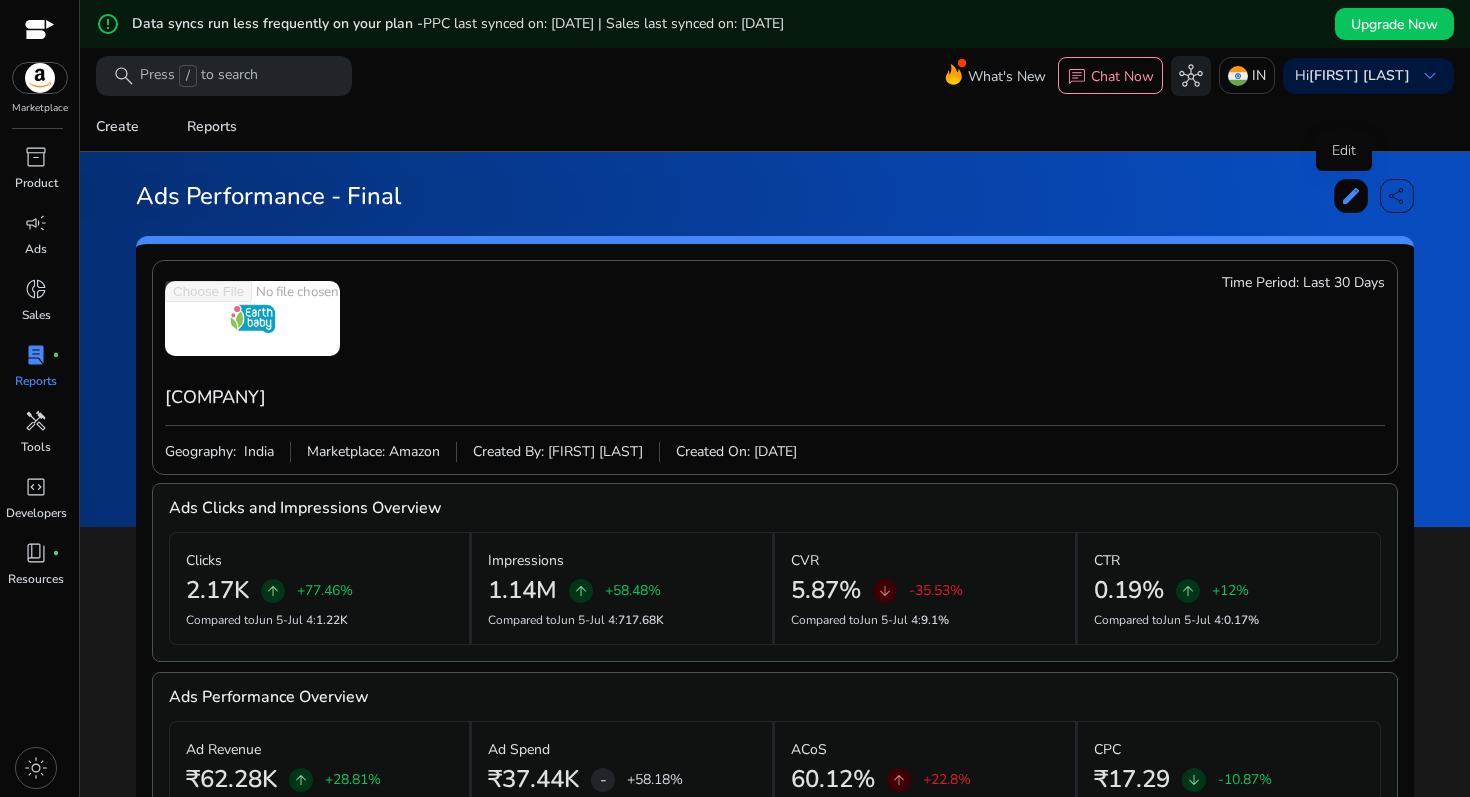 click on "edit" 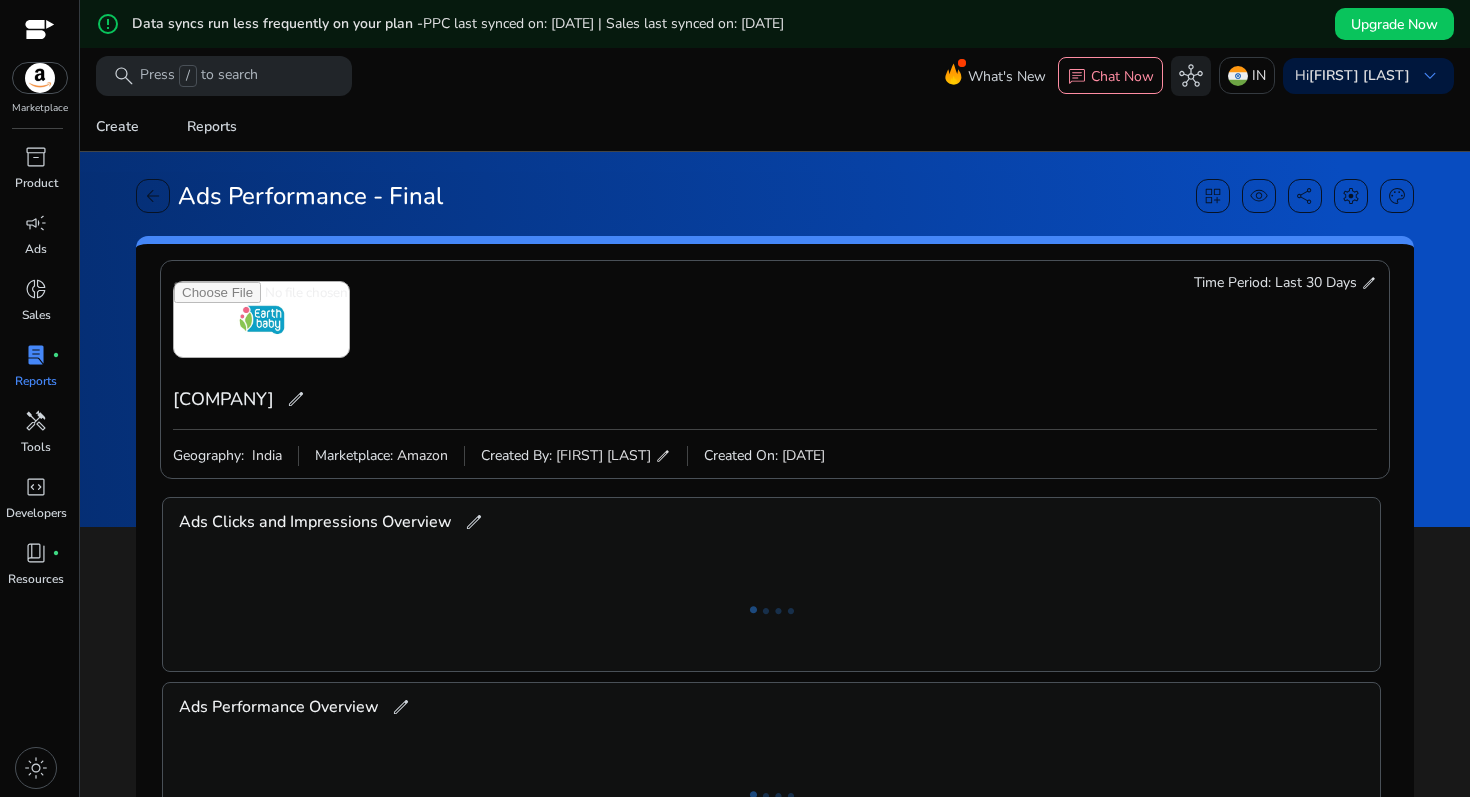 scroll, scrollTop: 47, scrollLeft: 0, axis: vertical 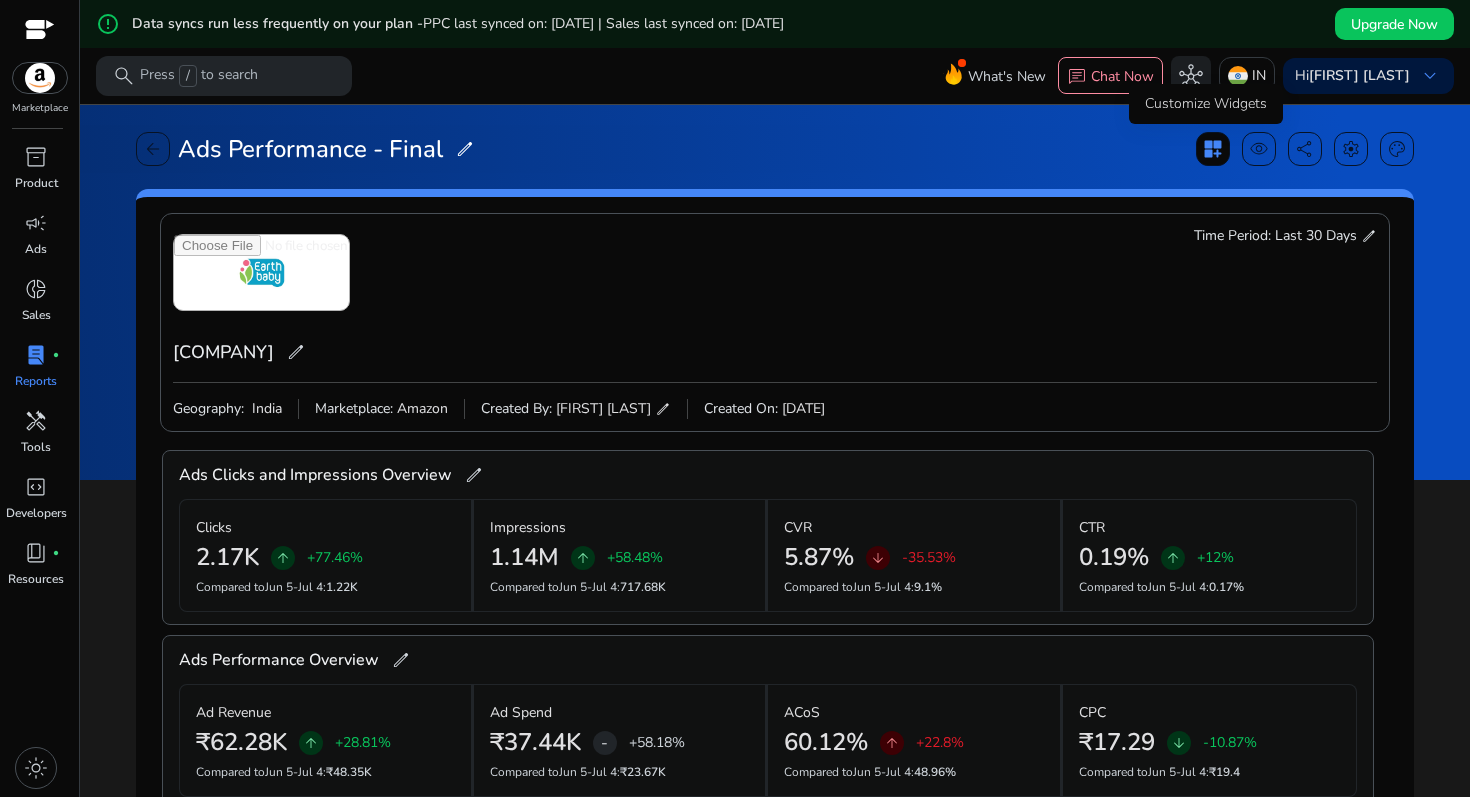 click on "dashboard_customize" 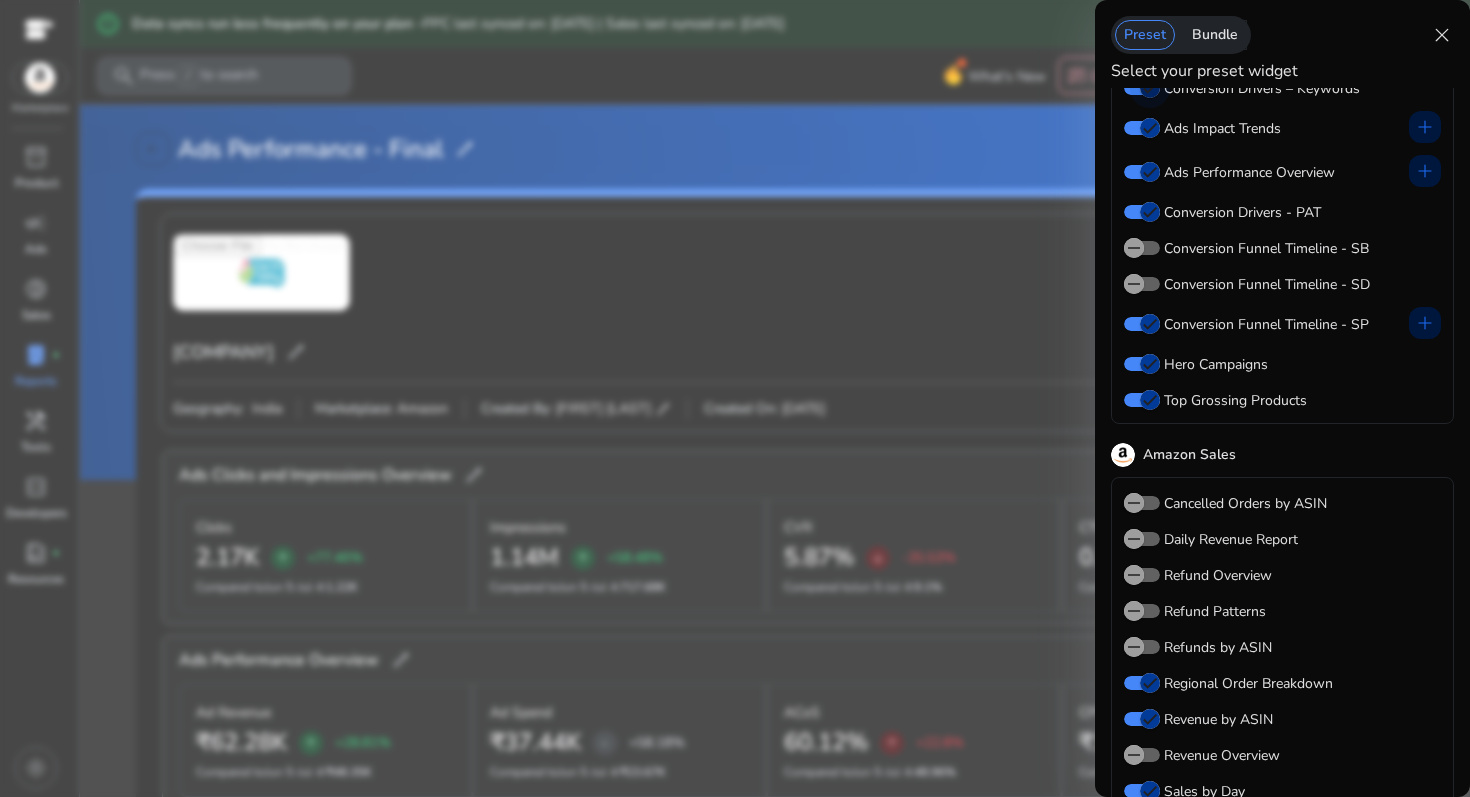 scroll, scrollTop: 114, scrollLeft: 0, axis: vertical 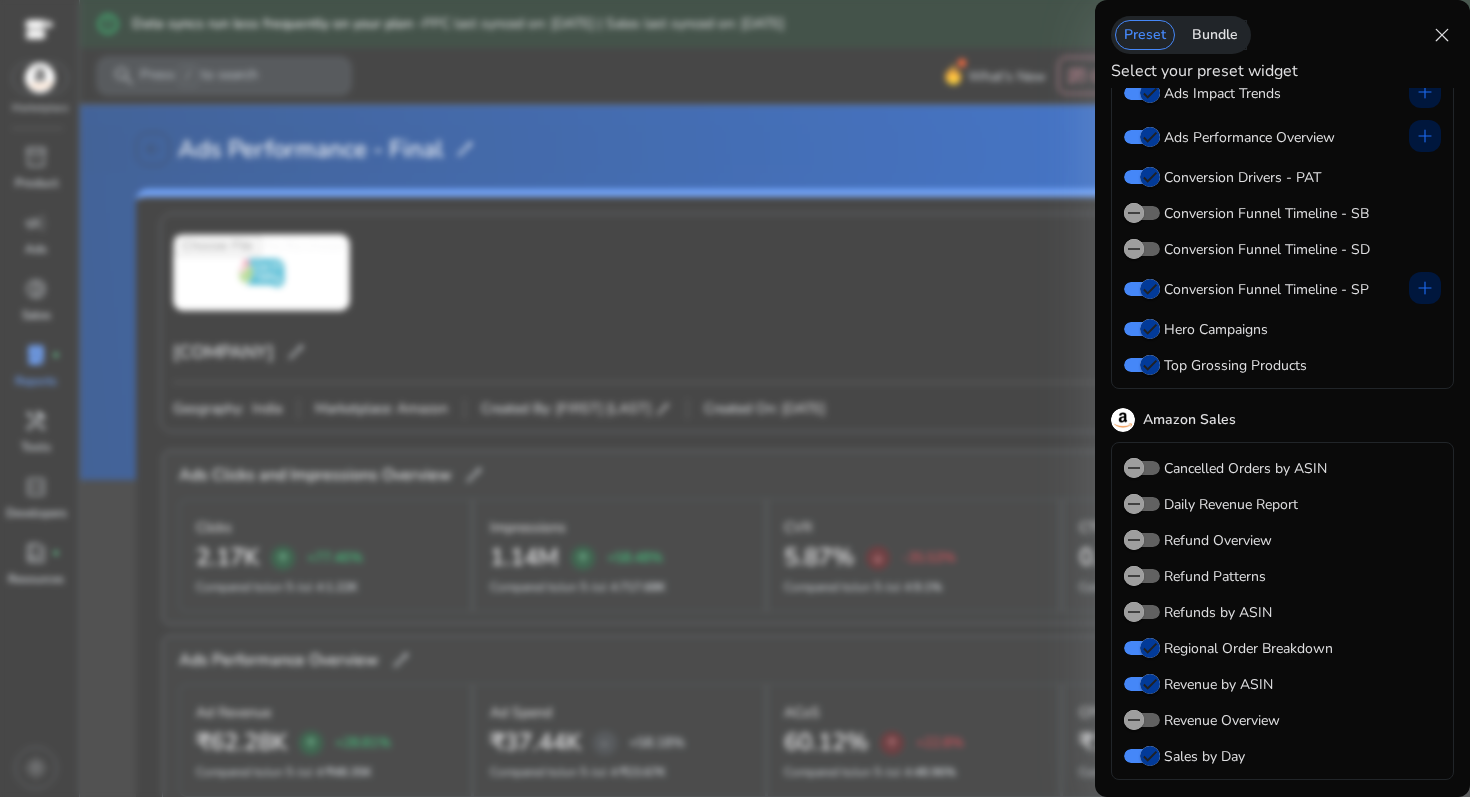 click on "Revenue Overview" at bounding box center (1220, 720) 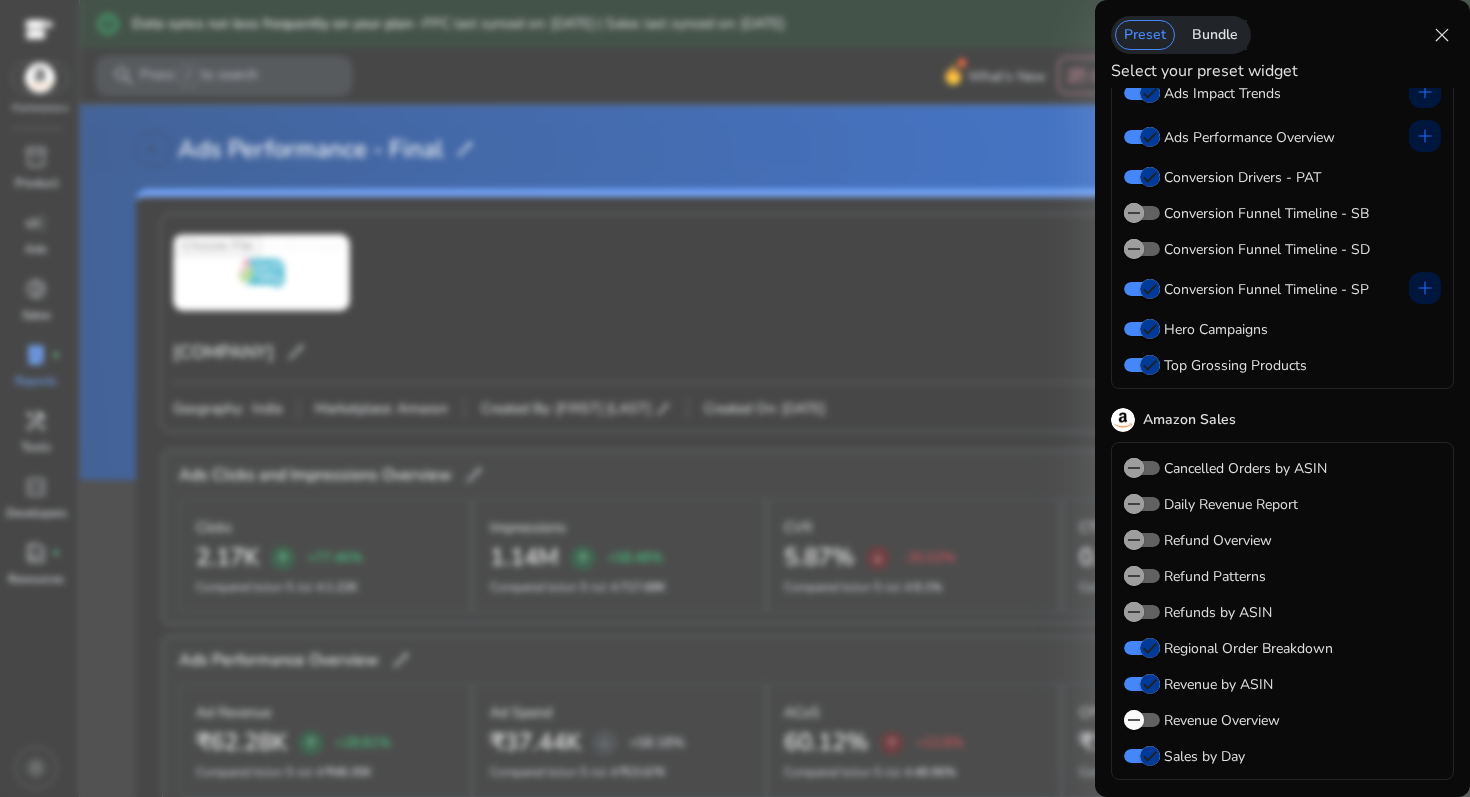 click on "Revenue Overview" at bounding box center (1142, 720) 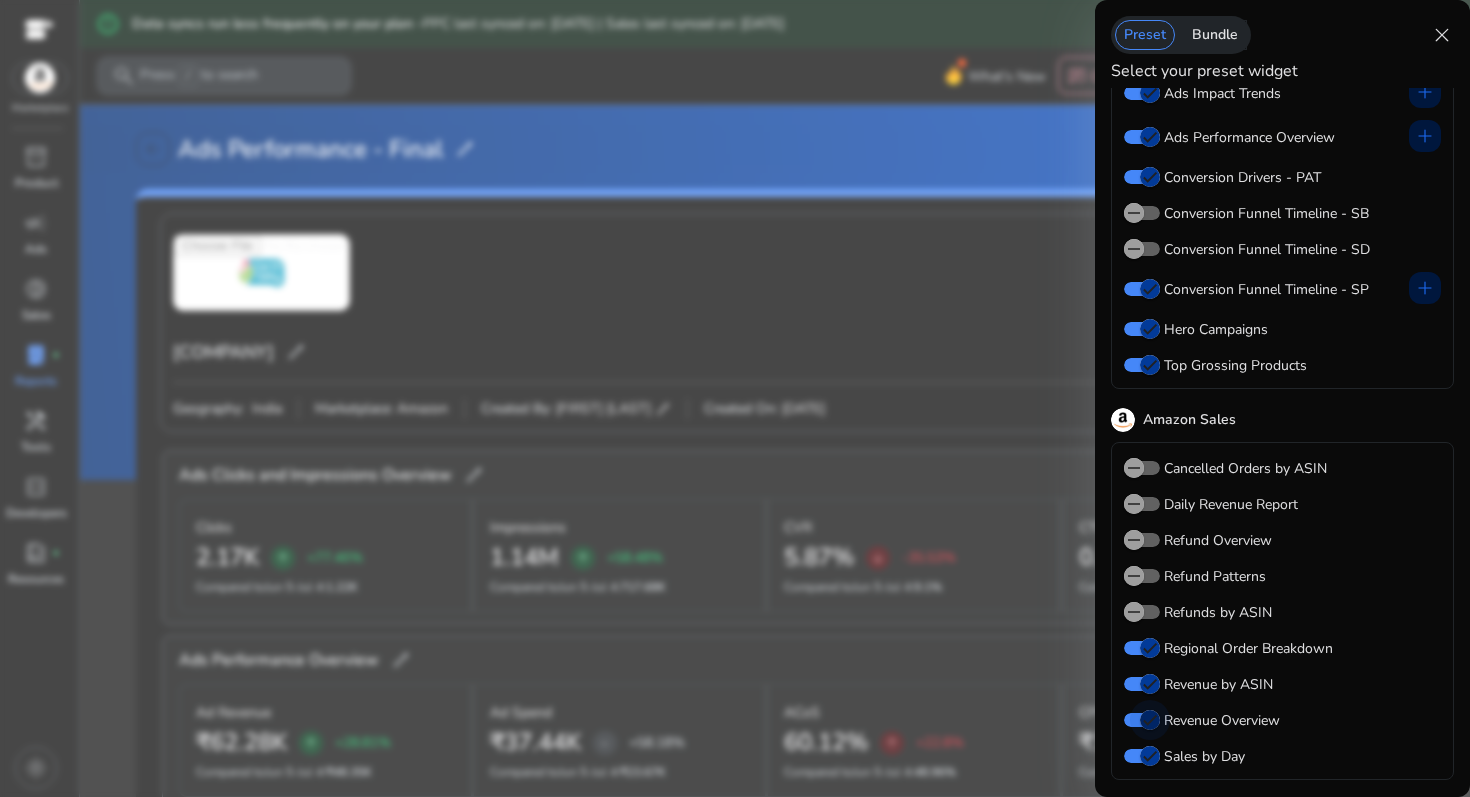 scroll, scrollTop: 2718, scrollLeft: 0, axis: vertical 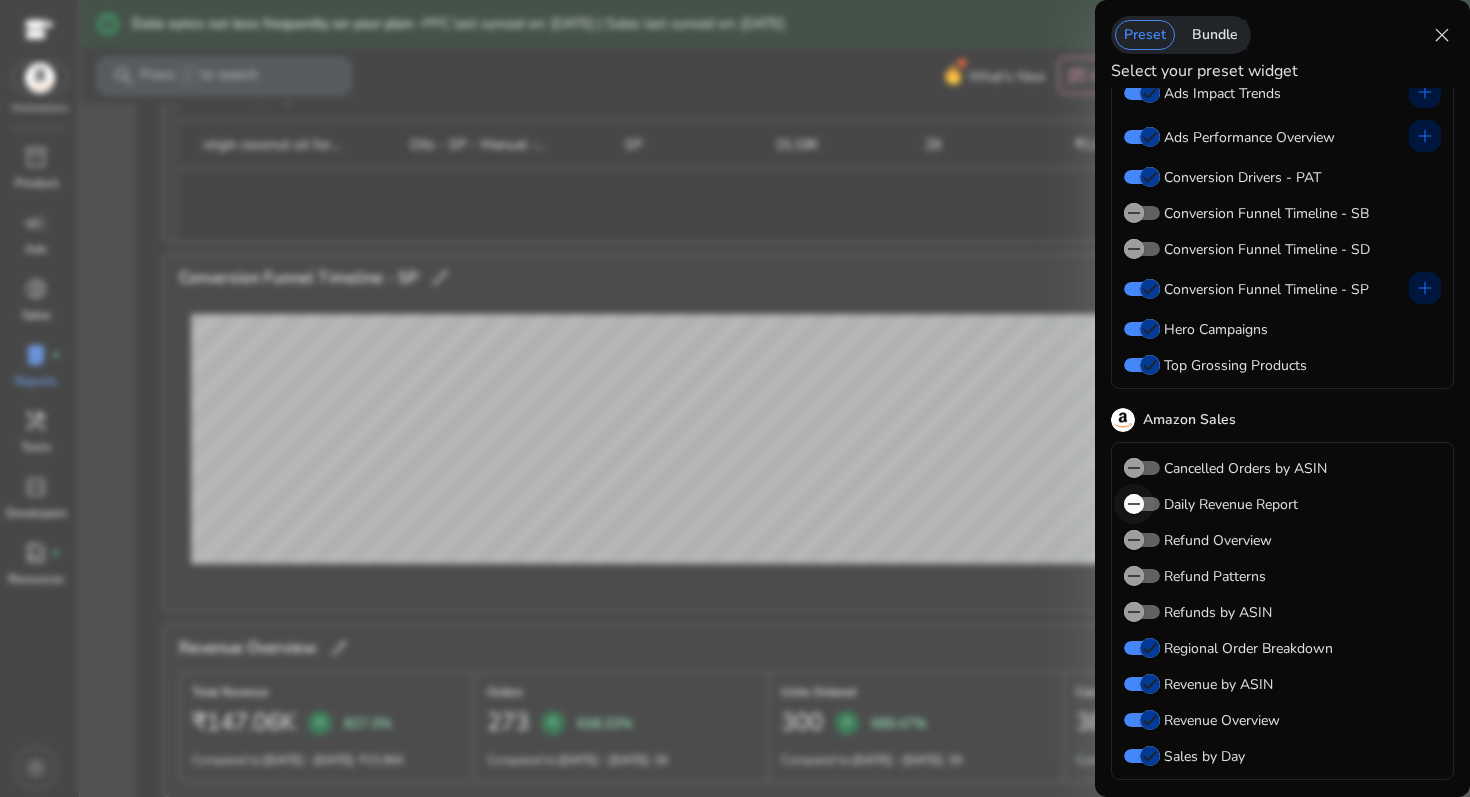 click at bounding box center (1134, 504) 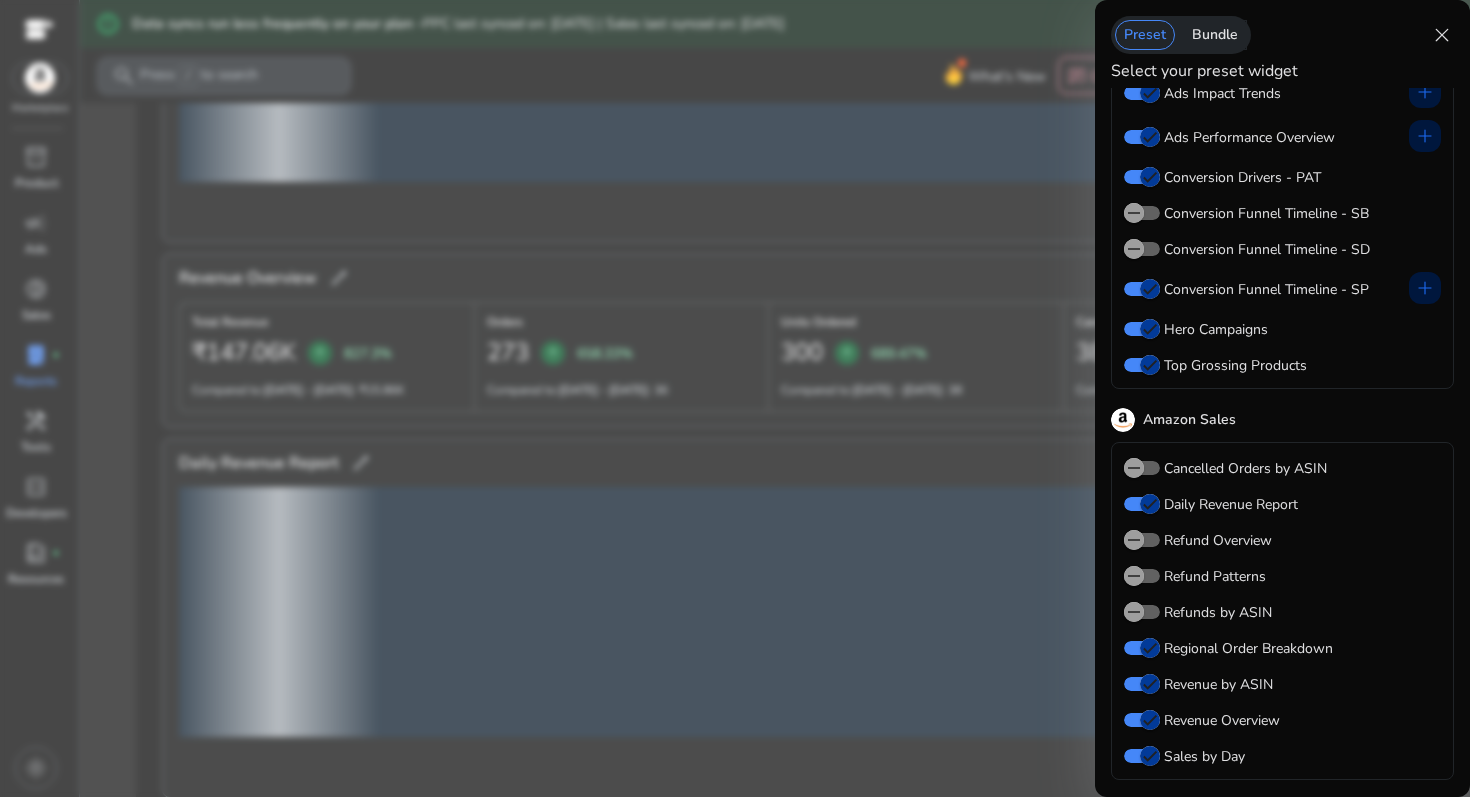 click on "close" at bounding box center (1442, 35) 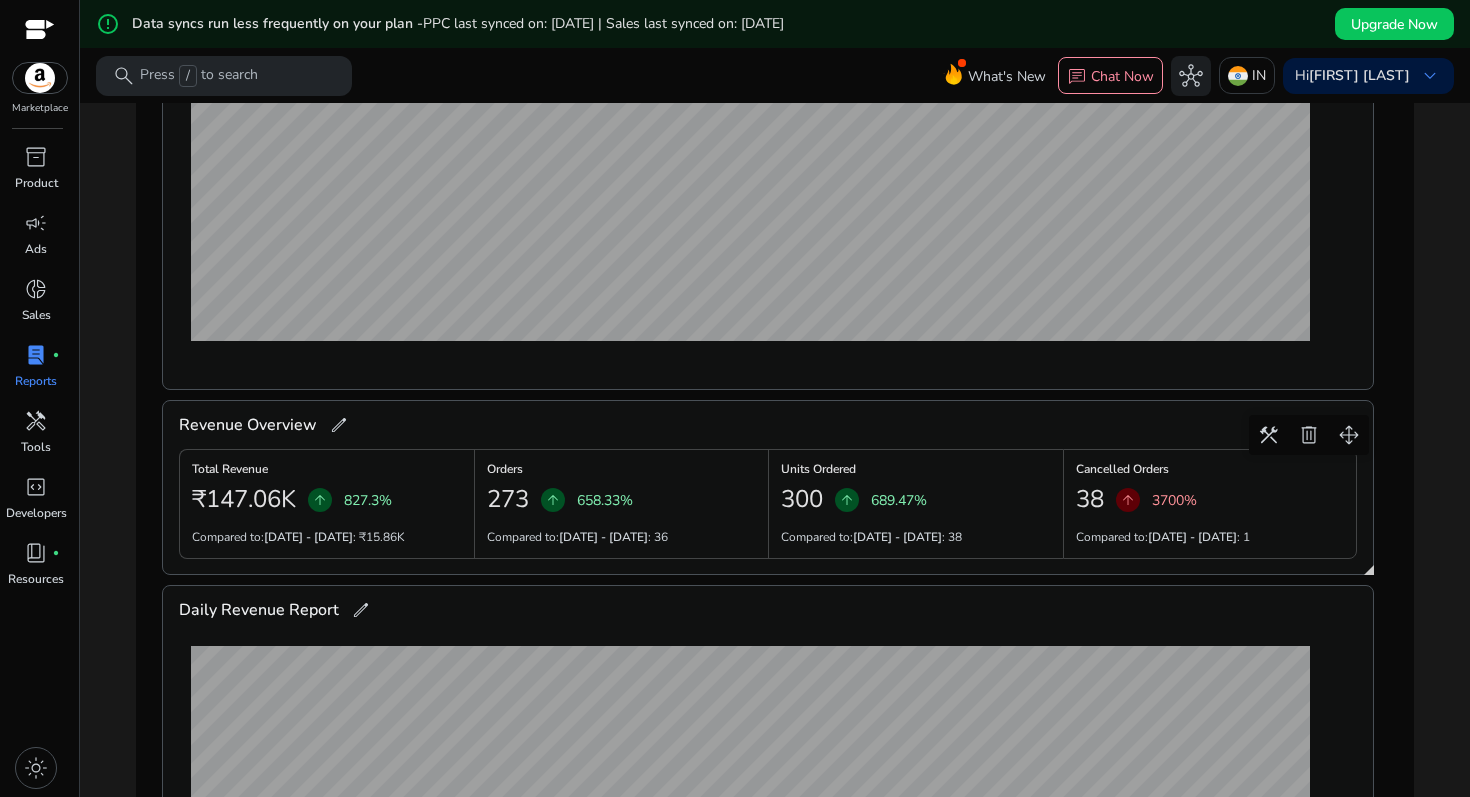 scroll, scrollTop: 2914, scrollLeft: 0, axis: vertical 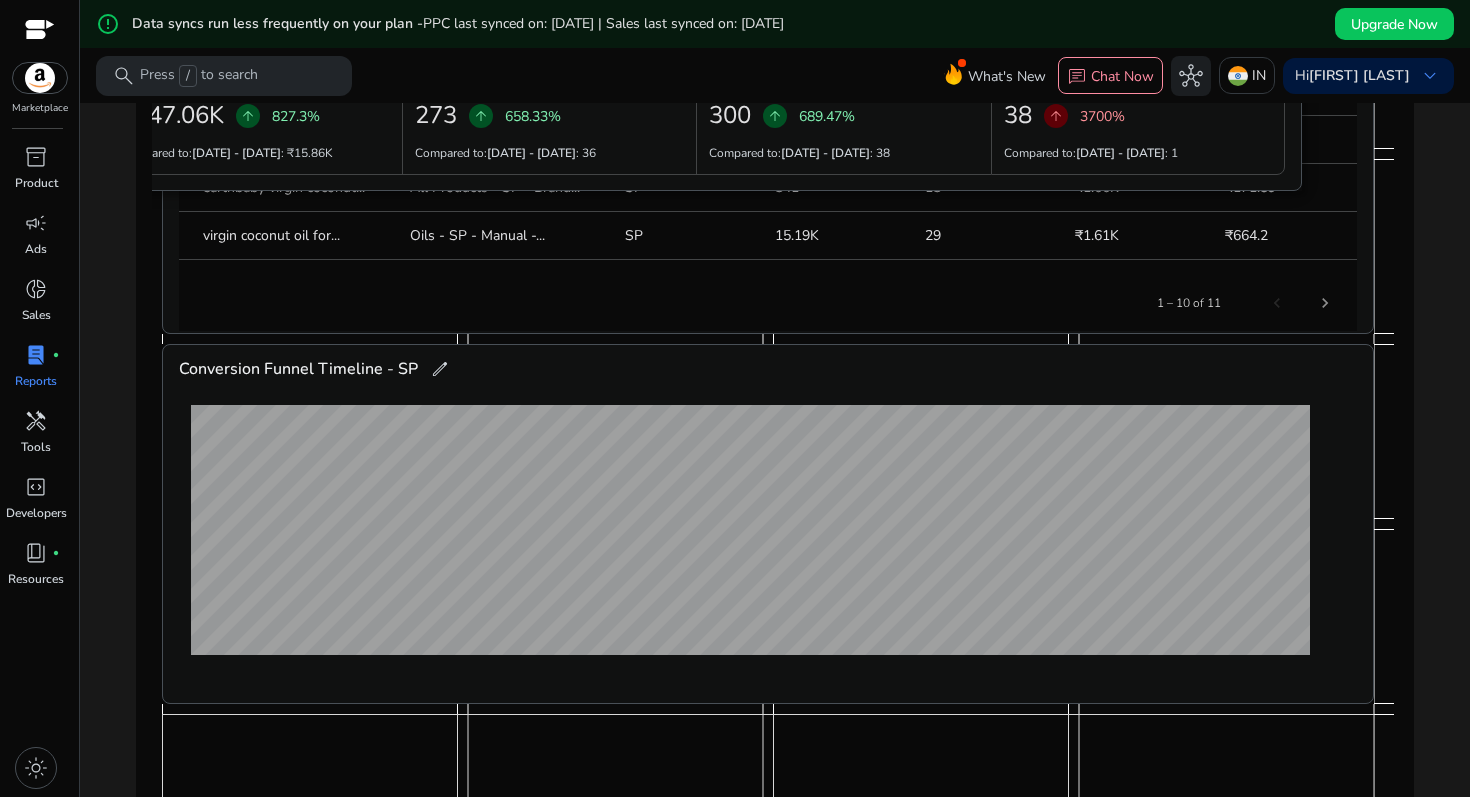 drag, startPoint x: 1343, startPoint y: 449, endPoint x: 1271, endPoint y: 7, distance: 447.82587 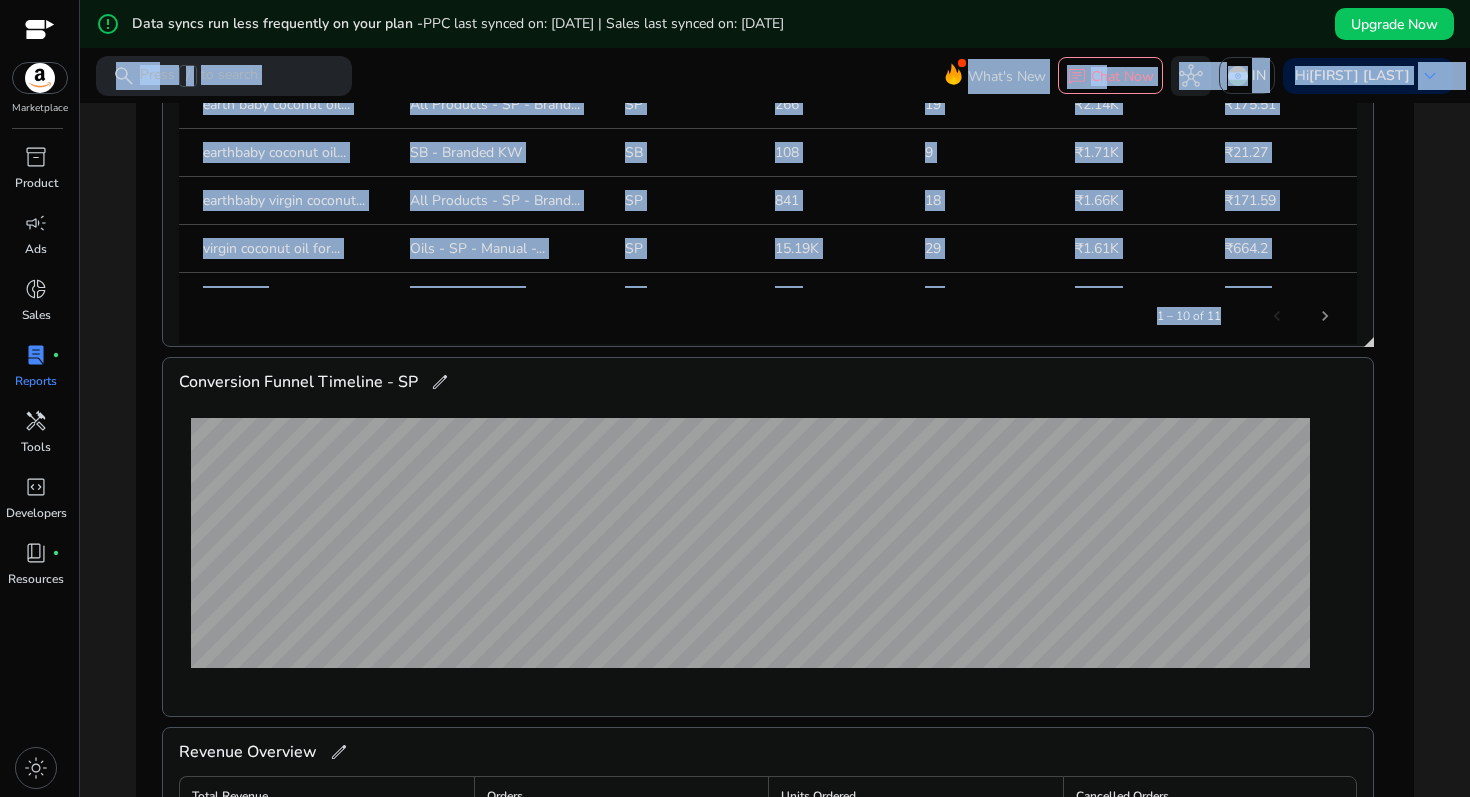 drag, startPoint x: 1271, startPoint y: 7, endPoint x: 1132, endPoint y: 341, distance: 361.76926 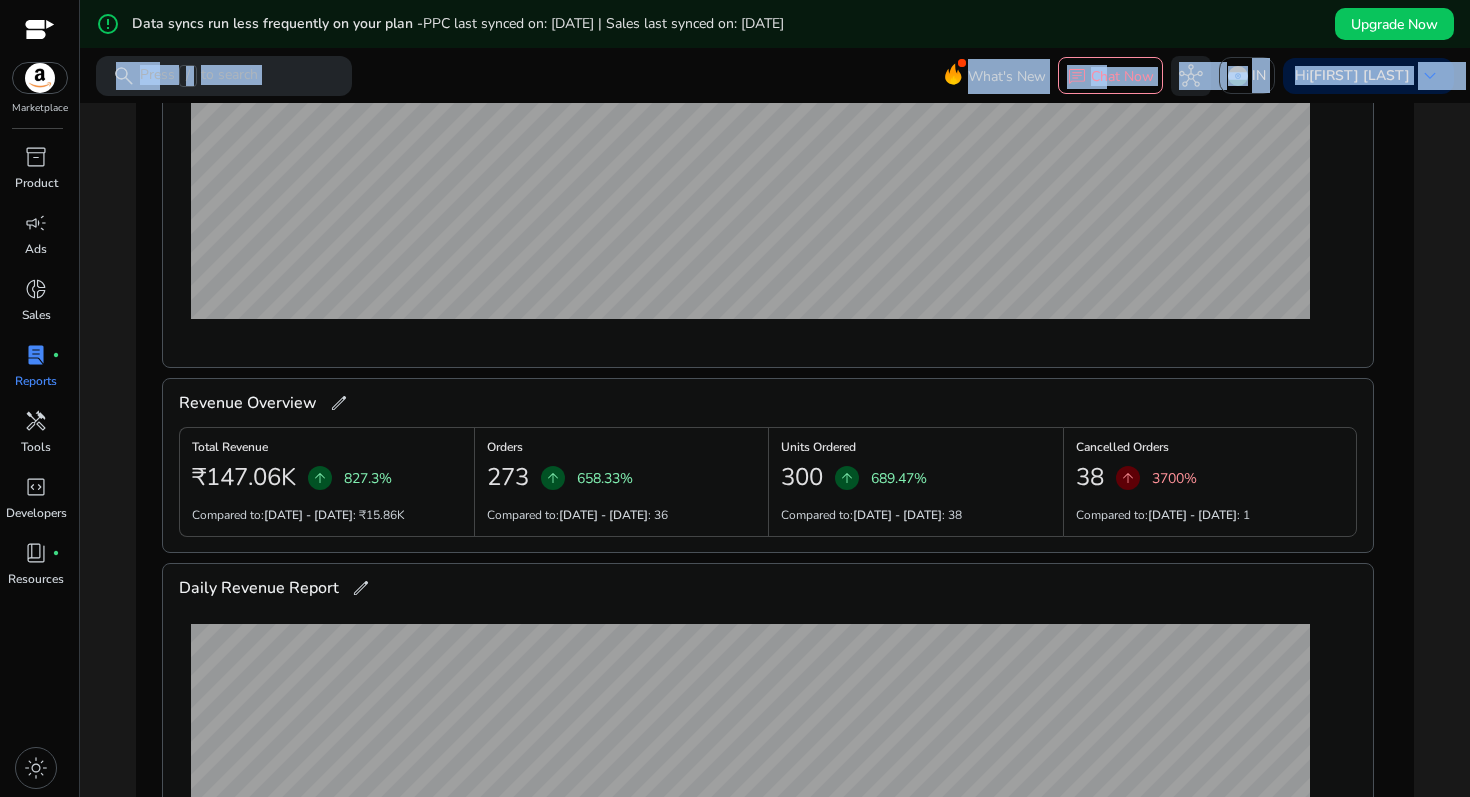 scroll, scrollTop: 2875, scrollLeft: 0, axis: vertical 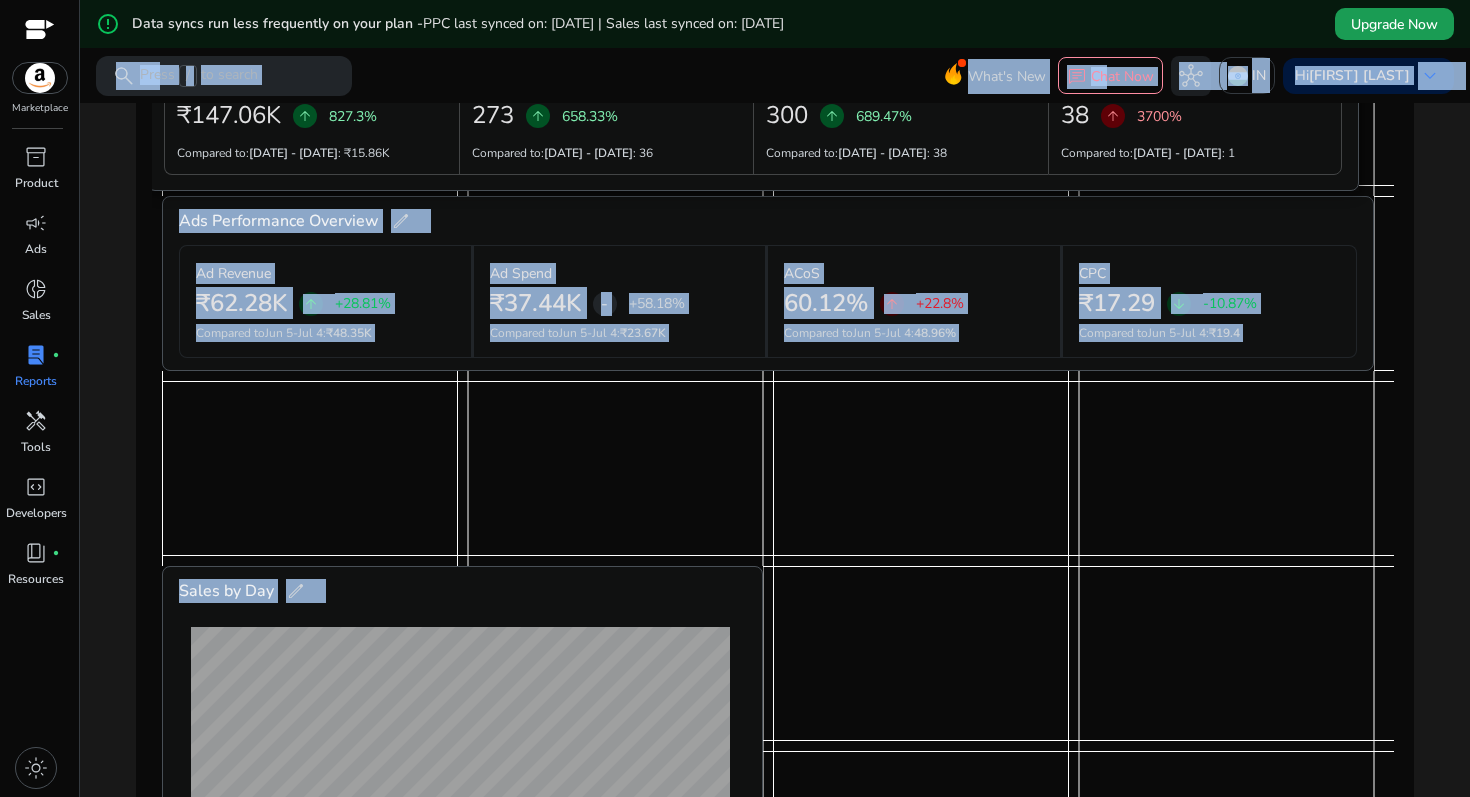 drag, startPoint x: 1345, startPoint y: 492, endPoint x: 1330, endPoint y: 42, distance: 450.24994 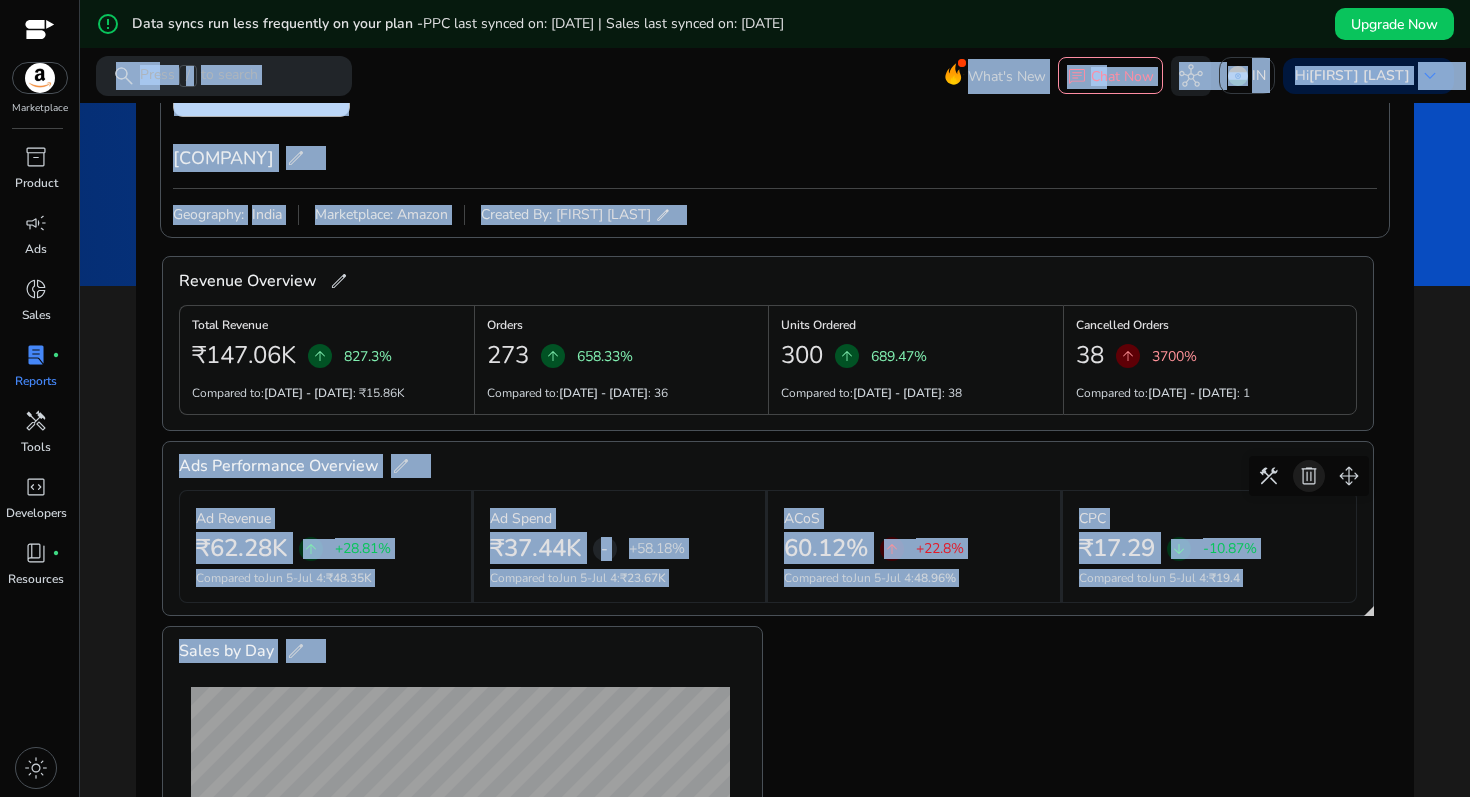 scroll, scrollTop: 171, scrollLeft: 0, axis: vertical 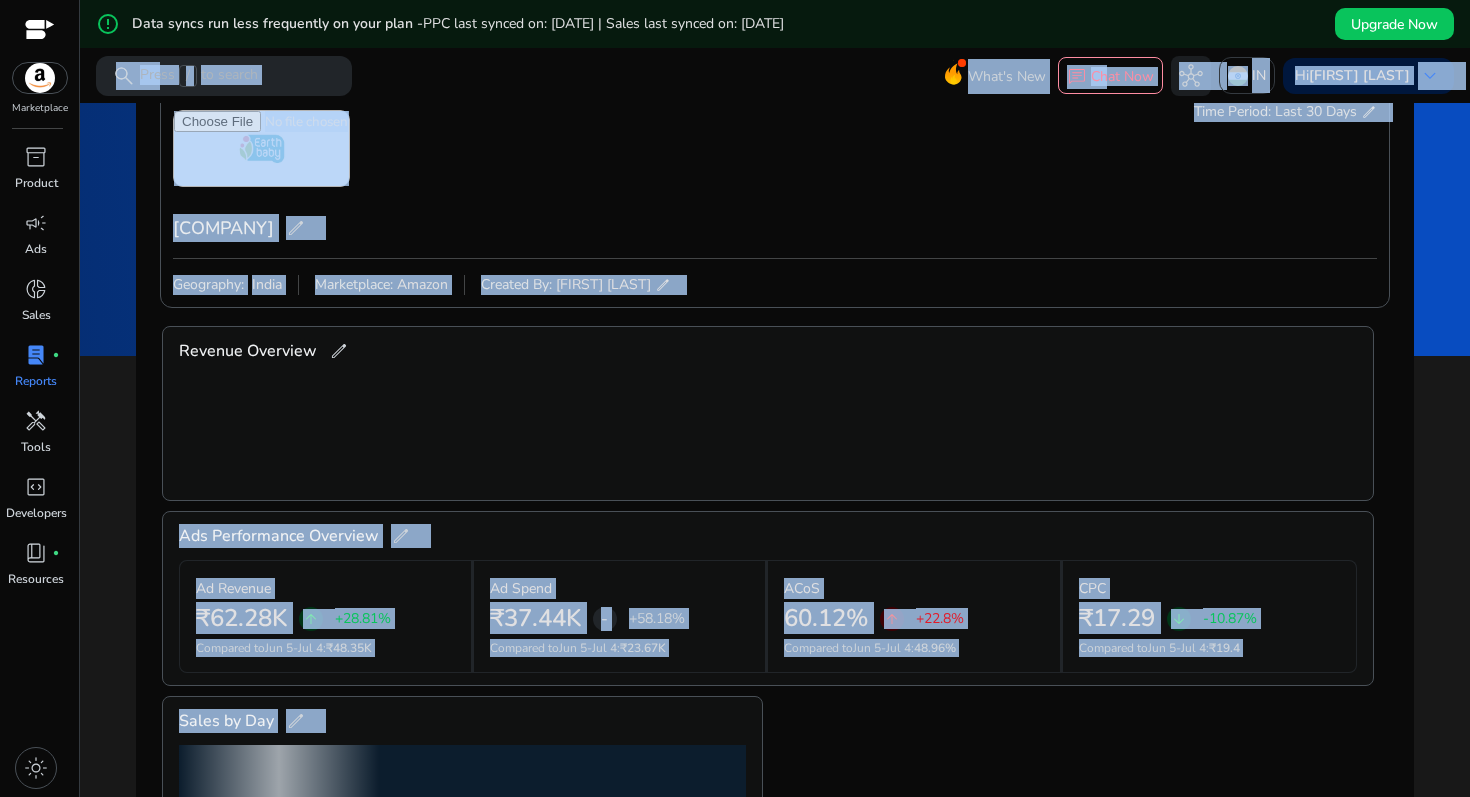 click on "Time Period: [DATE]  edit" 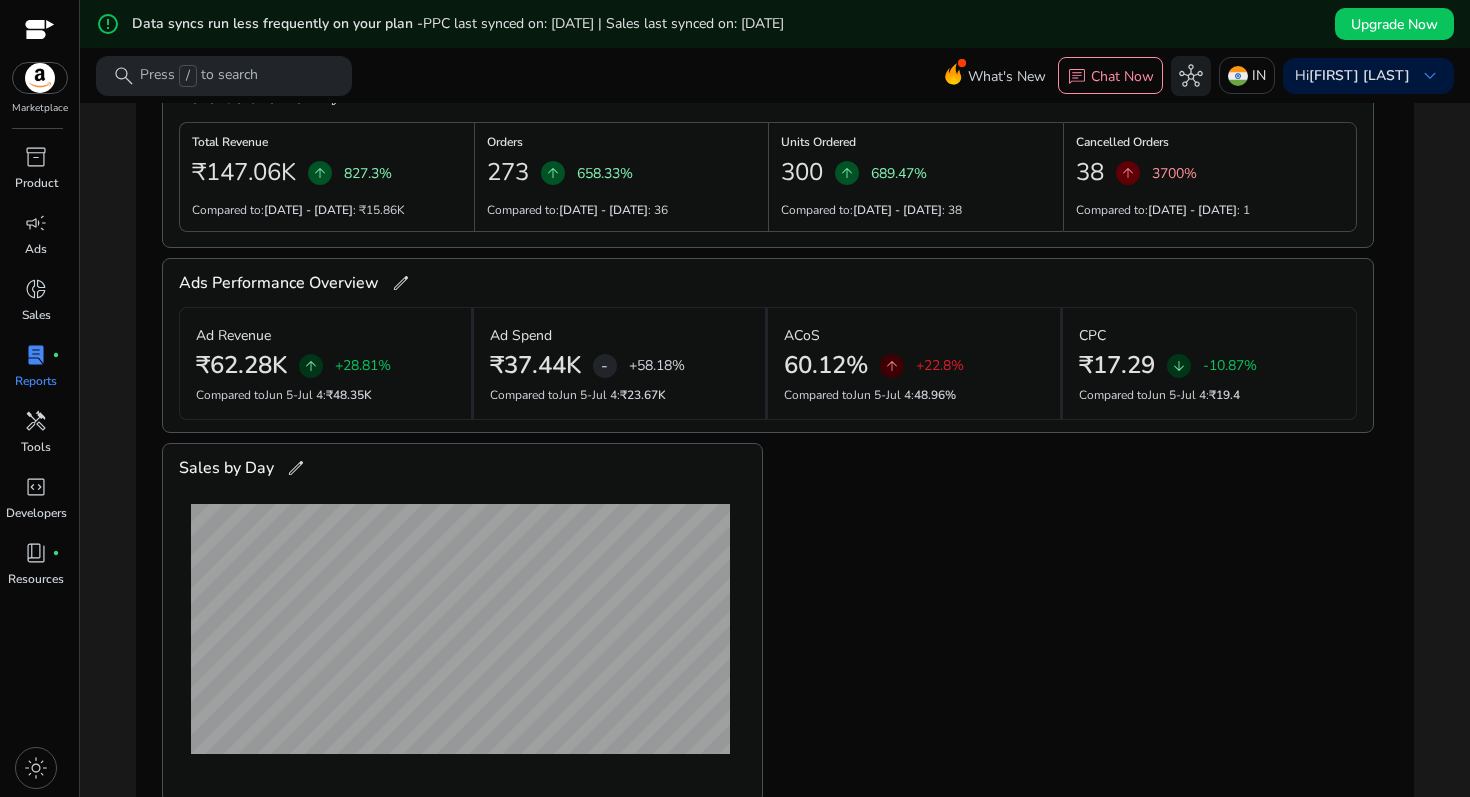 scroll, scrollTop: 460, scrollLeft: 0, axis: vertical 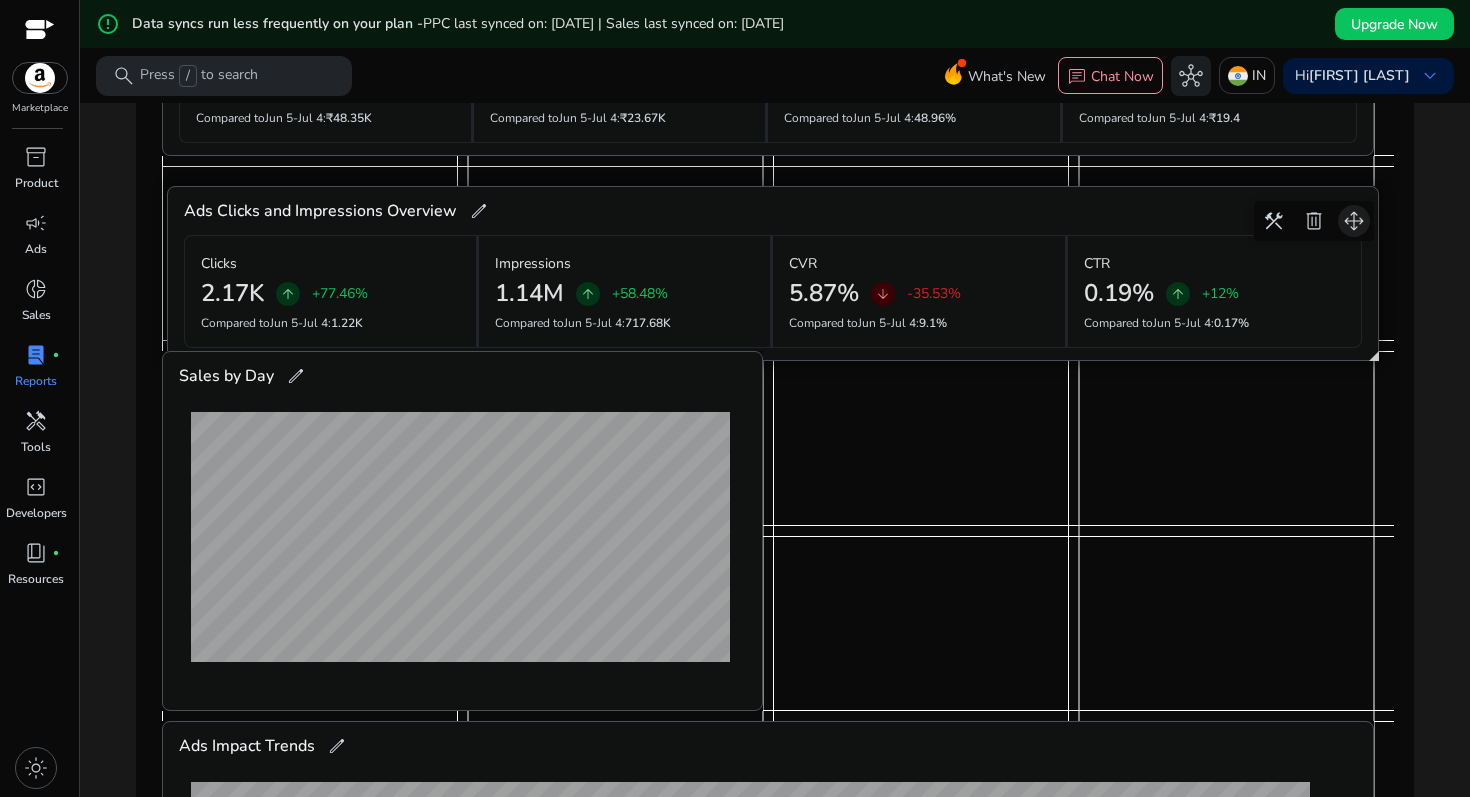 drag, startPoint x: 1341, startPoint y: 482, endPoint x: 1346, endPoint y: 212, distance: 270.0463 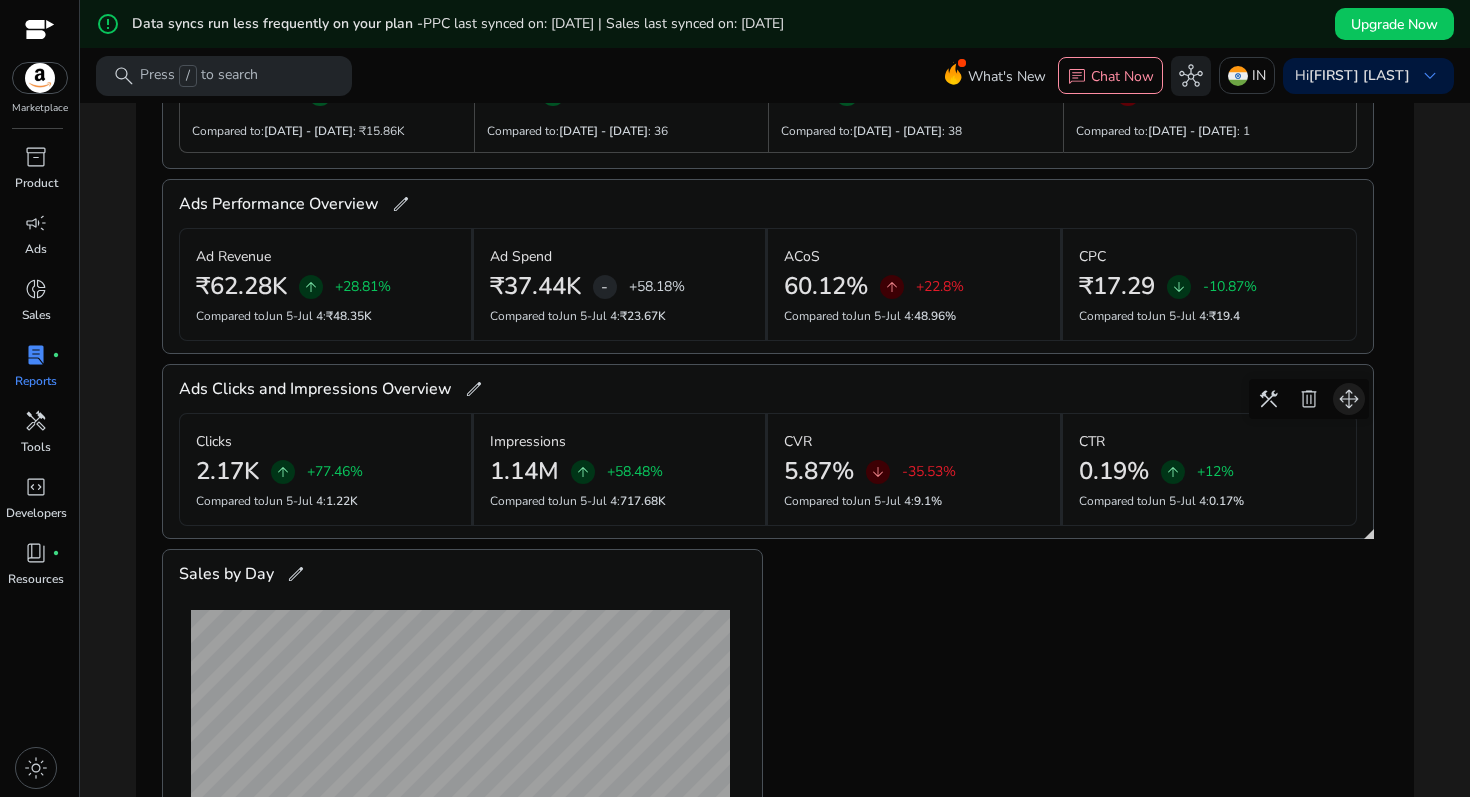 scroll, scrollTop: 0, scrollLeft: 0, axis: both 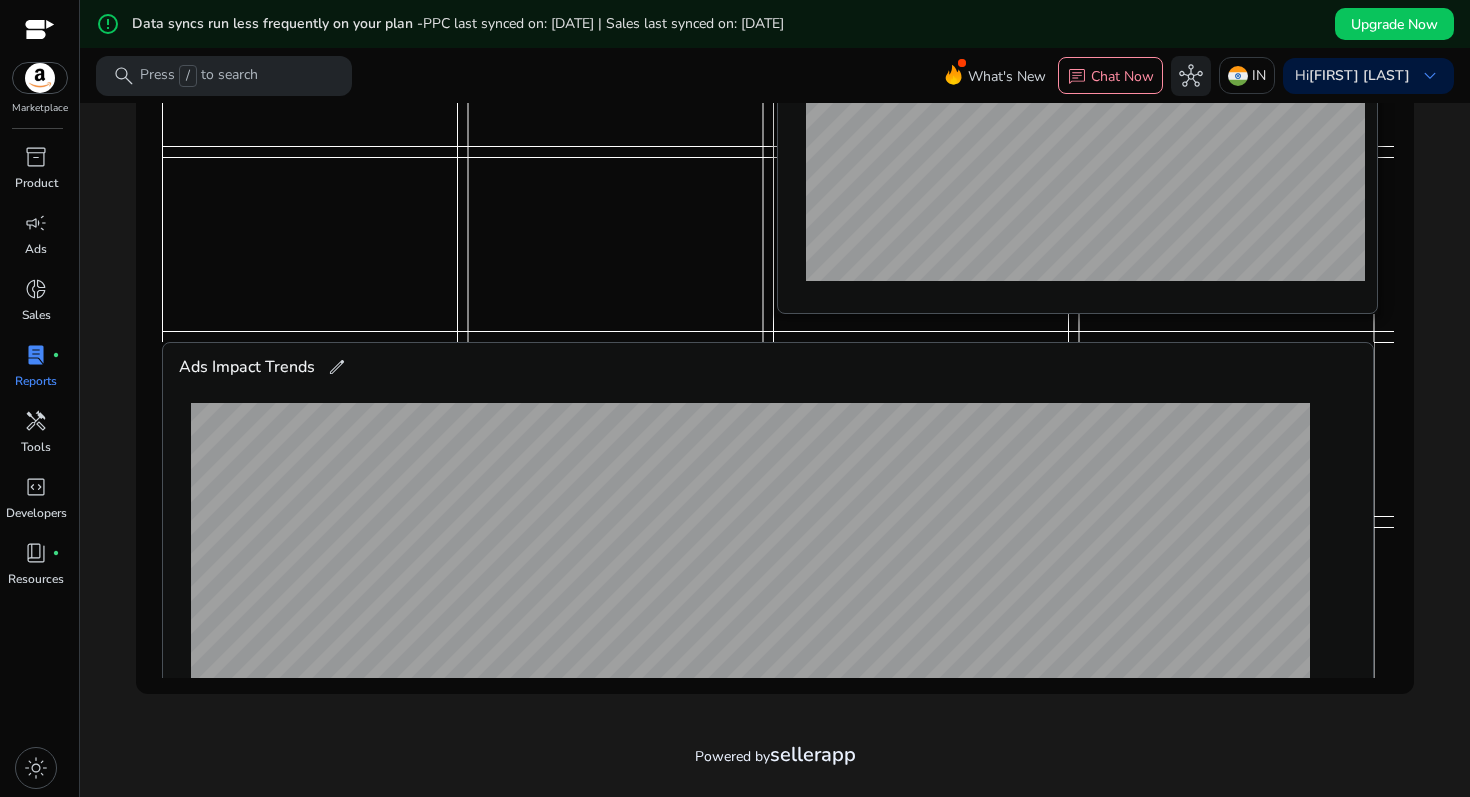 drag, startPoint x: 1346, startPoint y: 367, endPoint x: 1350, endPoint y: -20, distance: 387.02066 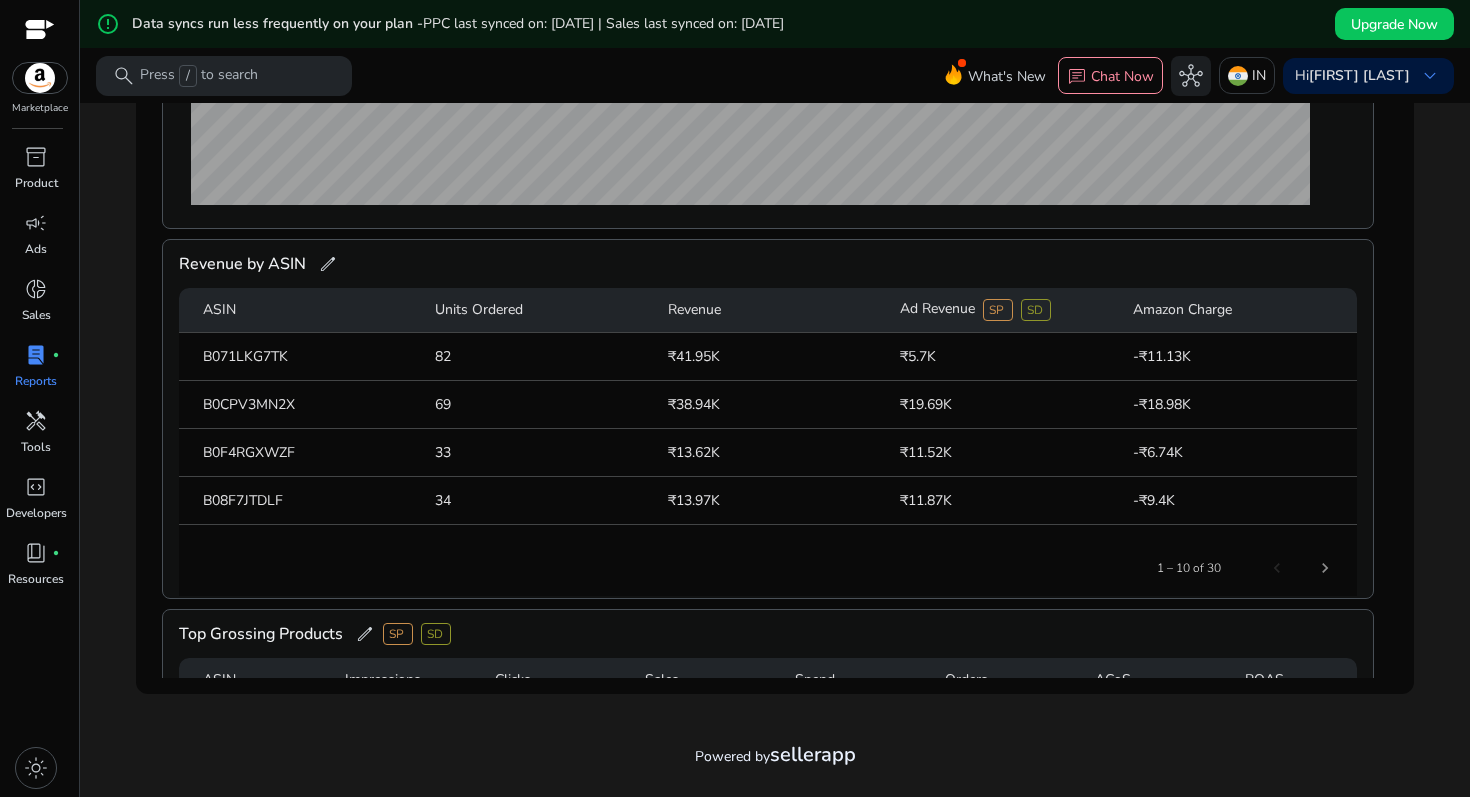 scroll, scrollTop: 964, scrollLeft: 0, axis: vertical 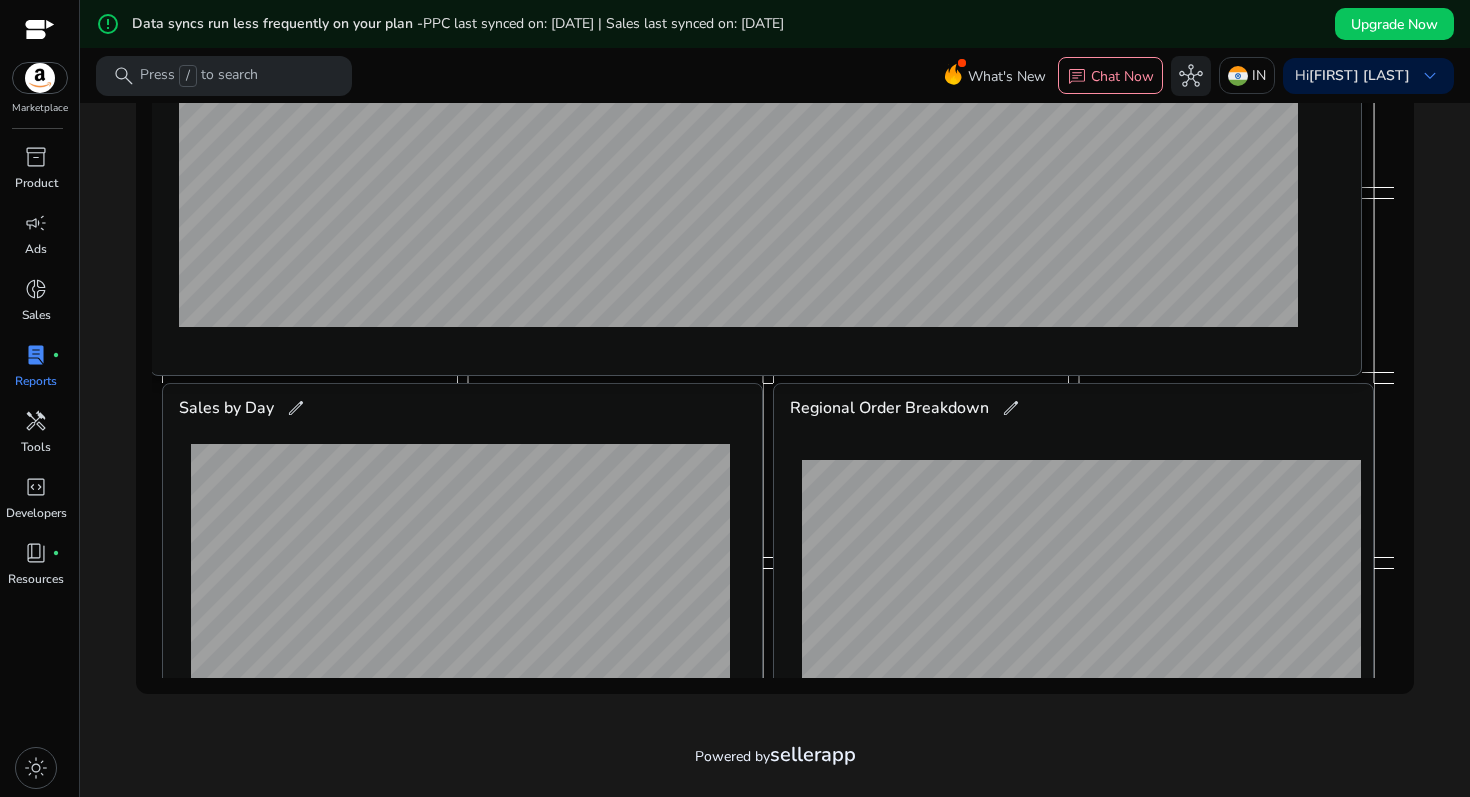 drag, startPoint x: 1350, startPoint y: 353, endPoint x: 1338, endPoint y: 51, distance: 302.2383 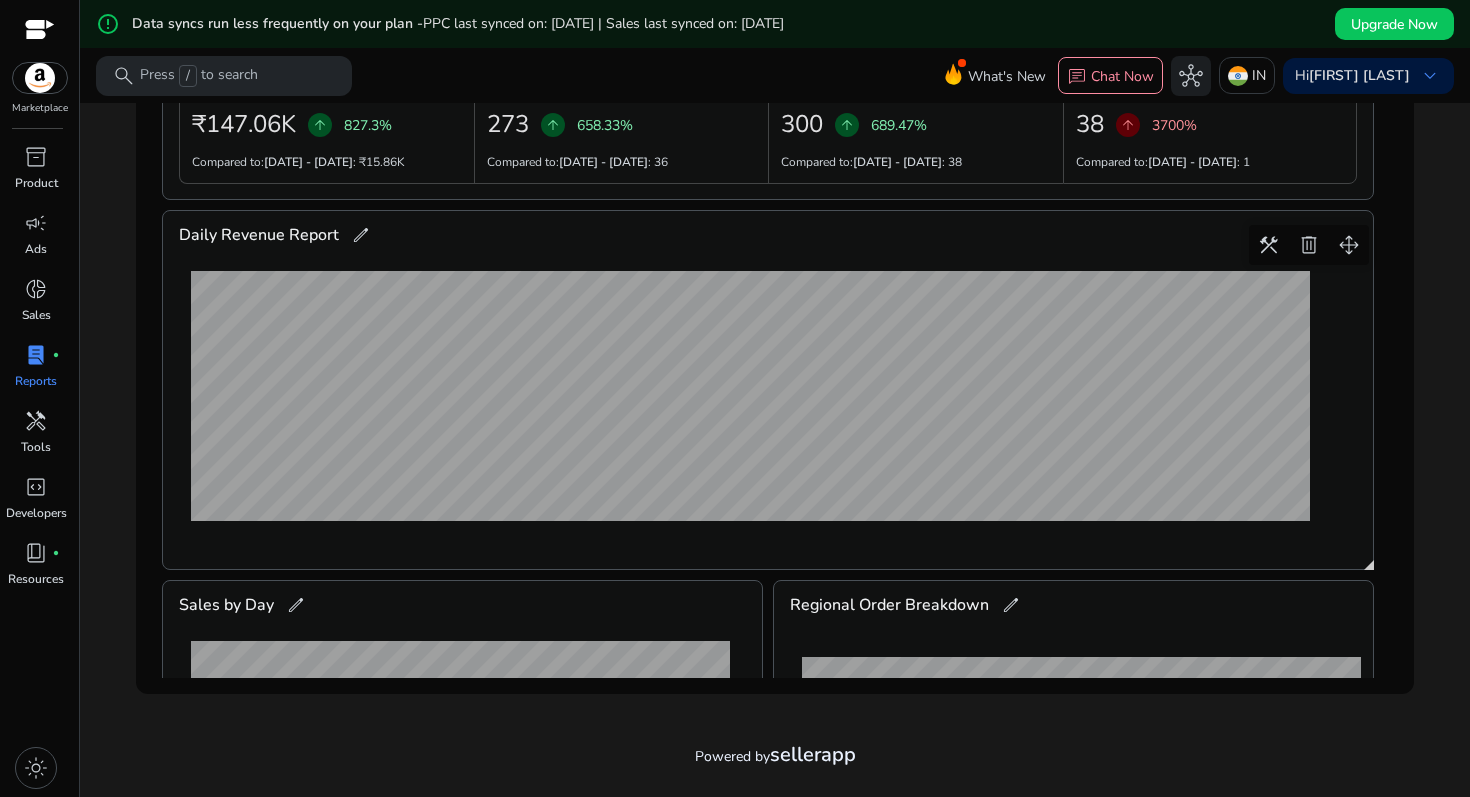 scroll, scrollTop: 0, scrollLeft: 0, axis: both 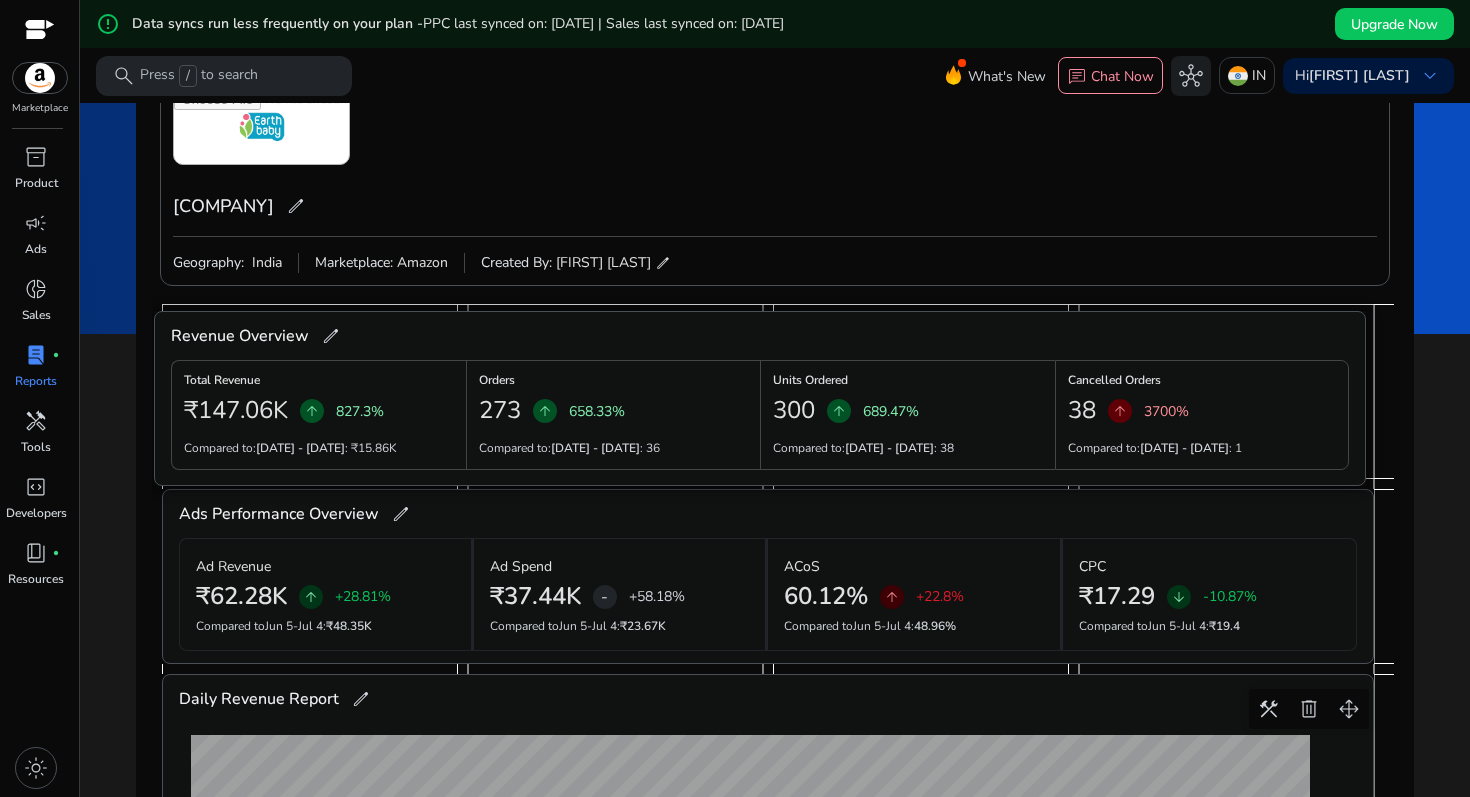 drag, startPoint x: 1342, startPoint y: 523, endPoint x: 1334, endPoint y: 345, distance: 178.17969 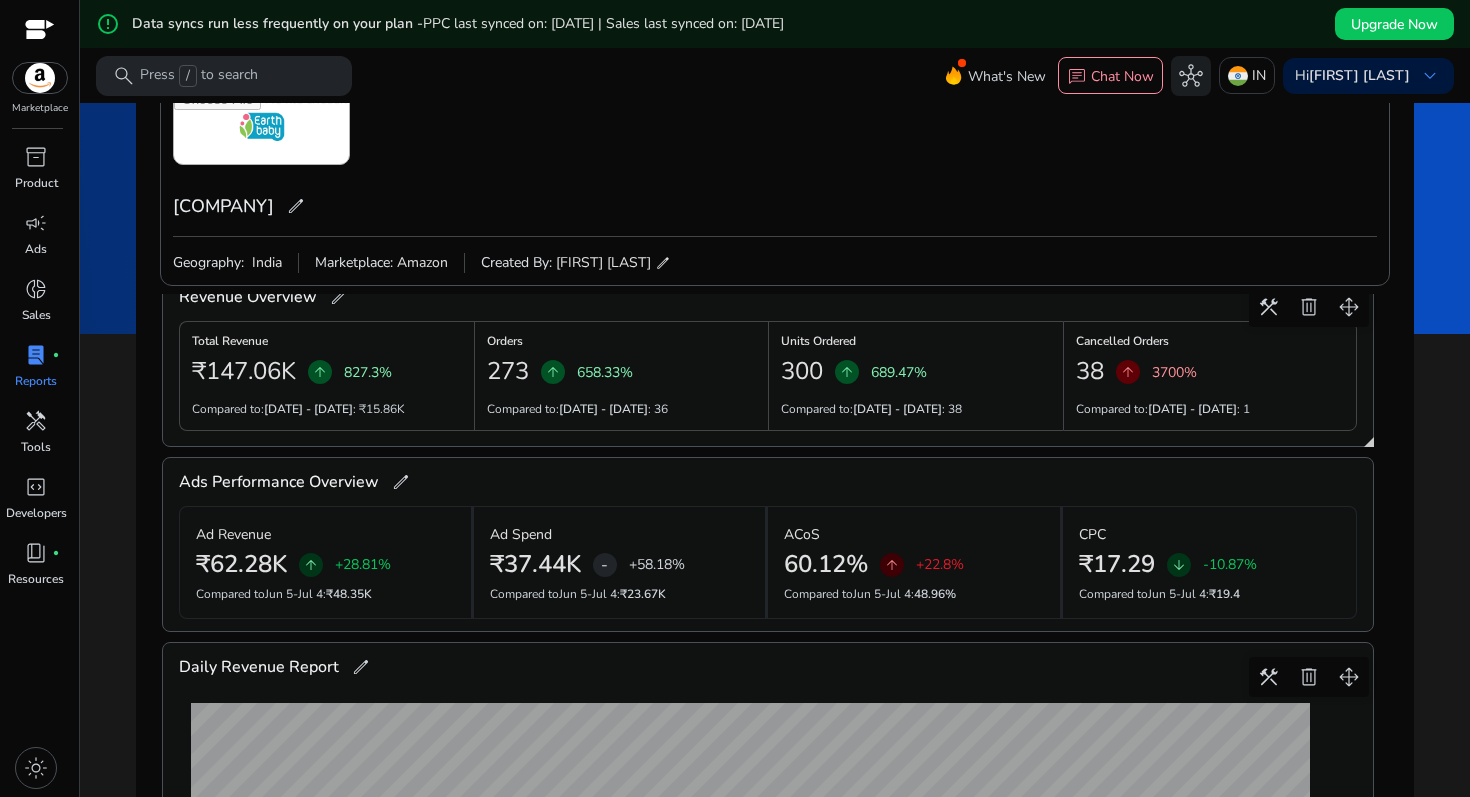 scroll, scrollTop: 0, scrollLeft: 0, axis: both 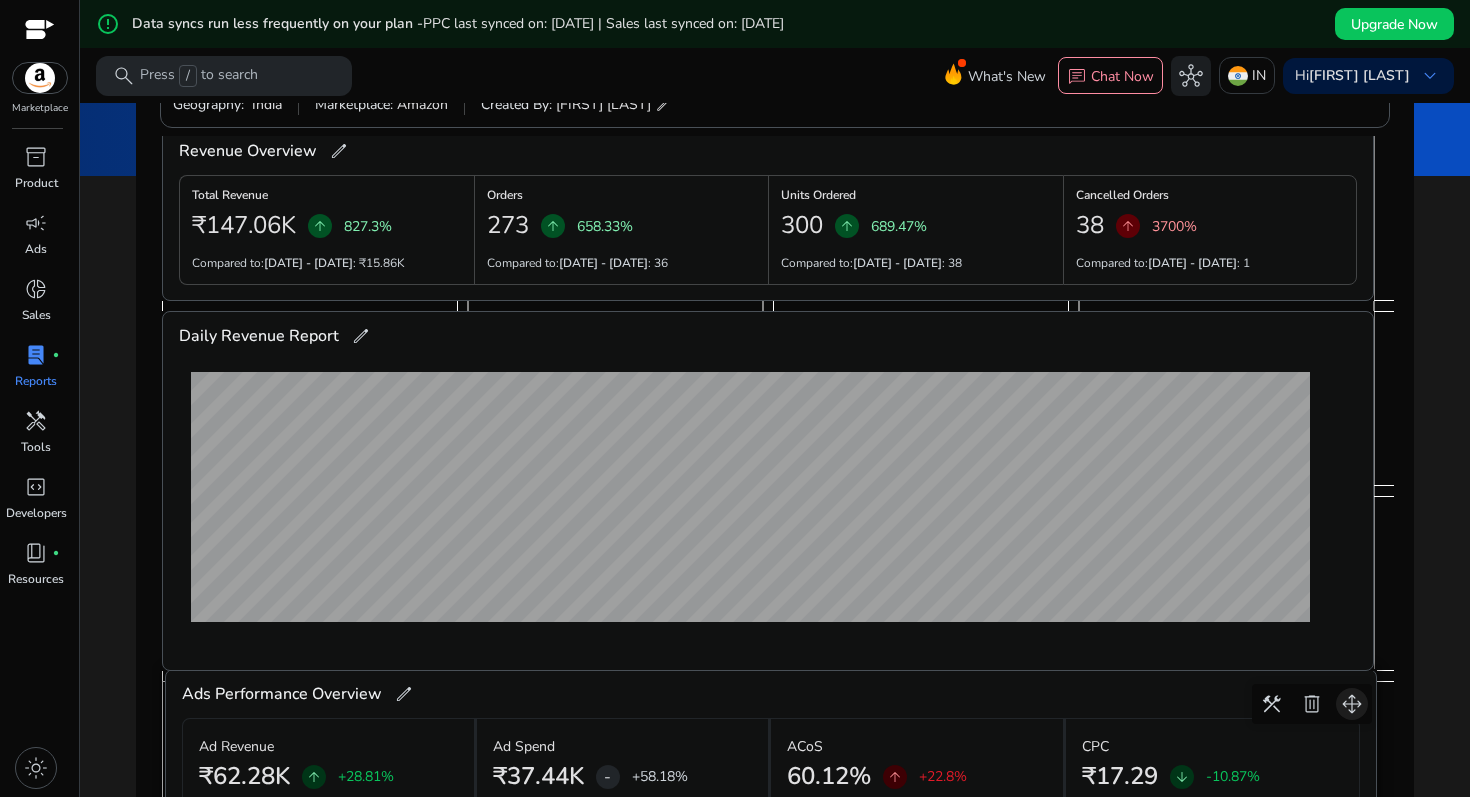drag, startPoint x: 1344, startPoint y: 353, endPoint x: 1347, endPoint y: 691, distance: 338.0133 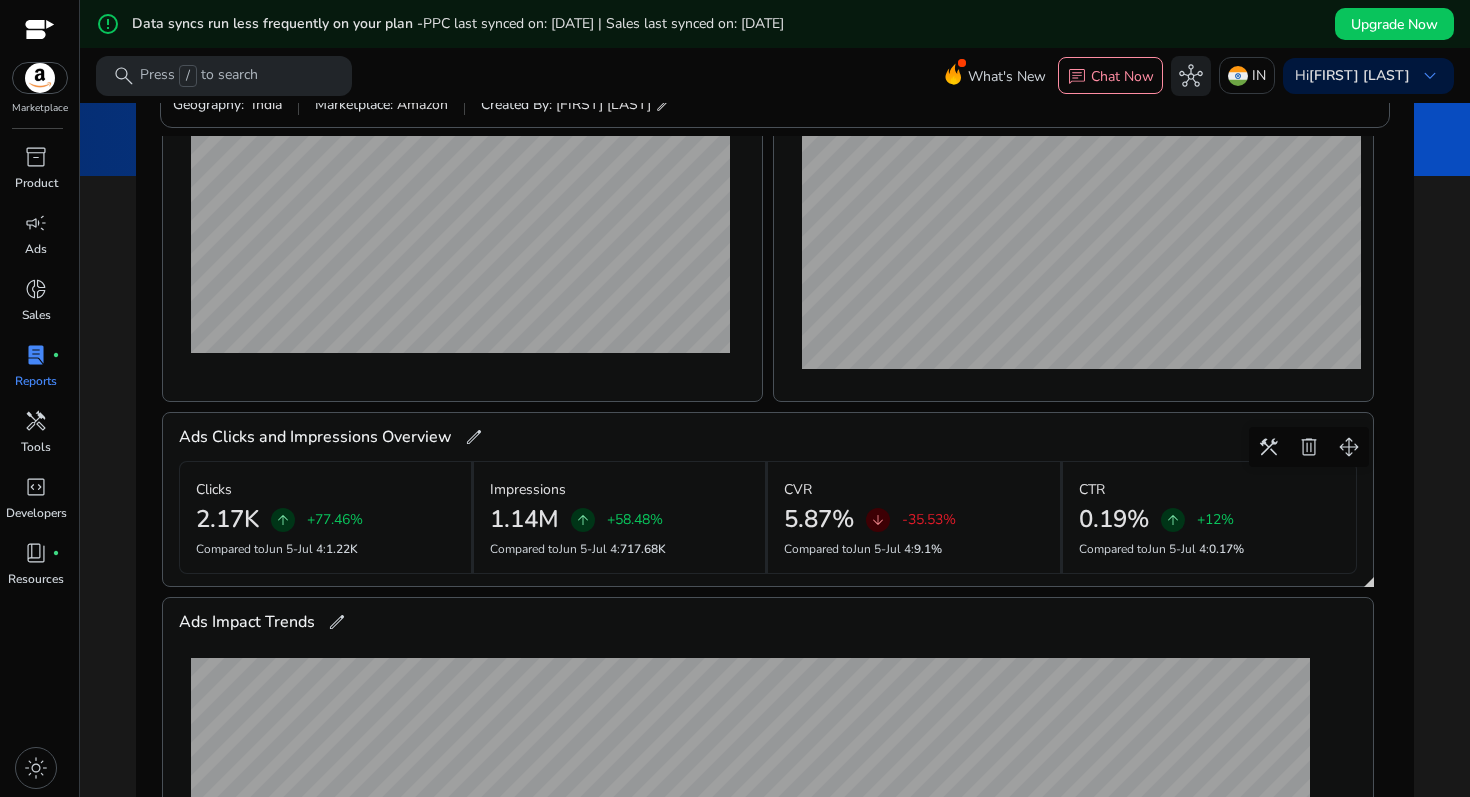 scroll, scrollTop: 754, scrollLeft: 0, axis: vertical 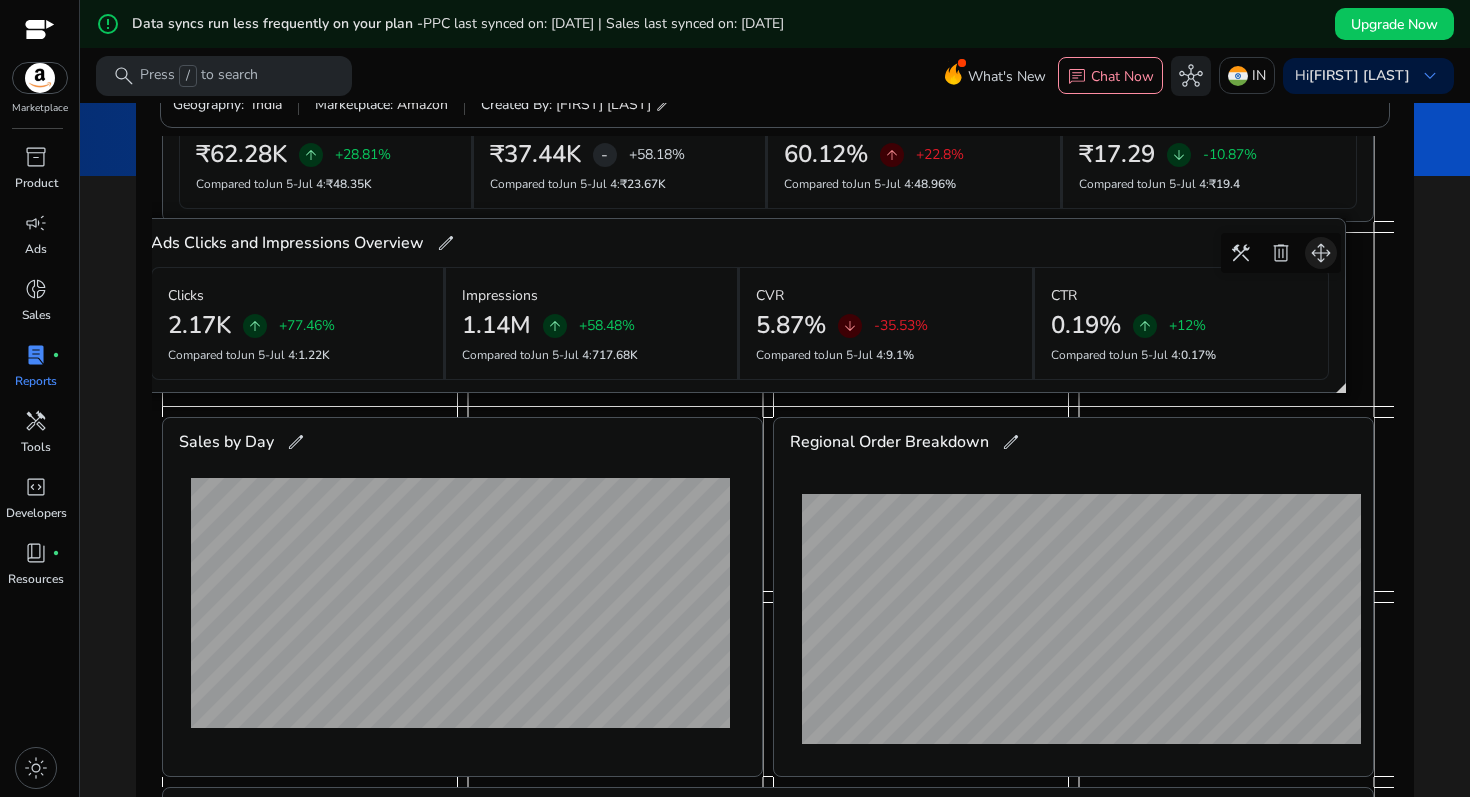 drag, startPoint x: 1341, startPoint y: 529, endPoint x: 1315, endPoint y: 248, distance: 282.2003 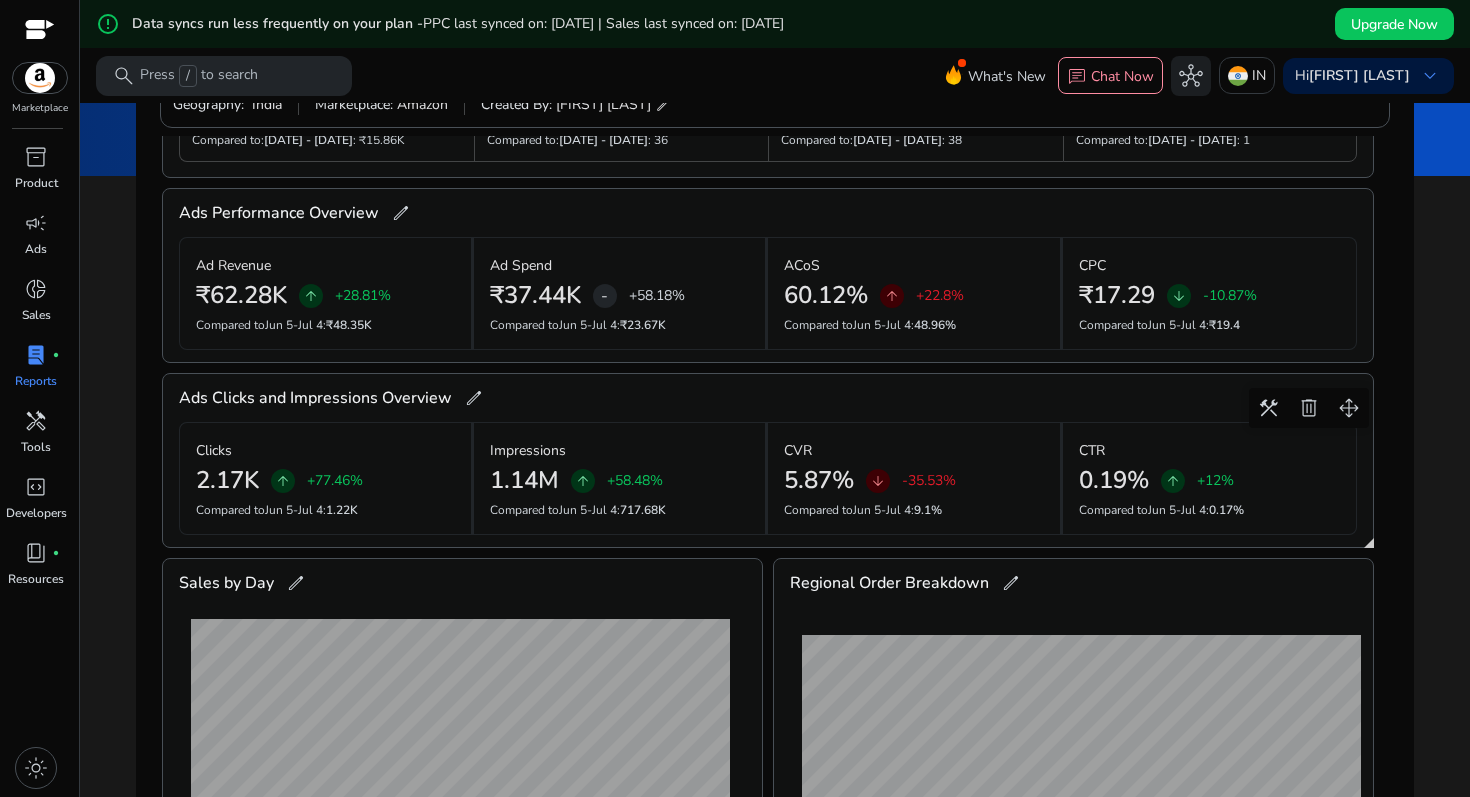 scroll, scrollTop: 486, scrollLeft: 0, axis: vertical 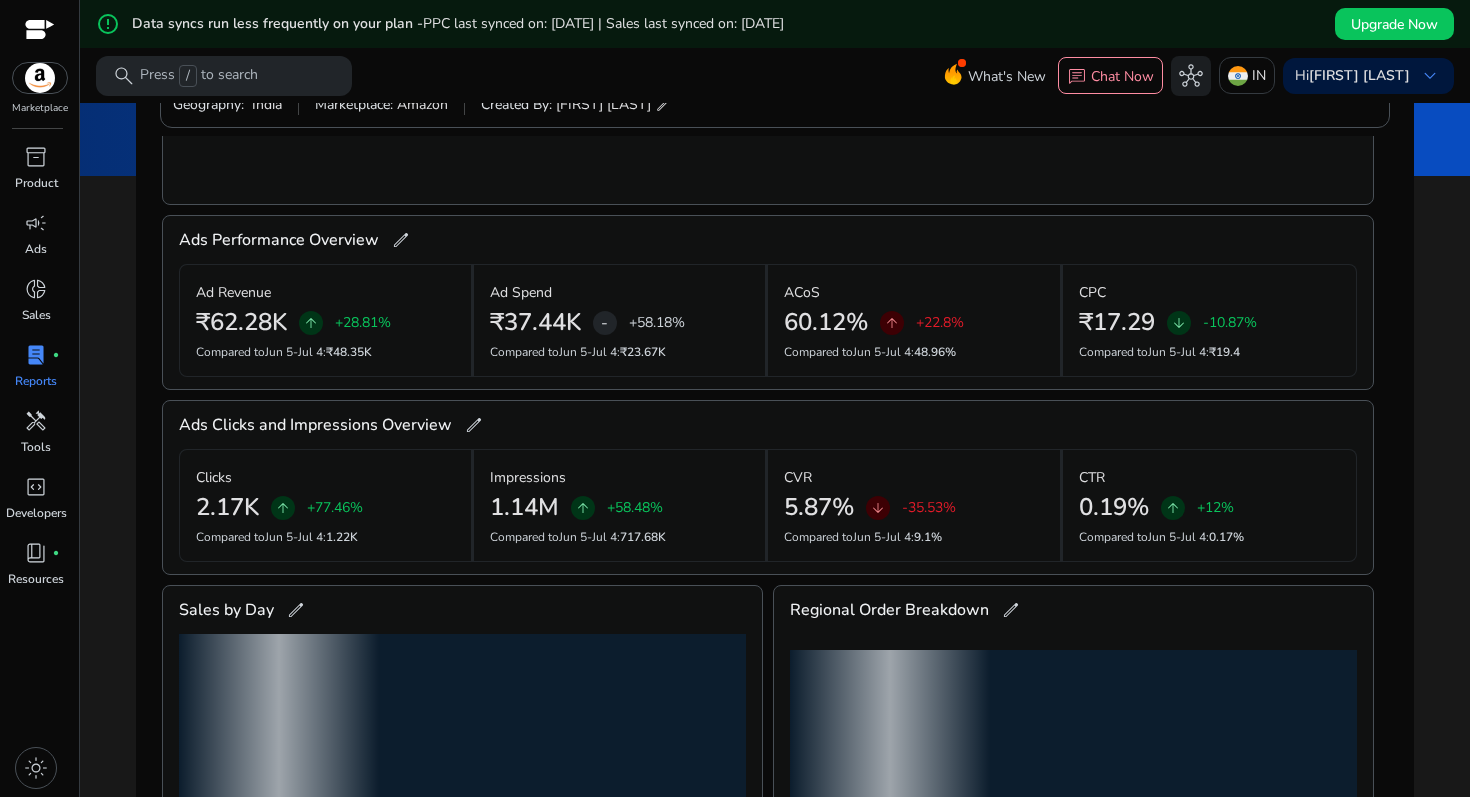 click on "Compared to  [DATE] :   [PRICE]" 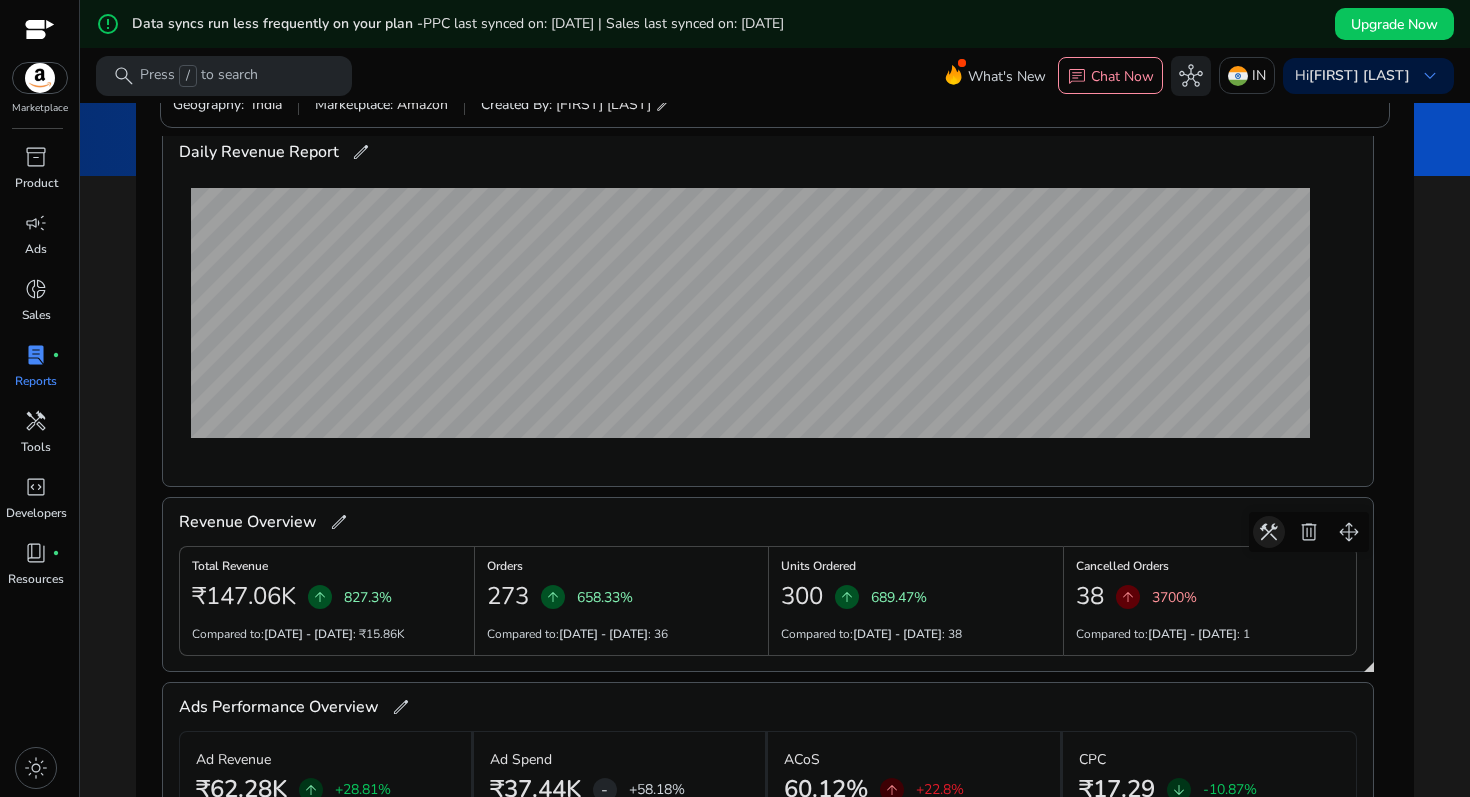 scroll, scrollTop: 0, scrollLeft: 0, axis: both 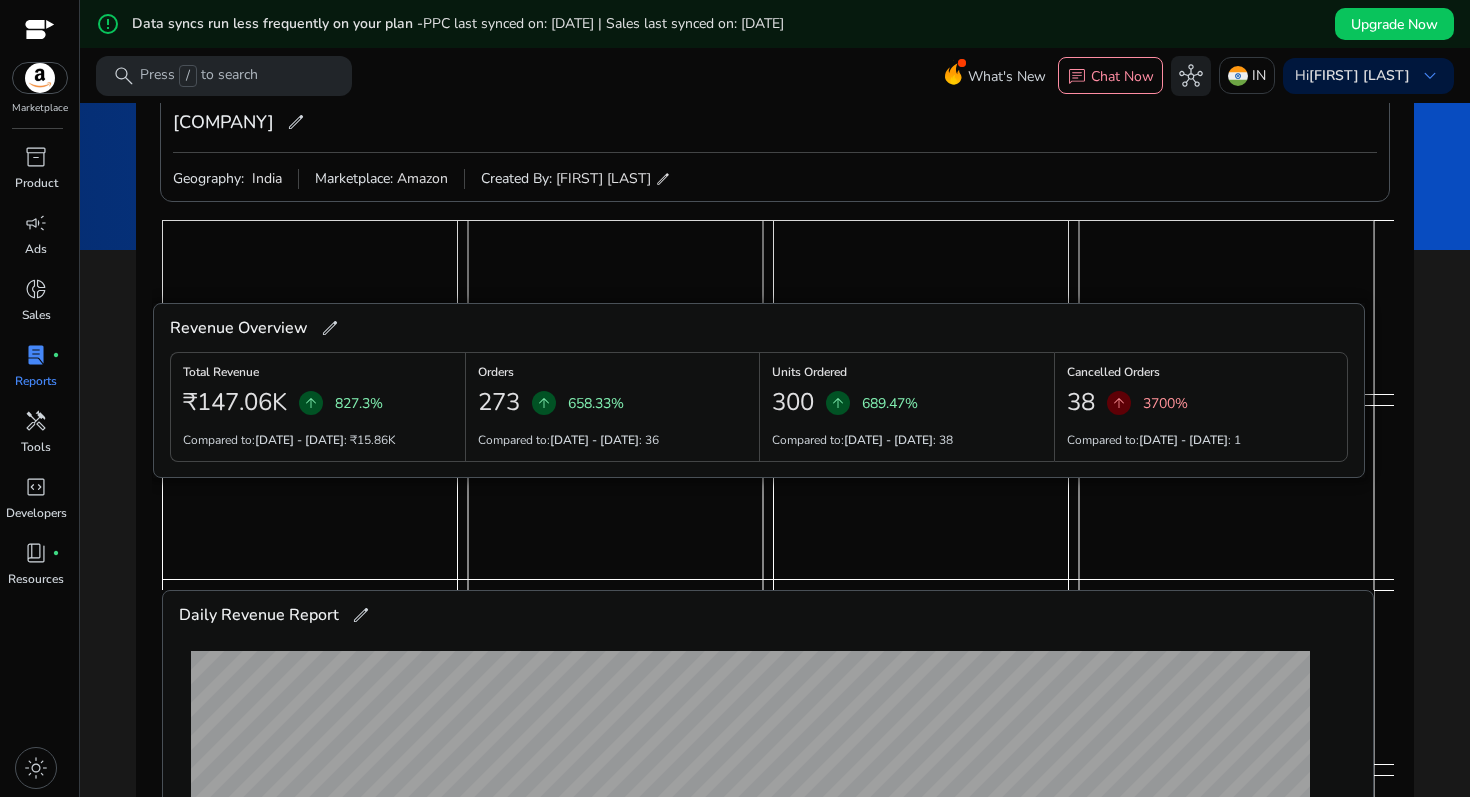 drag, startPoint x: 1353, startPoint y: 618, endPoint x: 1344, endPoint y: 331, distance: 287.14108 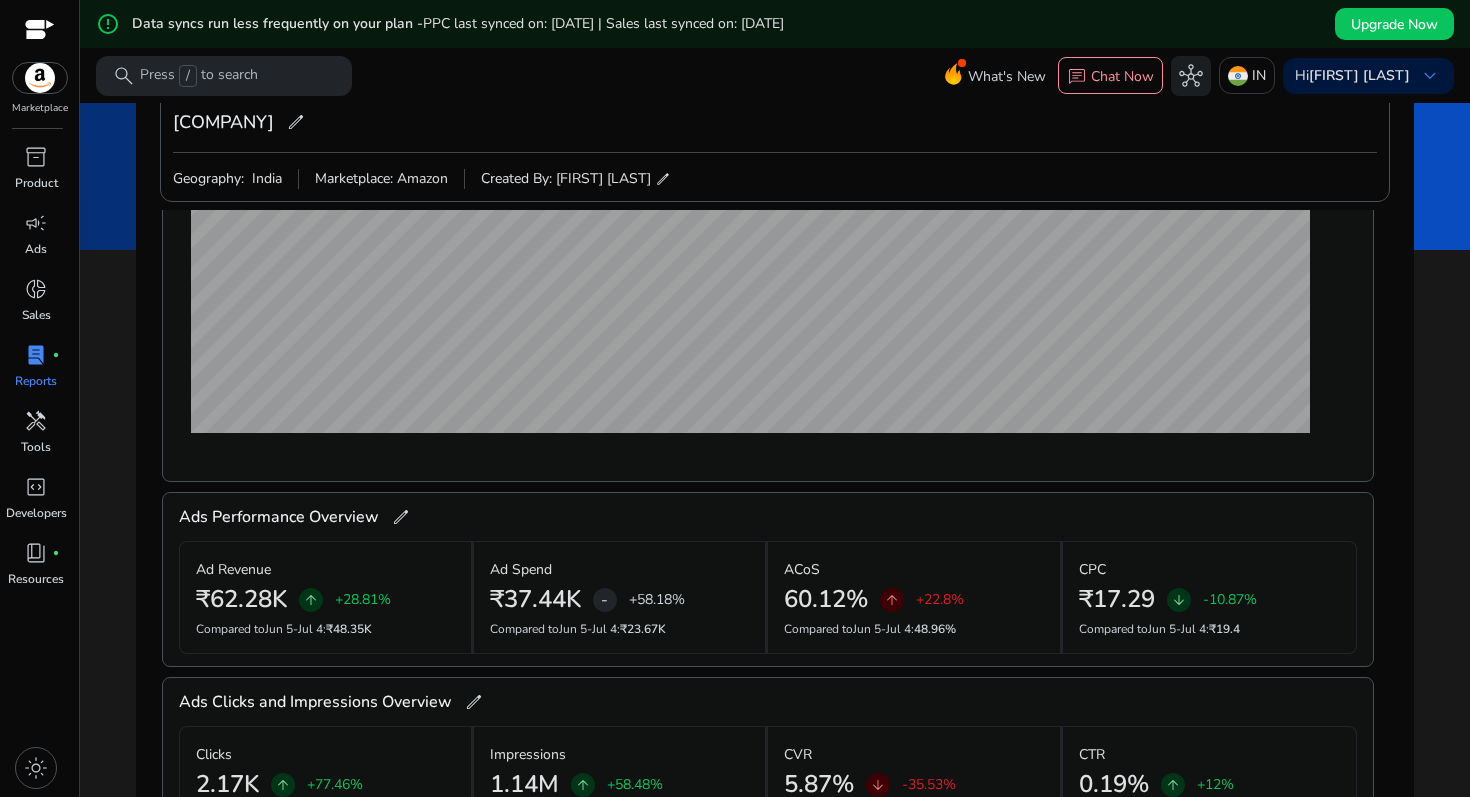 scroll, scrollTop: 265, scrollLeft: 0, axis: vertical 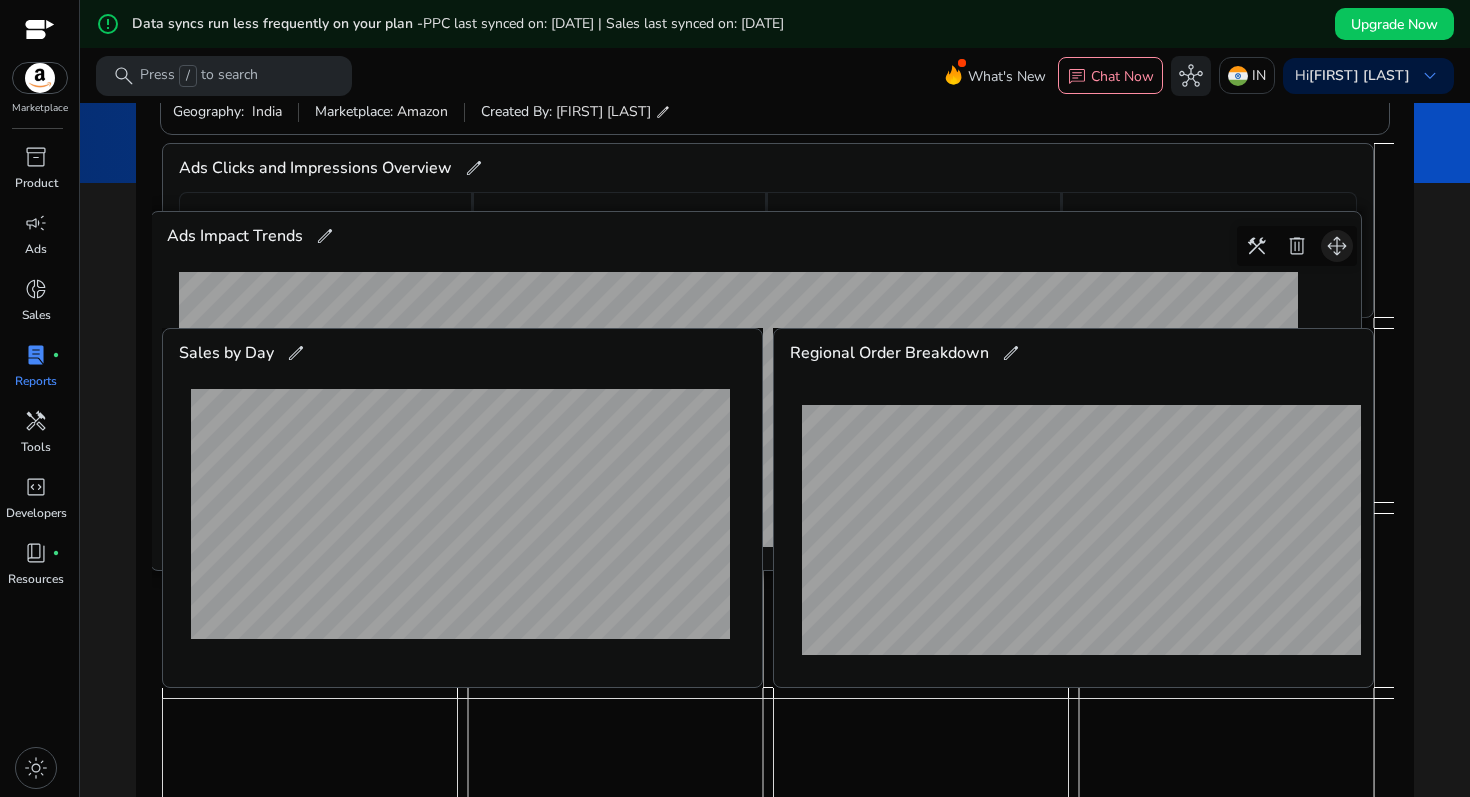 drag, startPoint x: 1350, startPoint y: 491, endPoint x: 1338, endPoint y: 244, distance: 247.29132 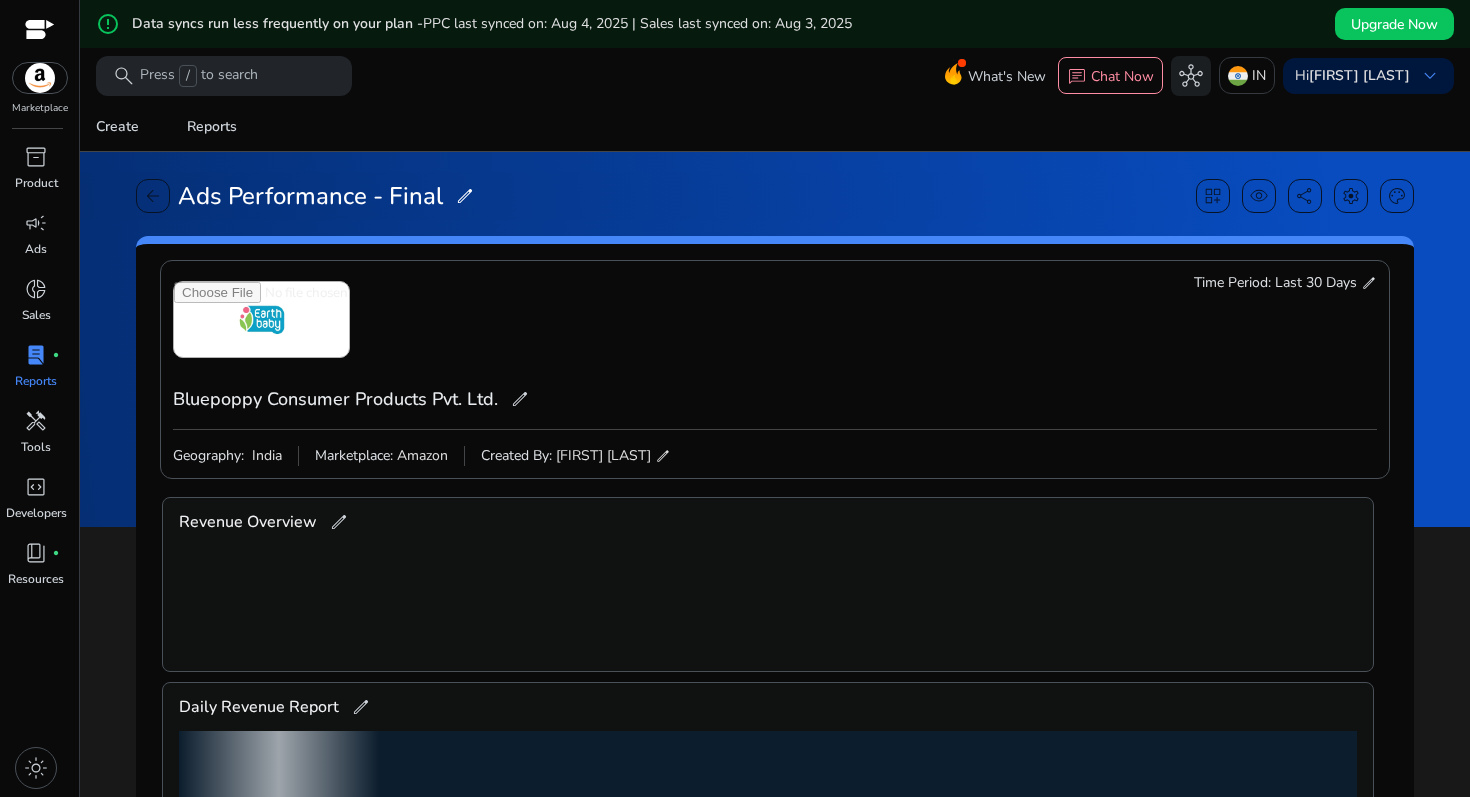 scroll, scrollTop: 0, scrollLeft: 0, axis: both 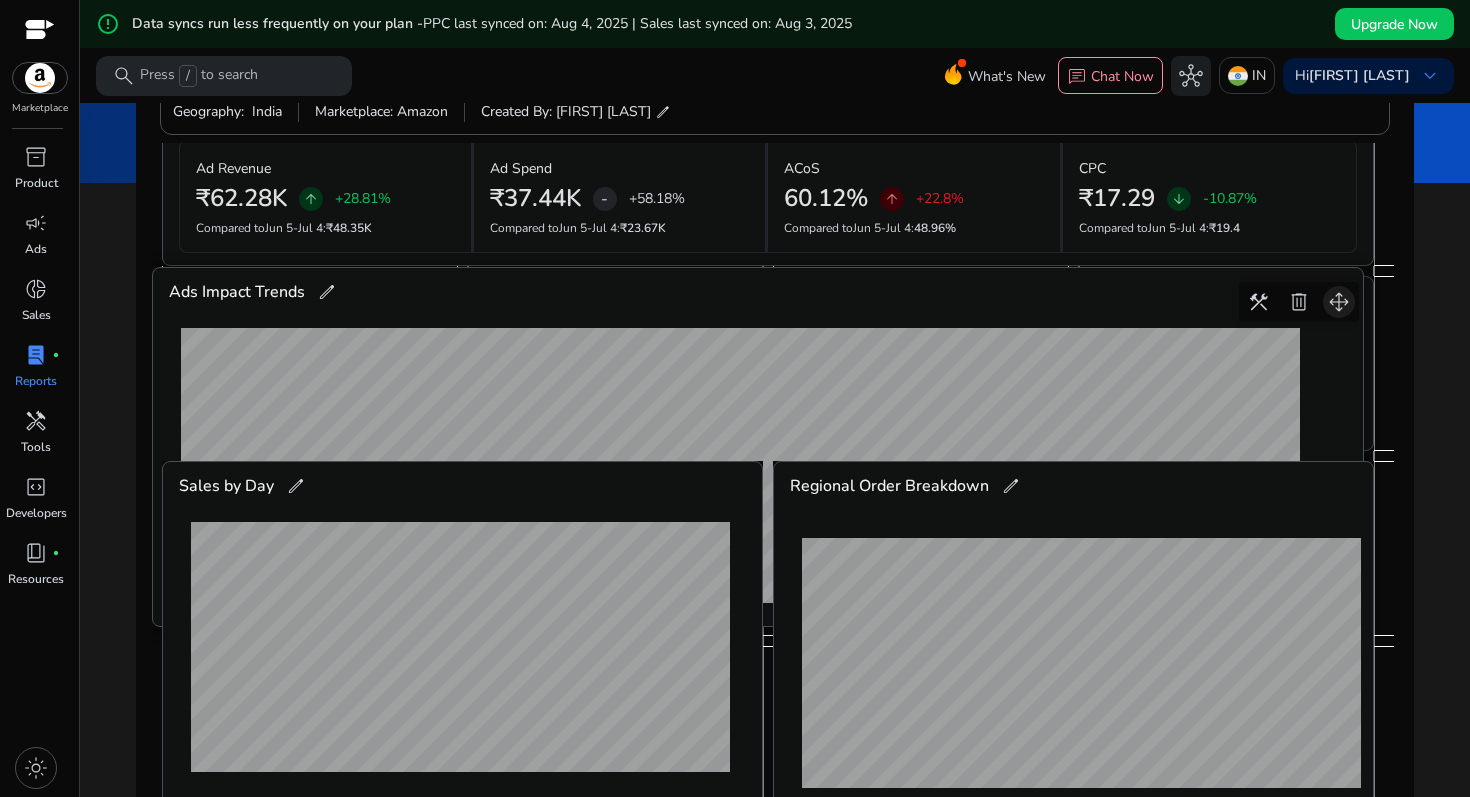drag, startPoint x: 1349, startPoint y: 647, endPoint x: 1339, endPoint y: 303, distance: 344.14532 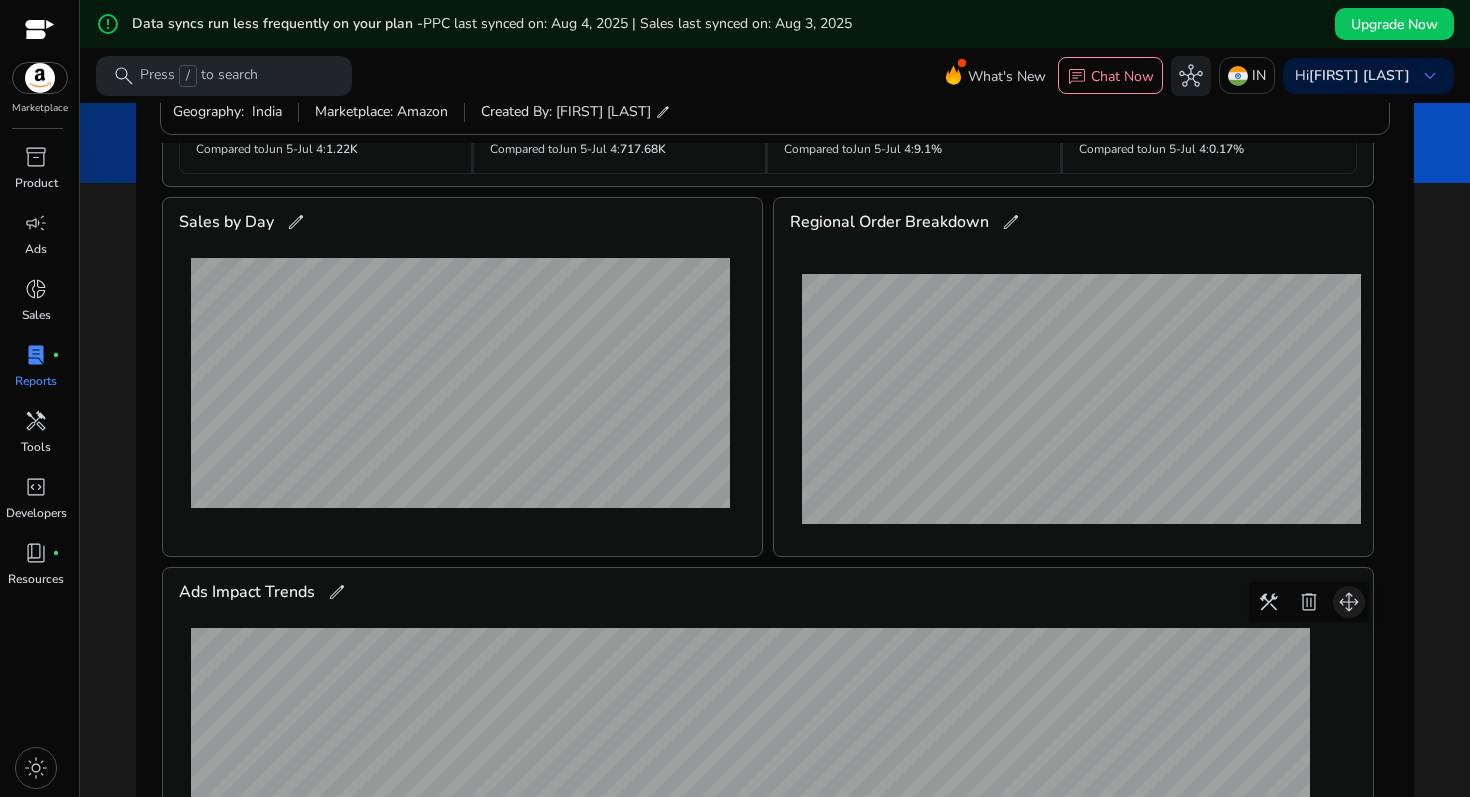 scroll, scrollTop: 805, scrollLeft: 0, axis: vertical 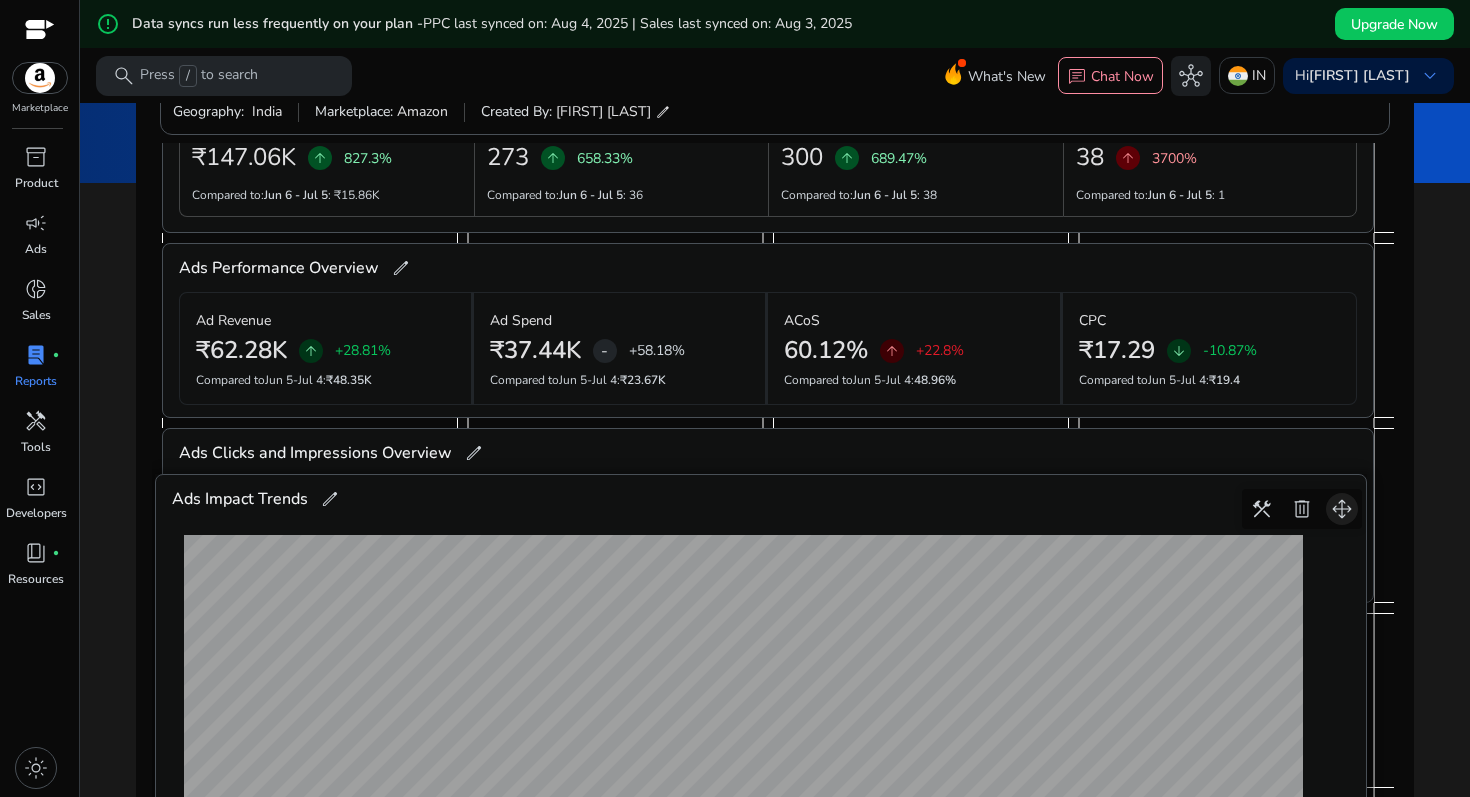 drag, startPoint x: 1341, startPoint y: 680, endPoint x: 1334, endPoint y: 511, distance: 169.14491 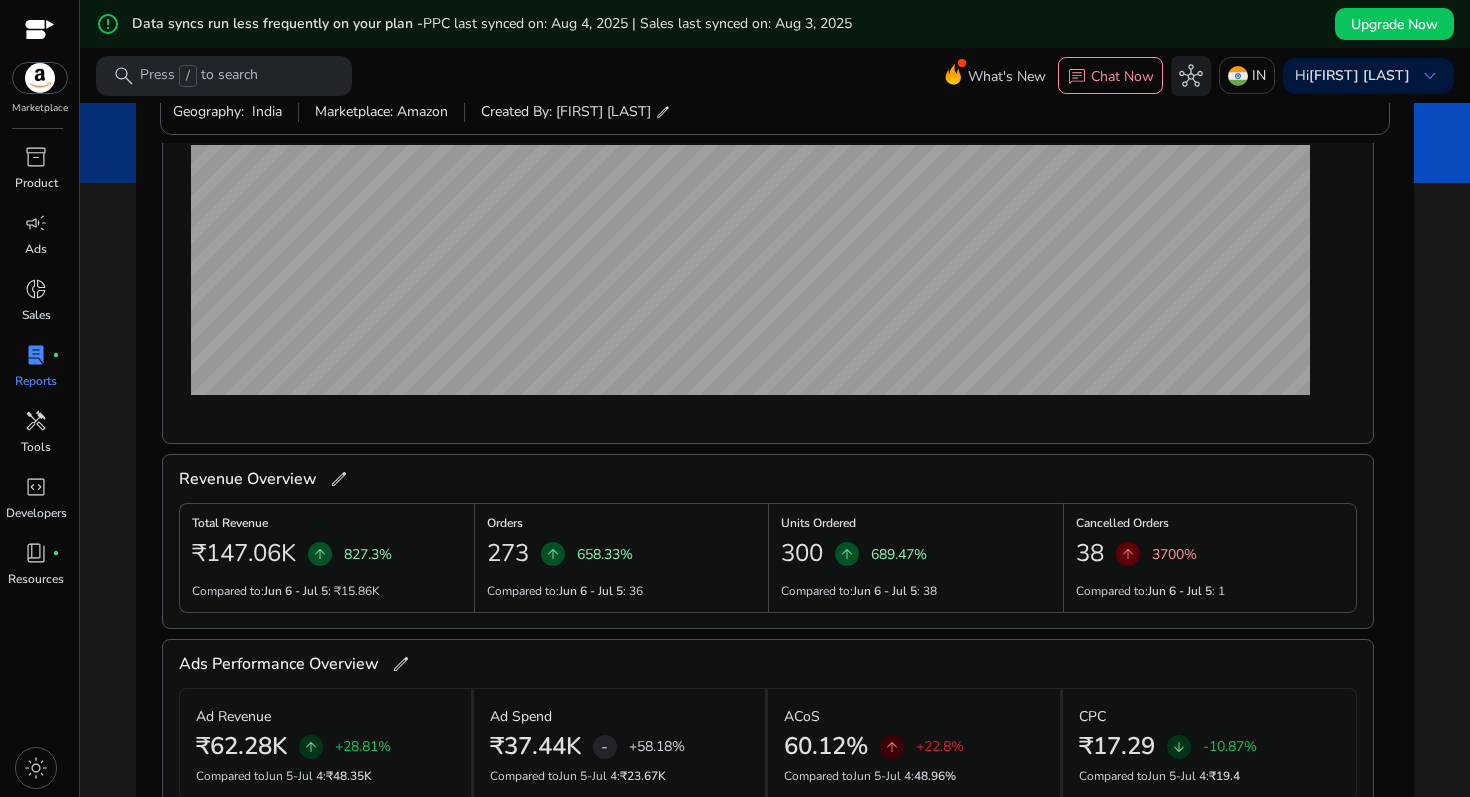 scroll, scrollTop: 0, scrollLeft: 0, axis: both 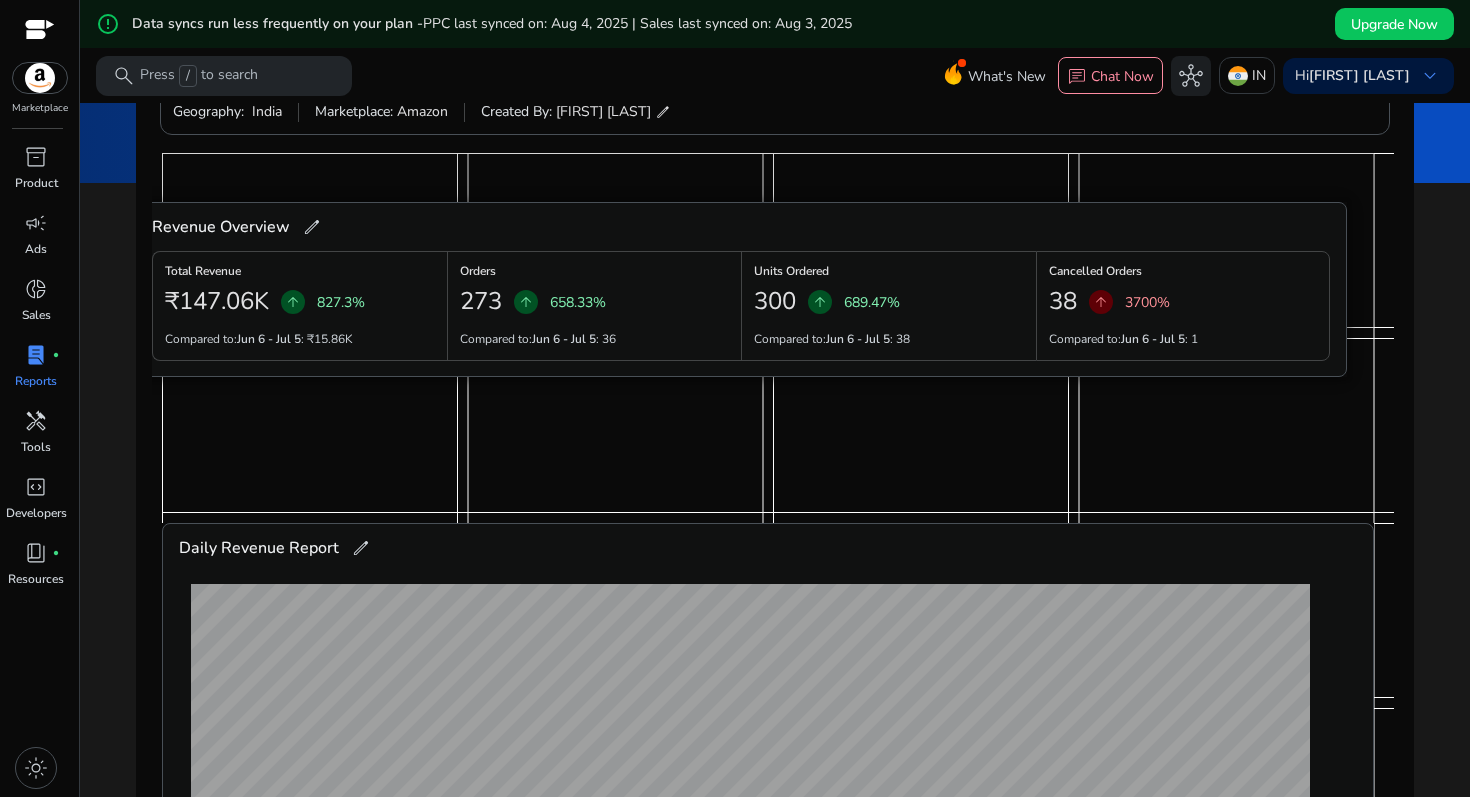 drag, startPoint x: 1357, startPoint y: 552, endPoint x: 1330, endPoint y: 231, distance: 322.1335 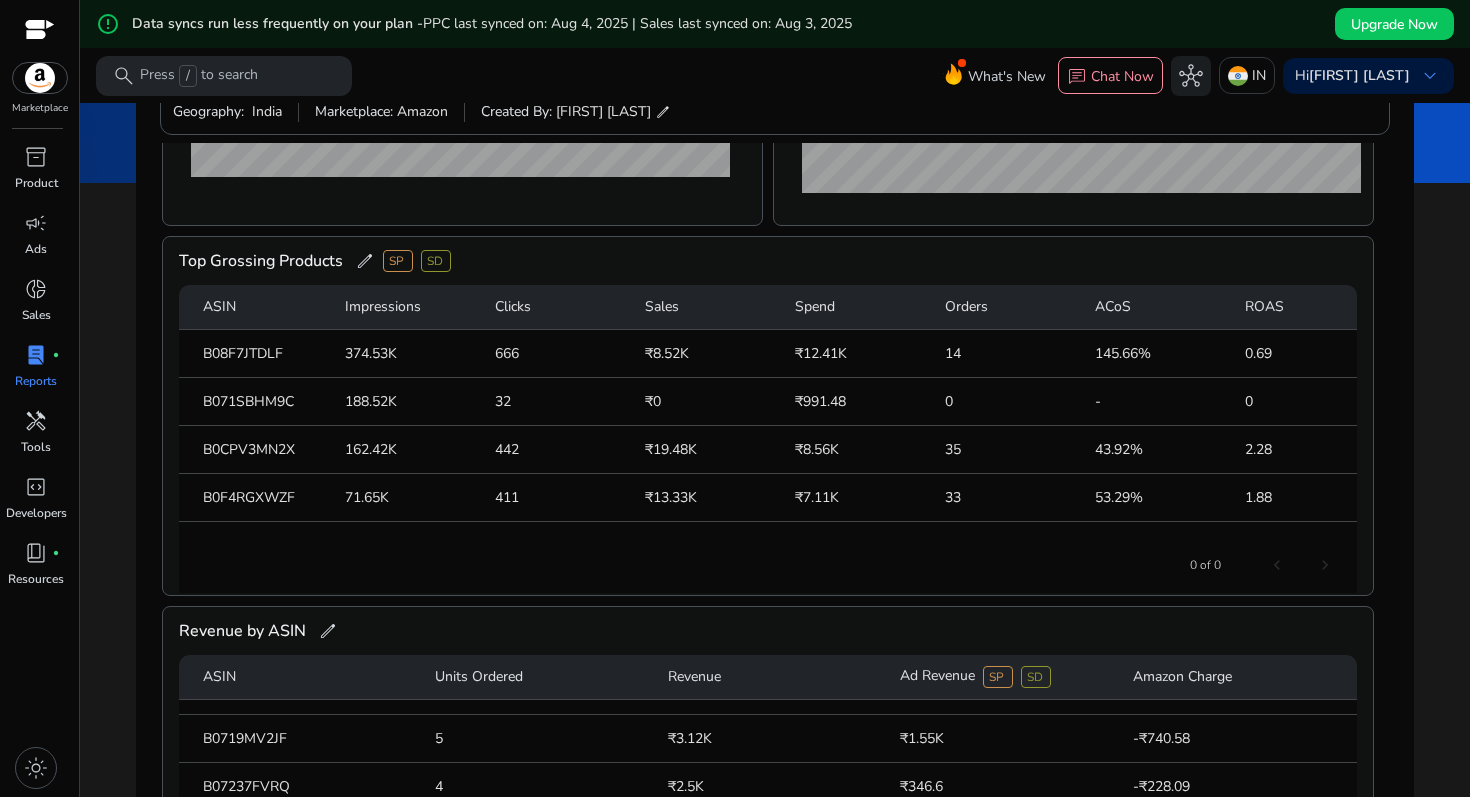 scroll, scrollTop: 1581, scrollLeft: 0, axis: vertical 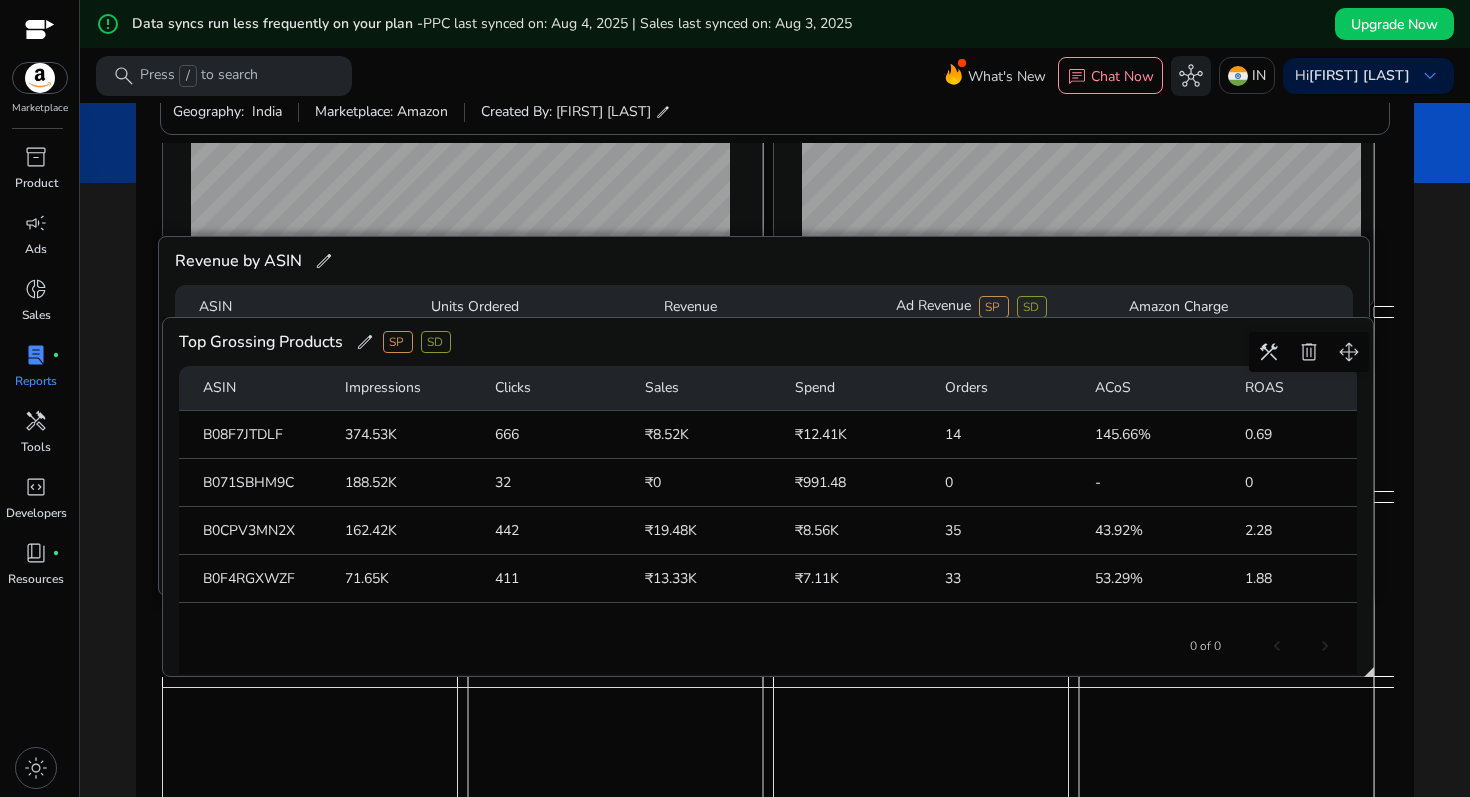 drag, startPoint x: 1350, startPoint y: 641, endPoint x: 1346, endPoint y: 270, distance: 371.02158 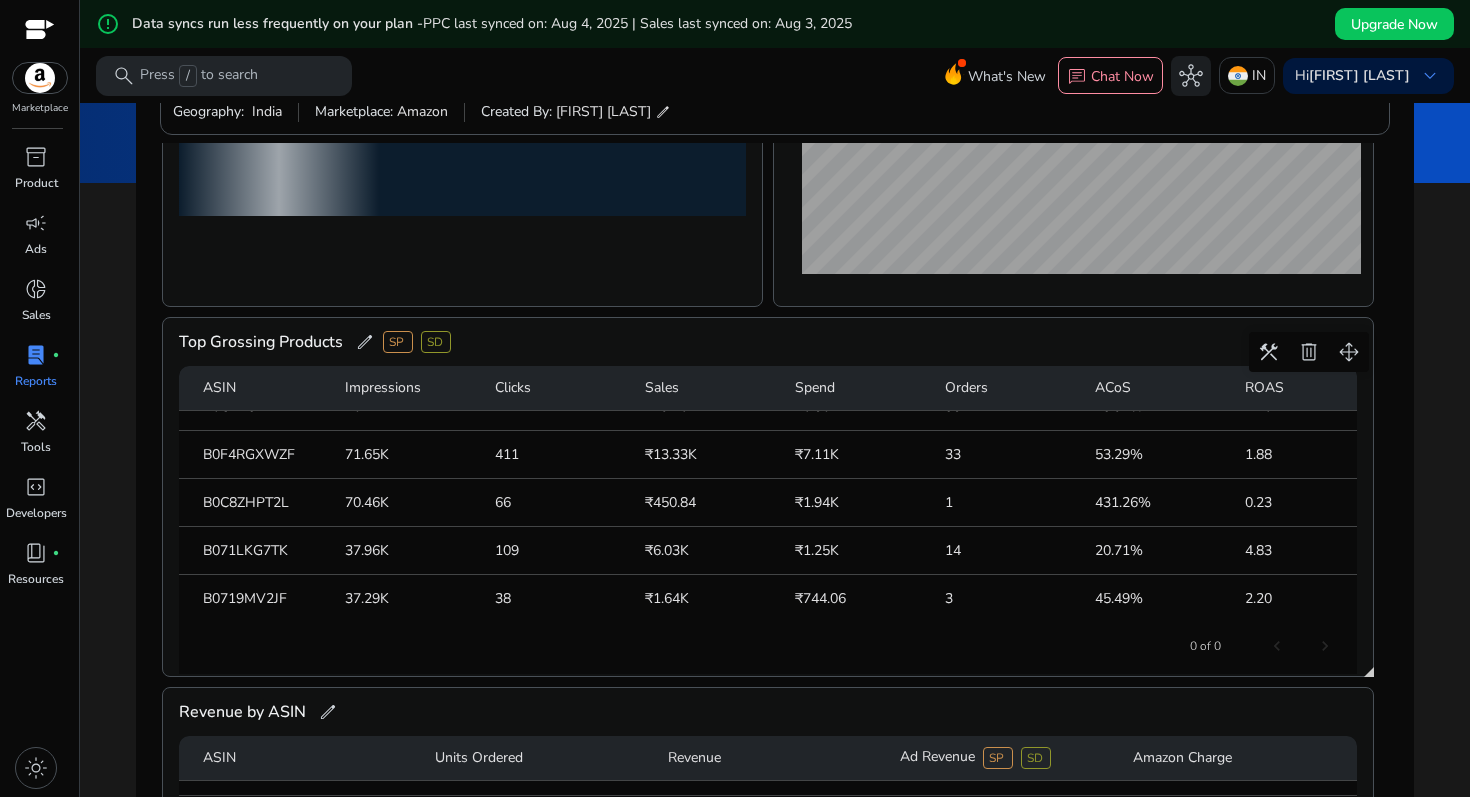 scroll, scrollTop: 0, scrollLeft: 0, axis: both 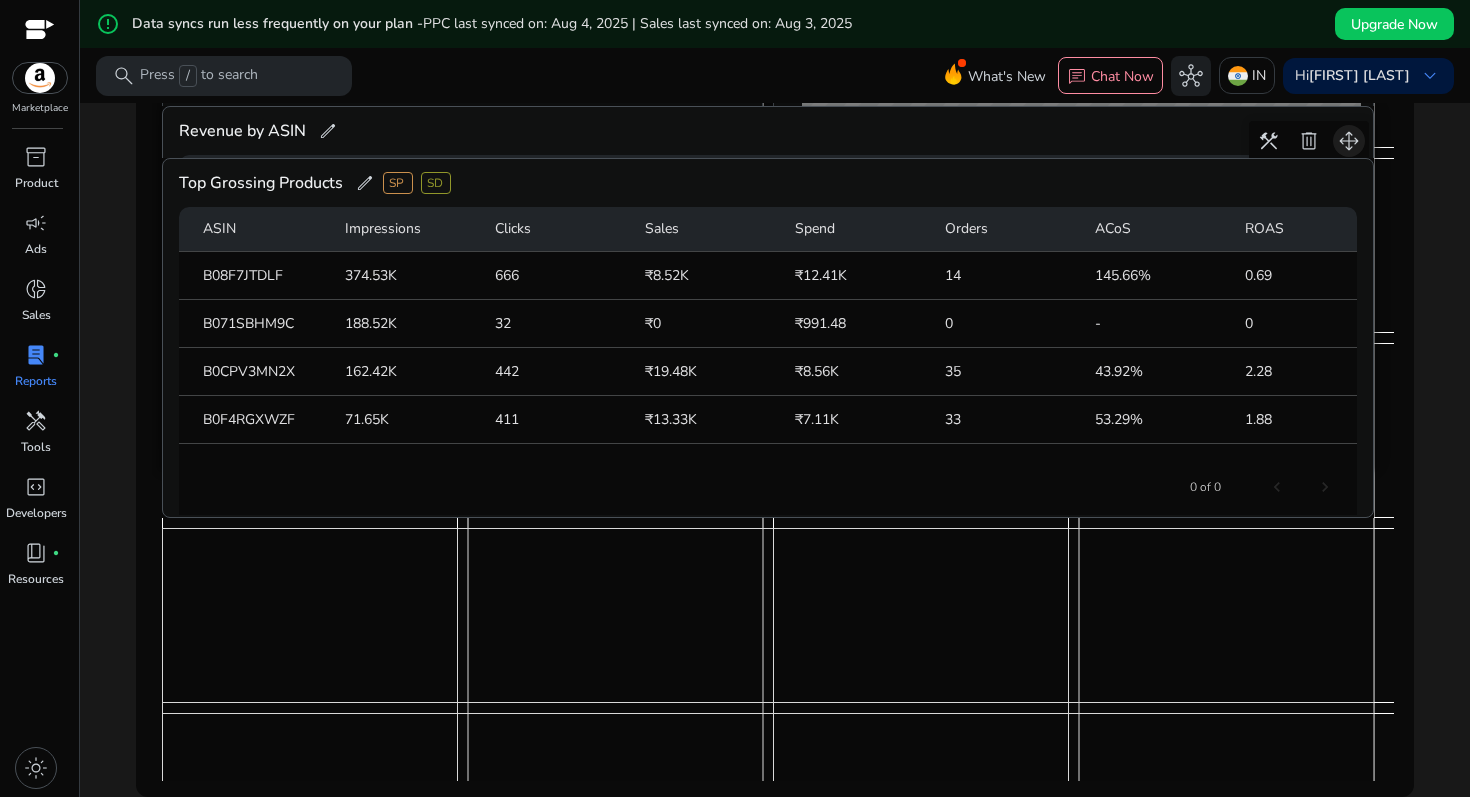 drag, startPoint x: 1340, startPoint y: 557, endPoint x: 1340, endPoint y: 135, distance: 422 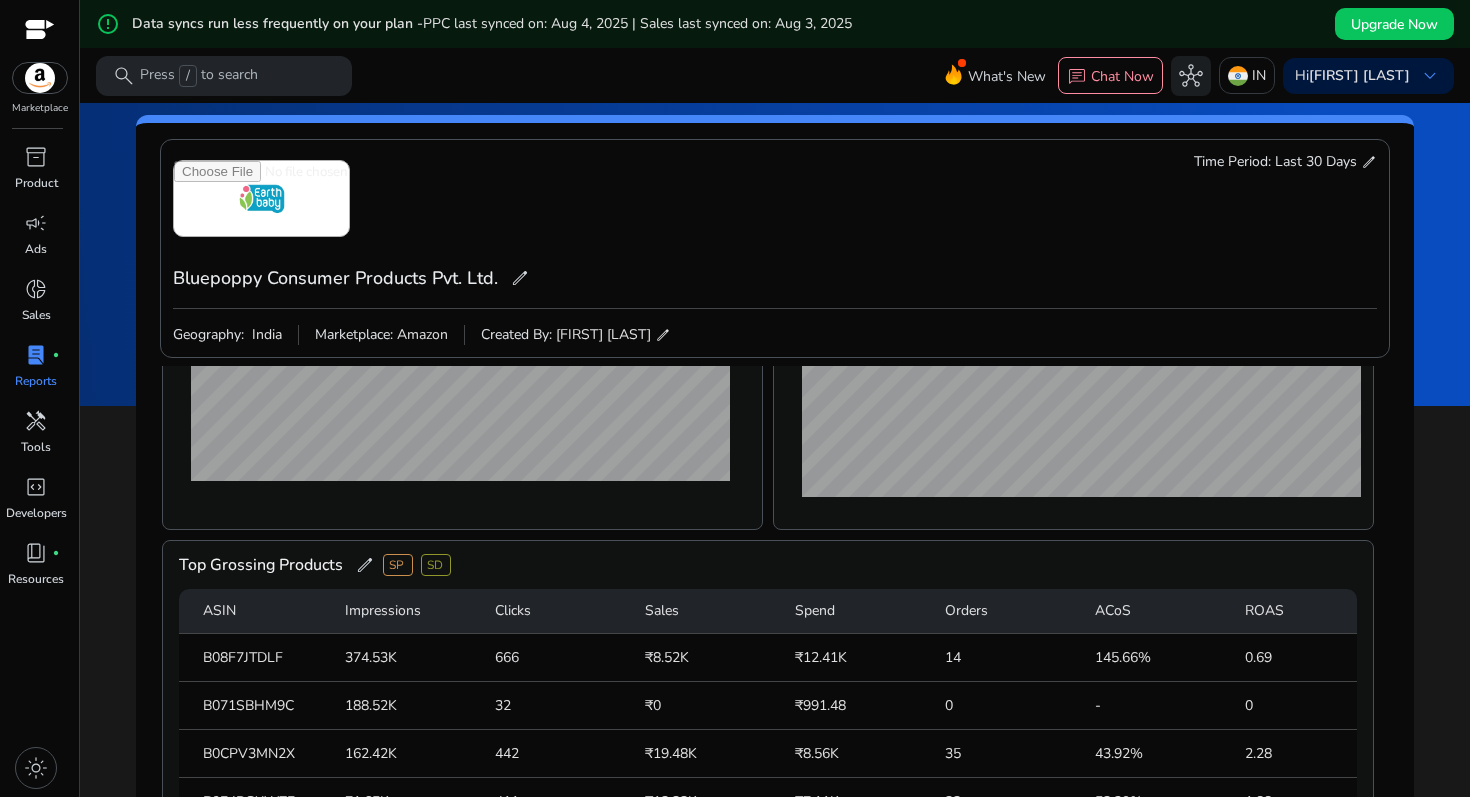 scroll, scrollTop: 156, scrollLeft: 0, axis: vertical 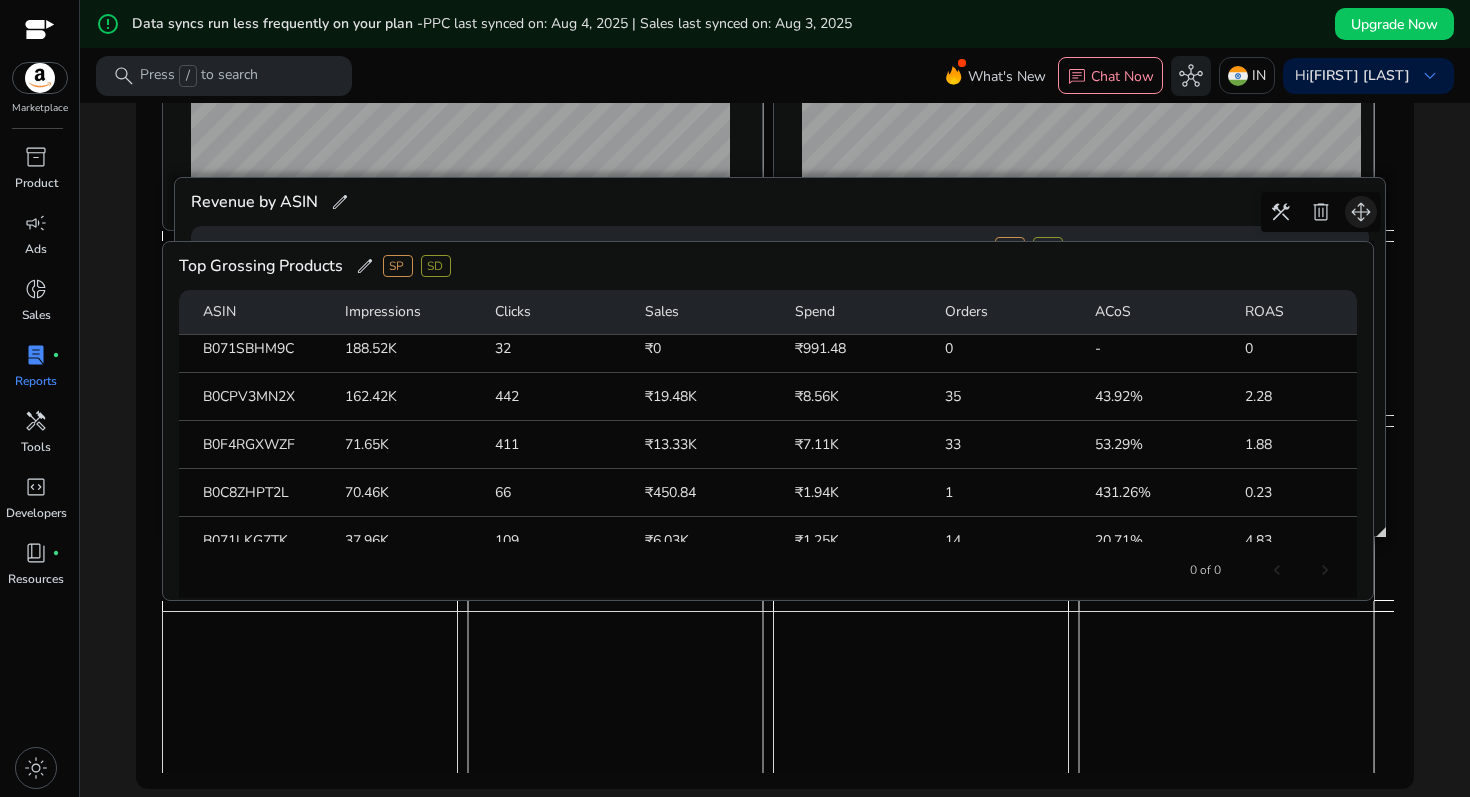 drag, startPoint x: 1345, startPoint y: 637, endPoint x: 1358, endPoint y: 205, distance: 432.19556 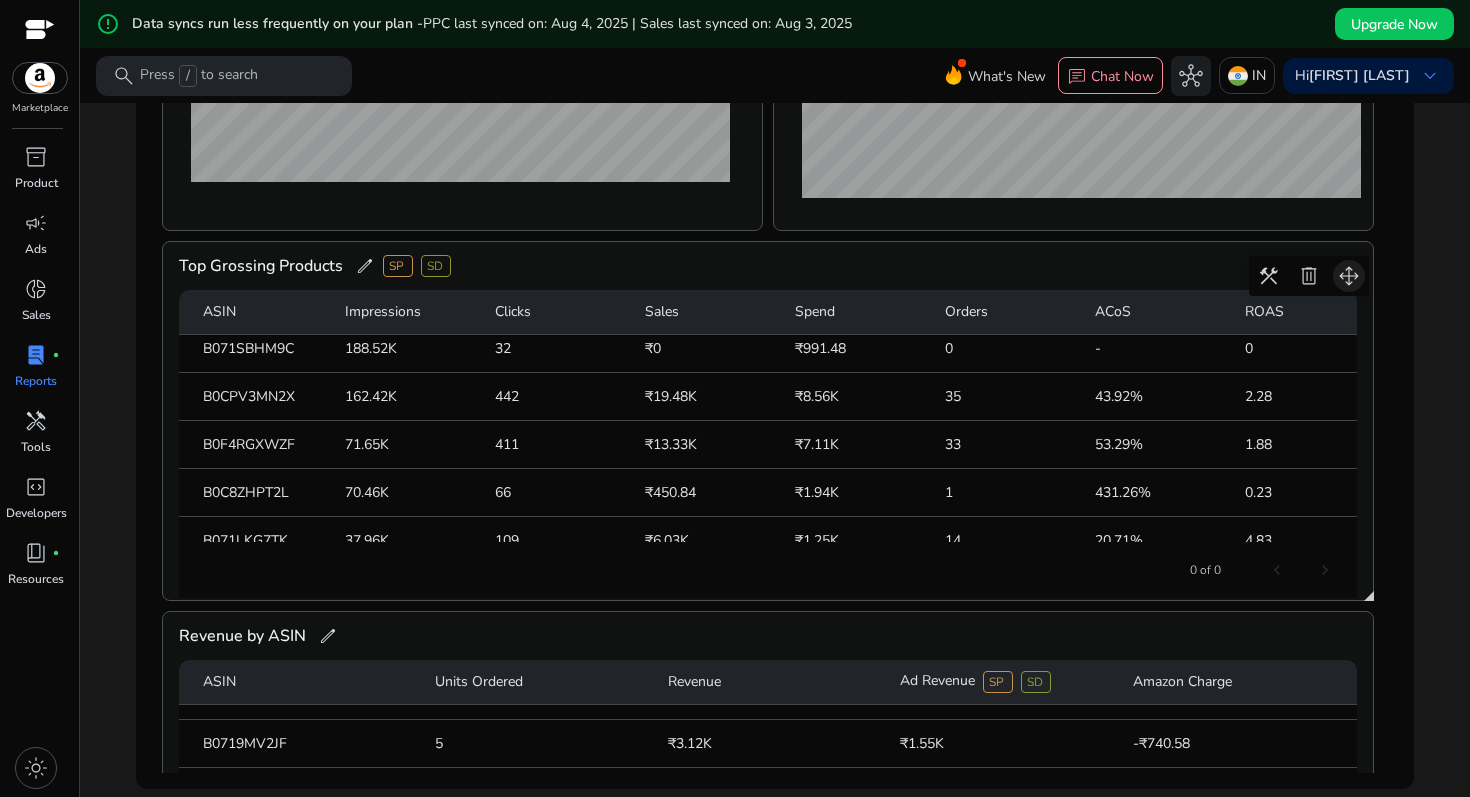 click 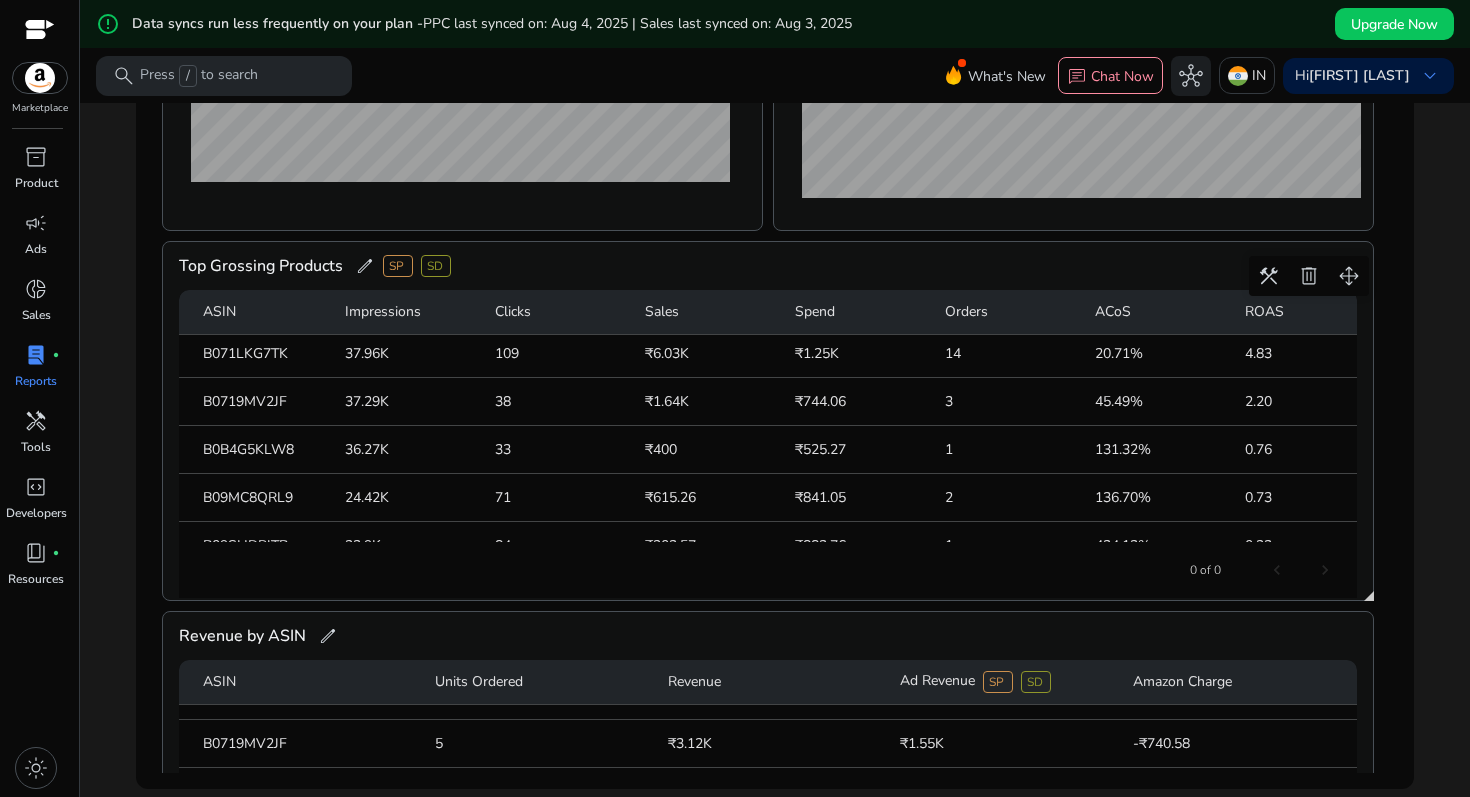 scroll, scrollTop: 289, scrollLeft: 0, axis: vertical 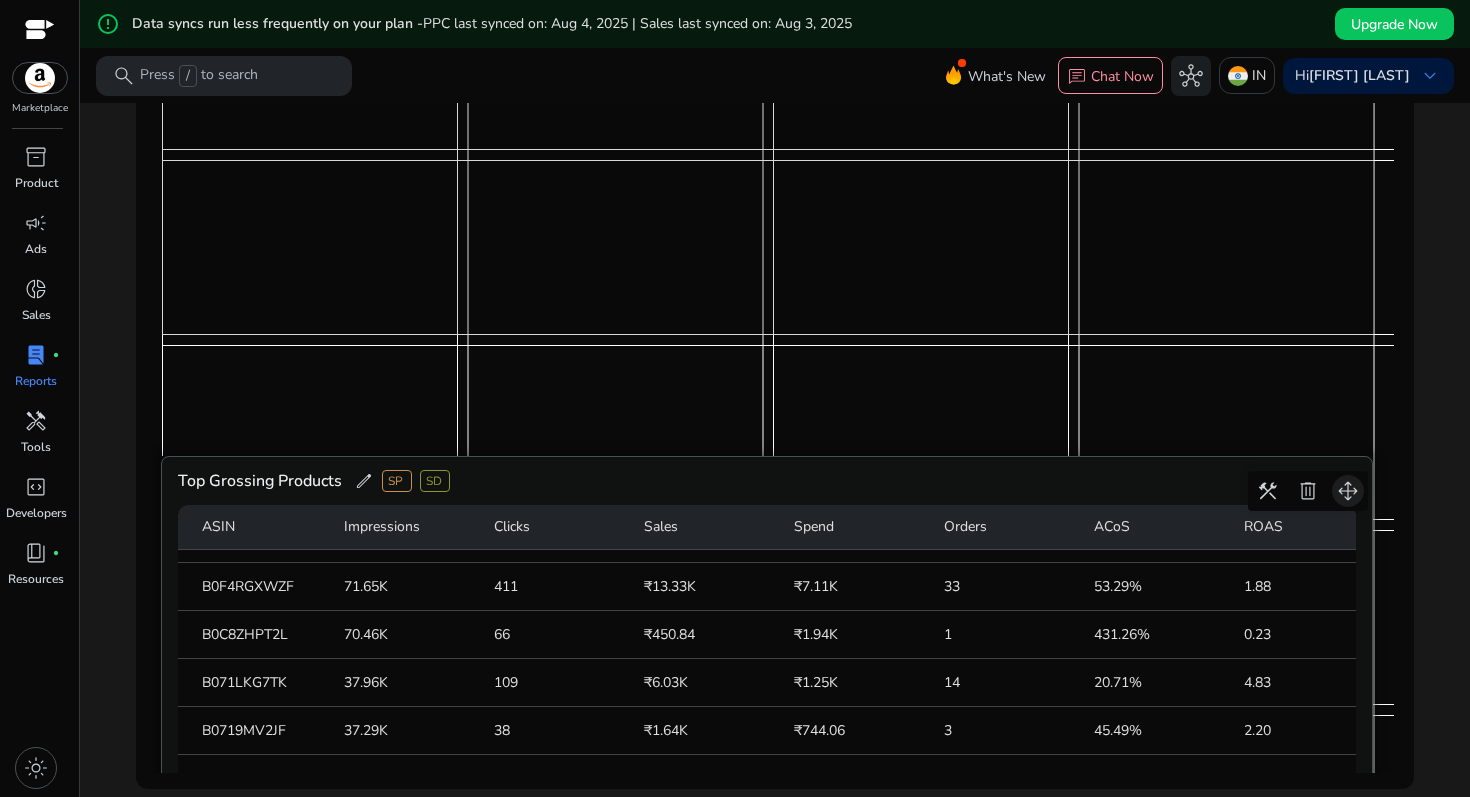 drag, startPoint x: 1354, startPoint y: 214, endPoint x: 1353, endPoint y: 495, distance: 281.00177 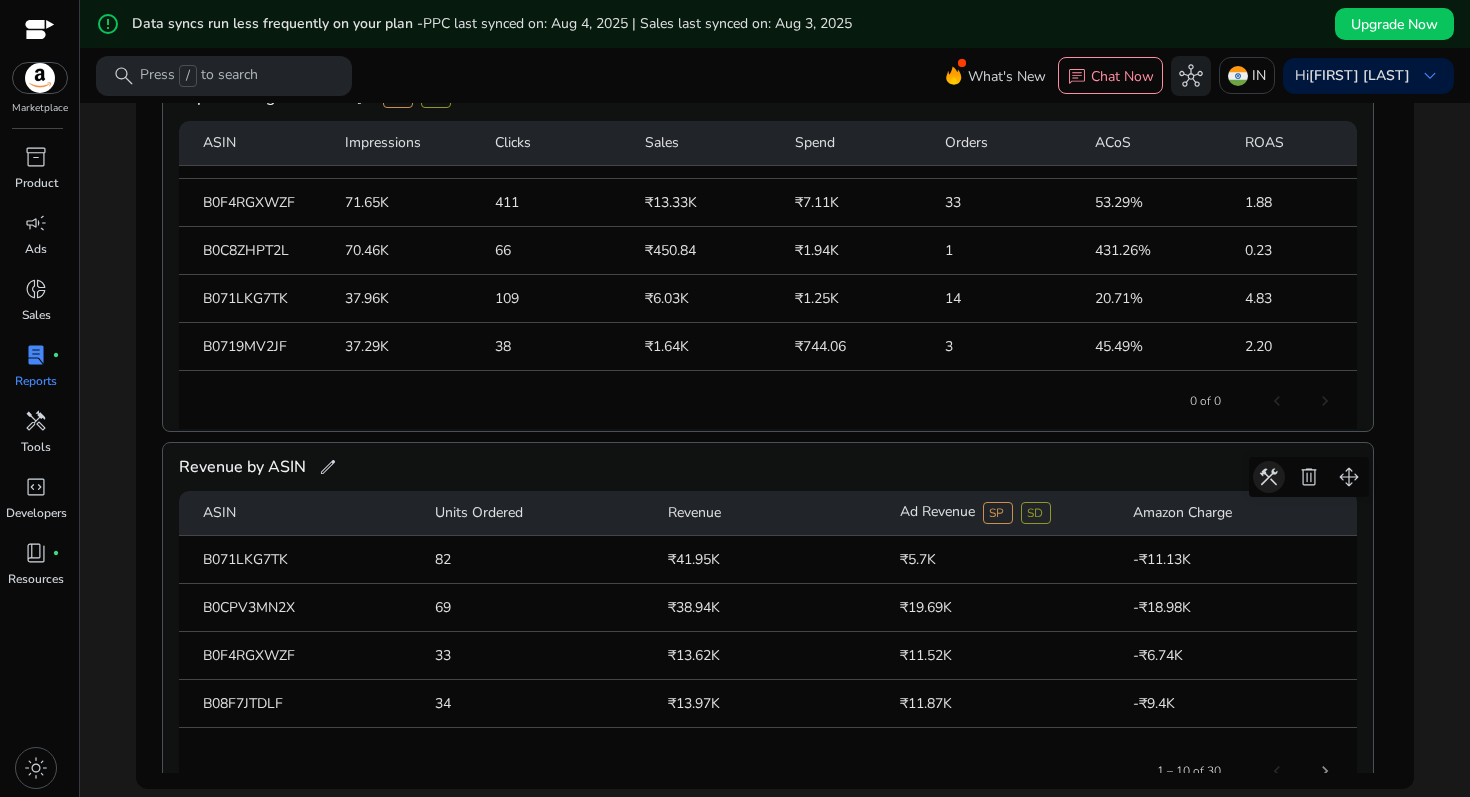 scroll, scrollTop: 1461, scrollLeft: 0, axis: vertical 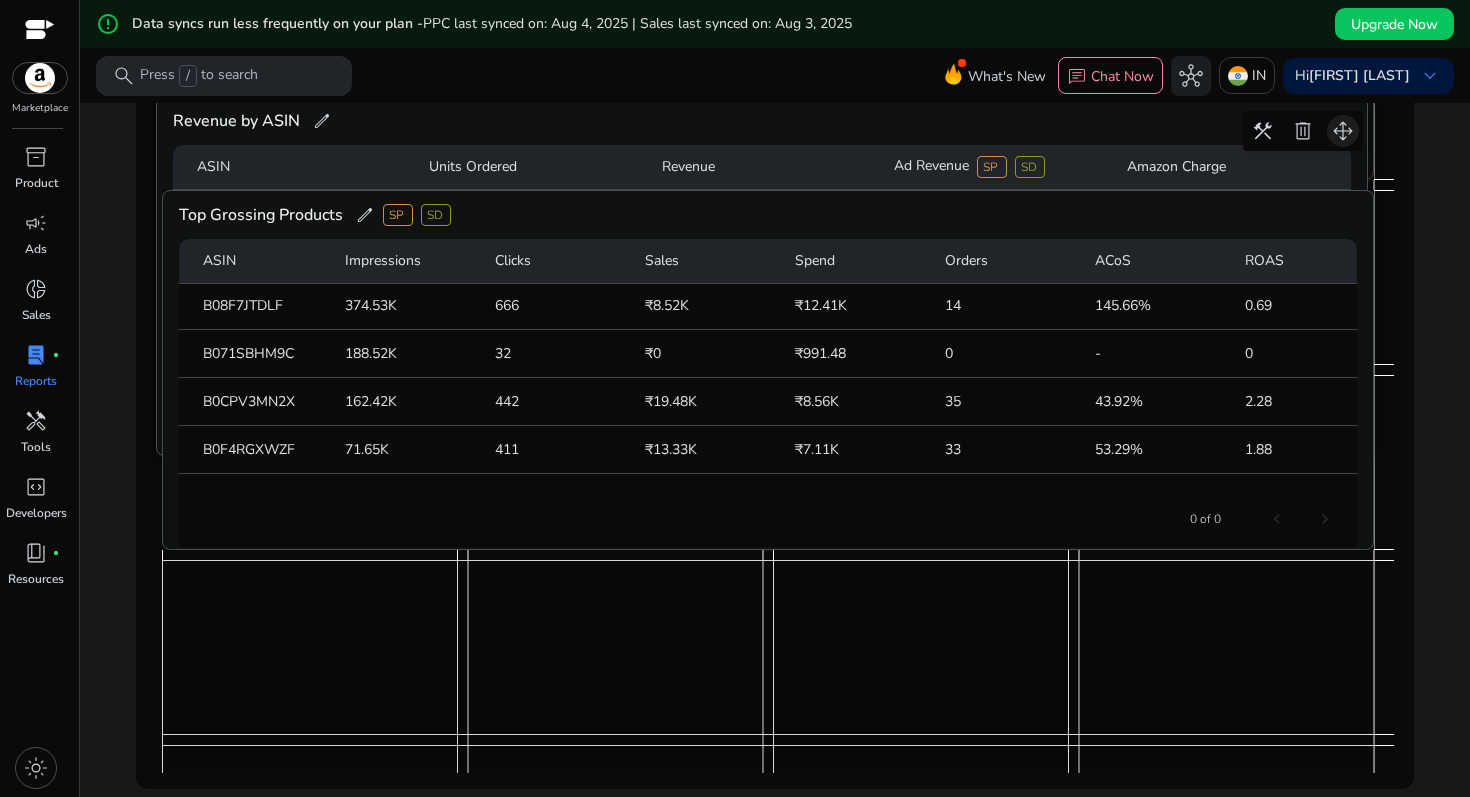 drag, startPoint x: 1343, startPoint y: 585, endPoint x: 1337, endPoint y: 121, distance: 464.0388 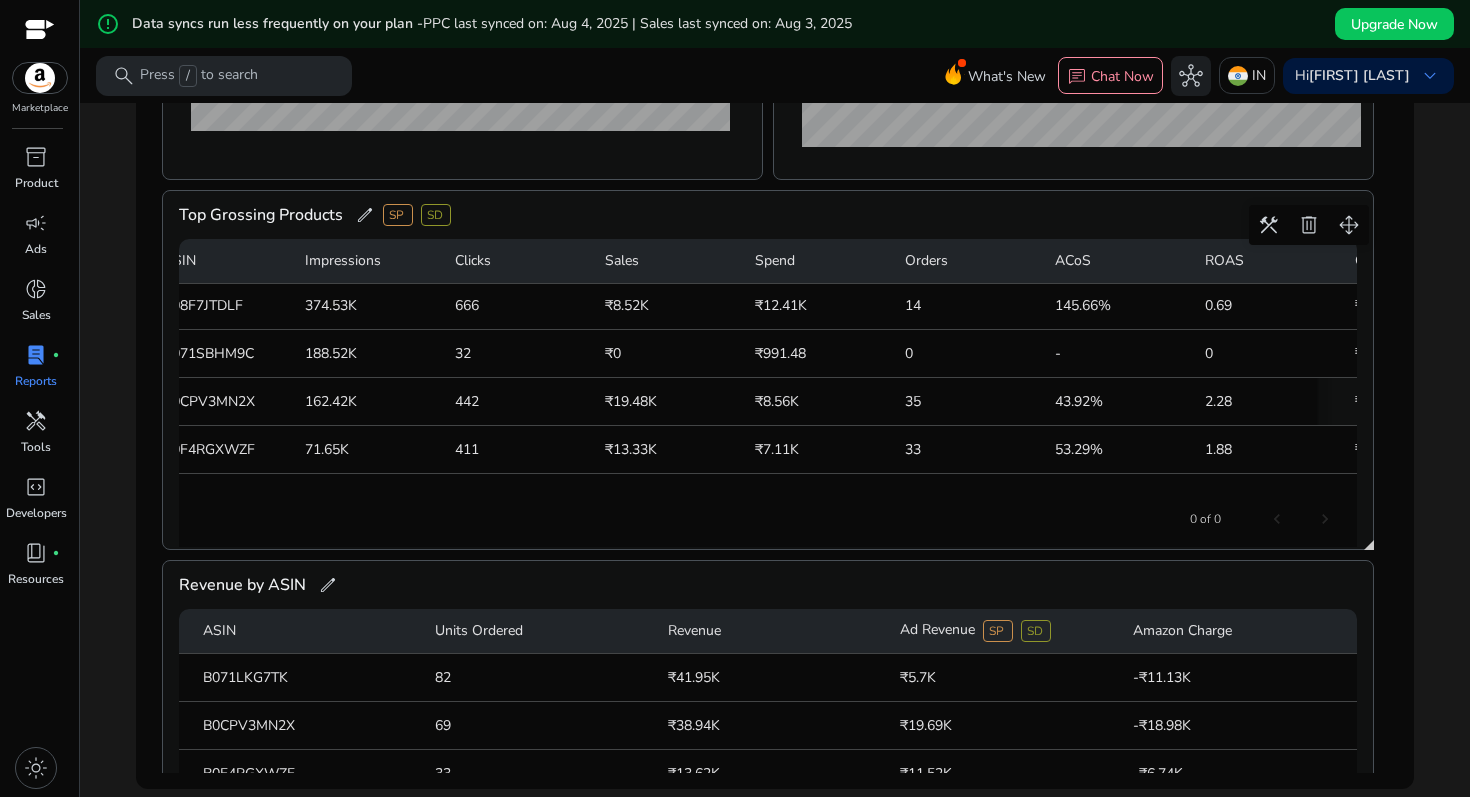 scroll, scrollTop: 2, scrollLeft: 0, axis: vertical 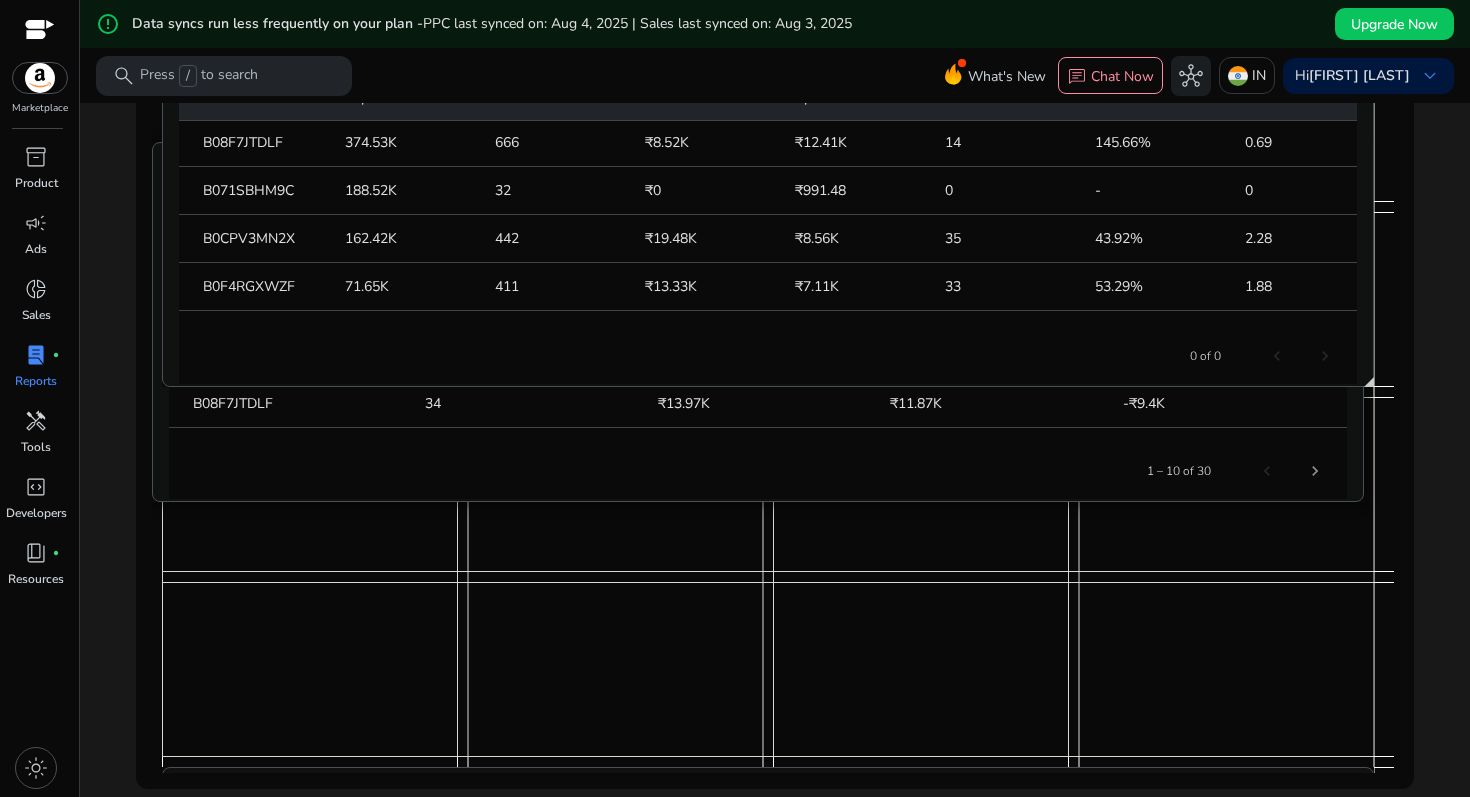 drag, startPoint x: 1345, startPoint y: 427, endPoint x: 1336, endPoint y: 171, distance: 256.15814 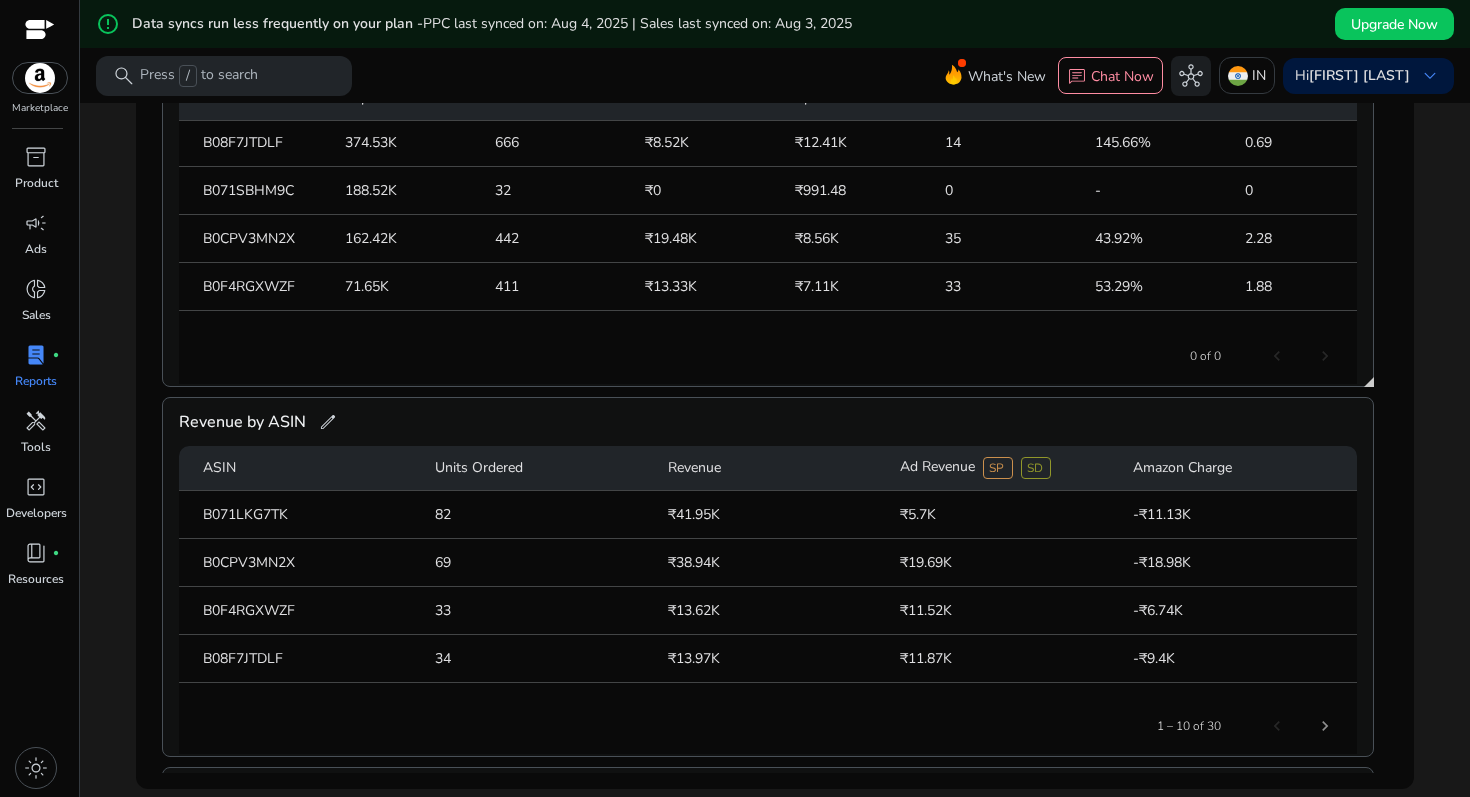 scroll, scrollTop: 0, scrollLeft: 0, axis: both 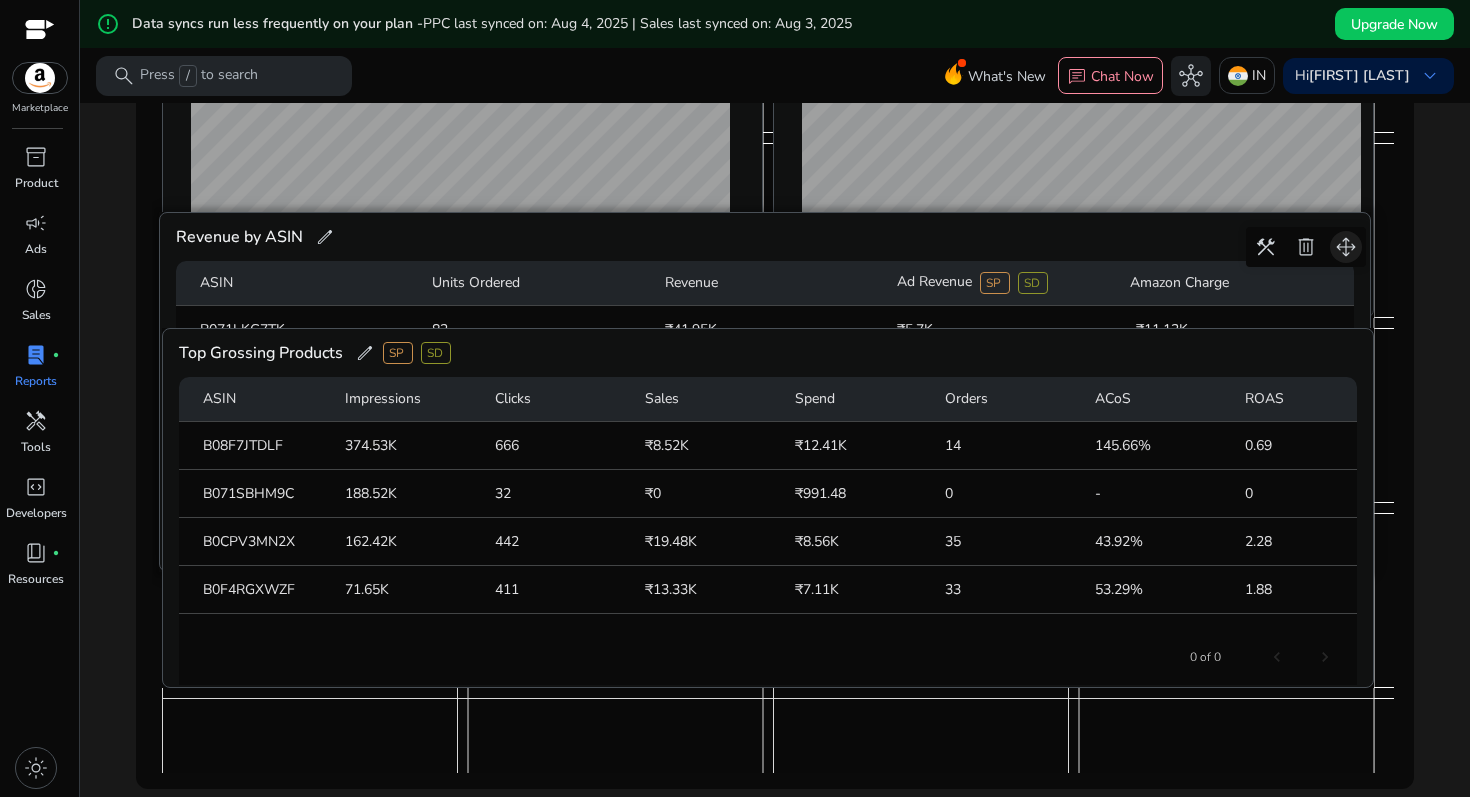 drag, startPoint x: 1348, startPoint y: 543, endPoint x: 1345, endPoint y: 242, distance: 301.01495 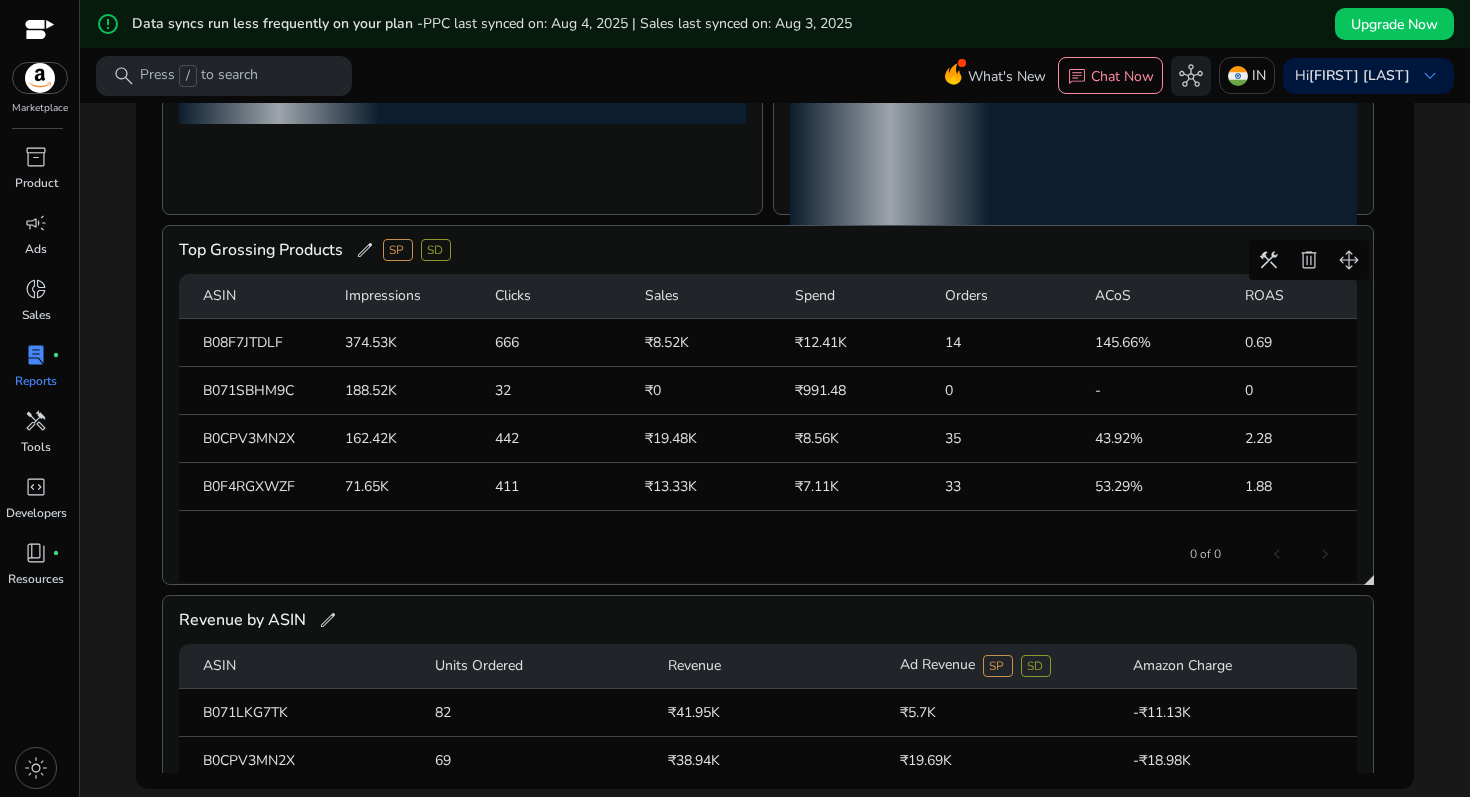 scroll, scrollTop: 1425, scrollLeft: 0, axis: vertical 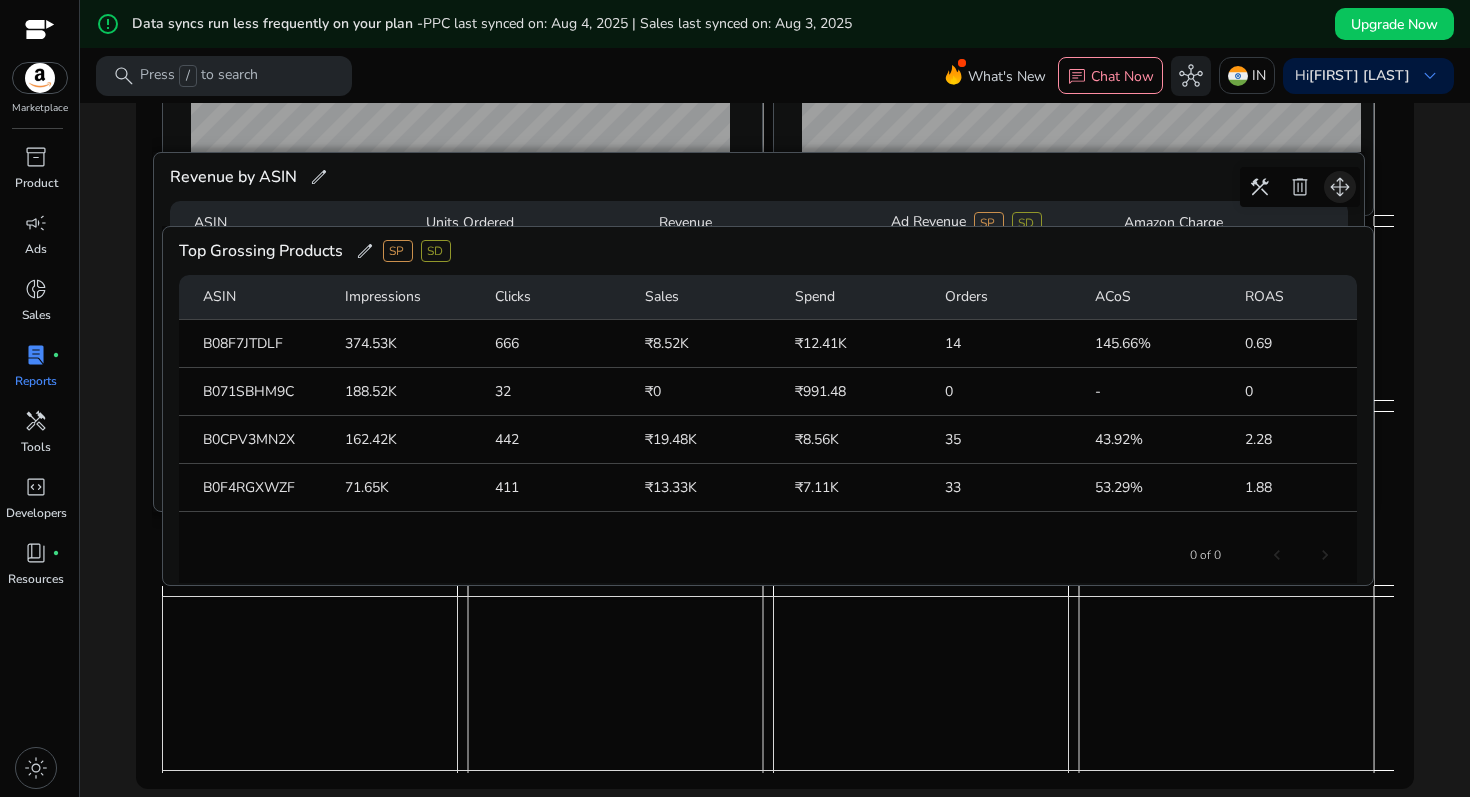 drag, startPoint x: 1348, startPoint y: 628, endPoint x: 1339, endPoint y: 184, distance: 444.09122 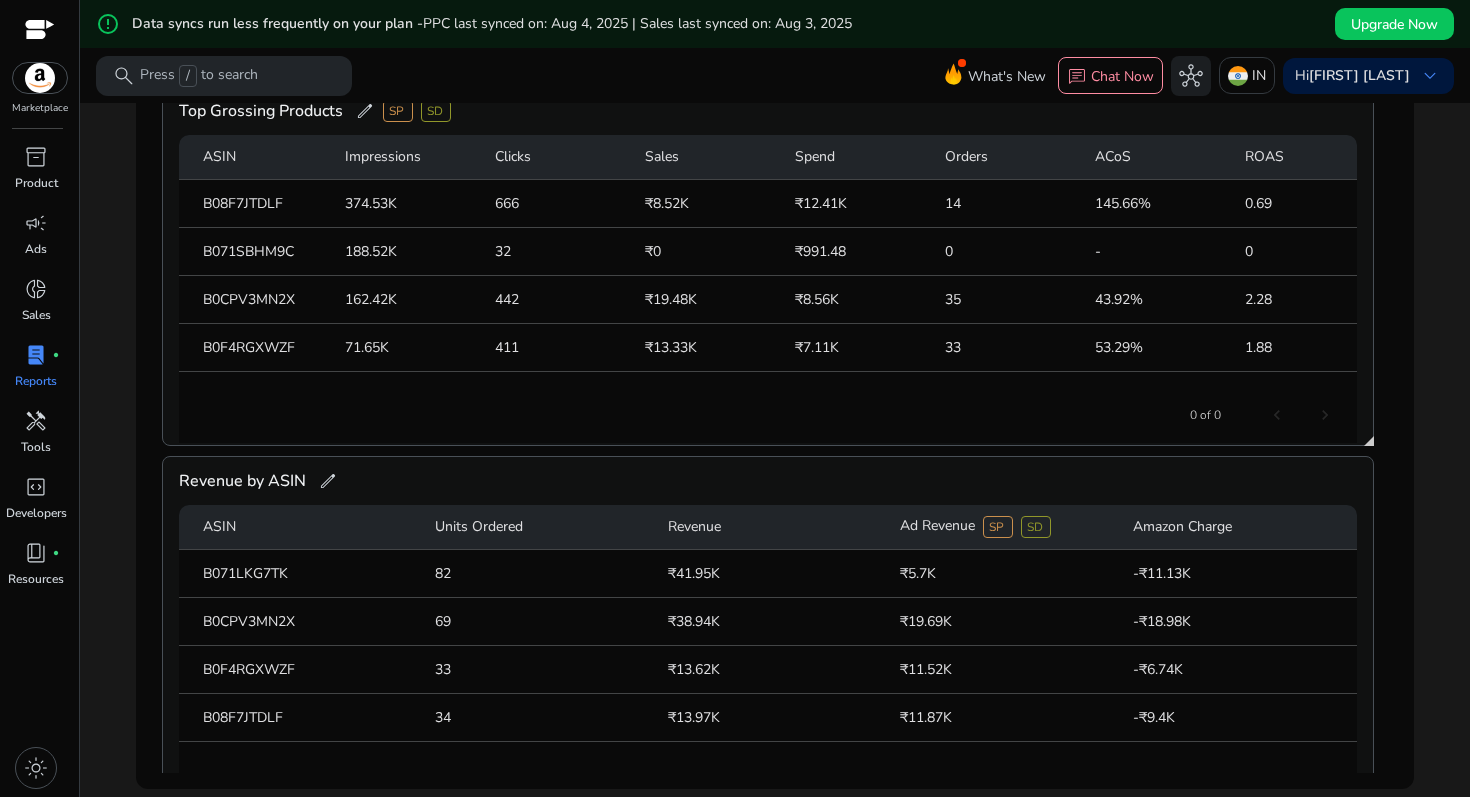 scroll, scrollTop: 1572, scrollLeft: 0, axis: vertical 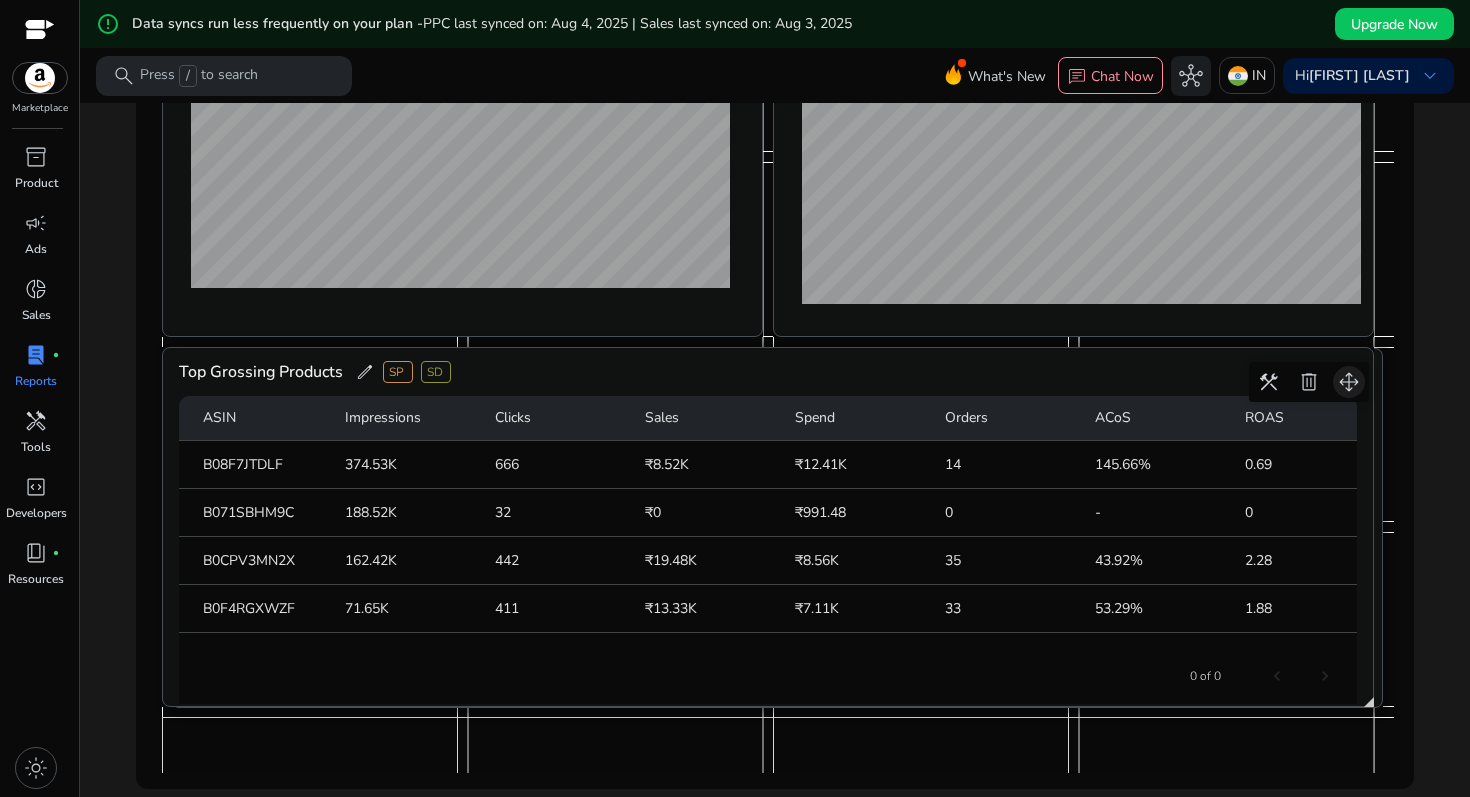 drag, startPoint x: 1355, startPoint y: 480, endPoint x: 1364, endPoint y: 379, distance: 101.4002 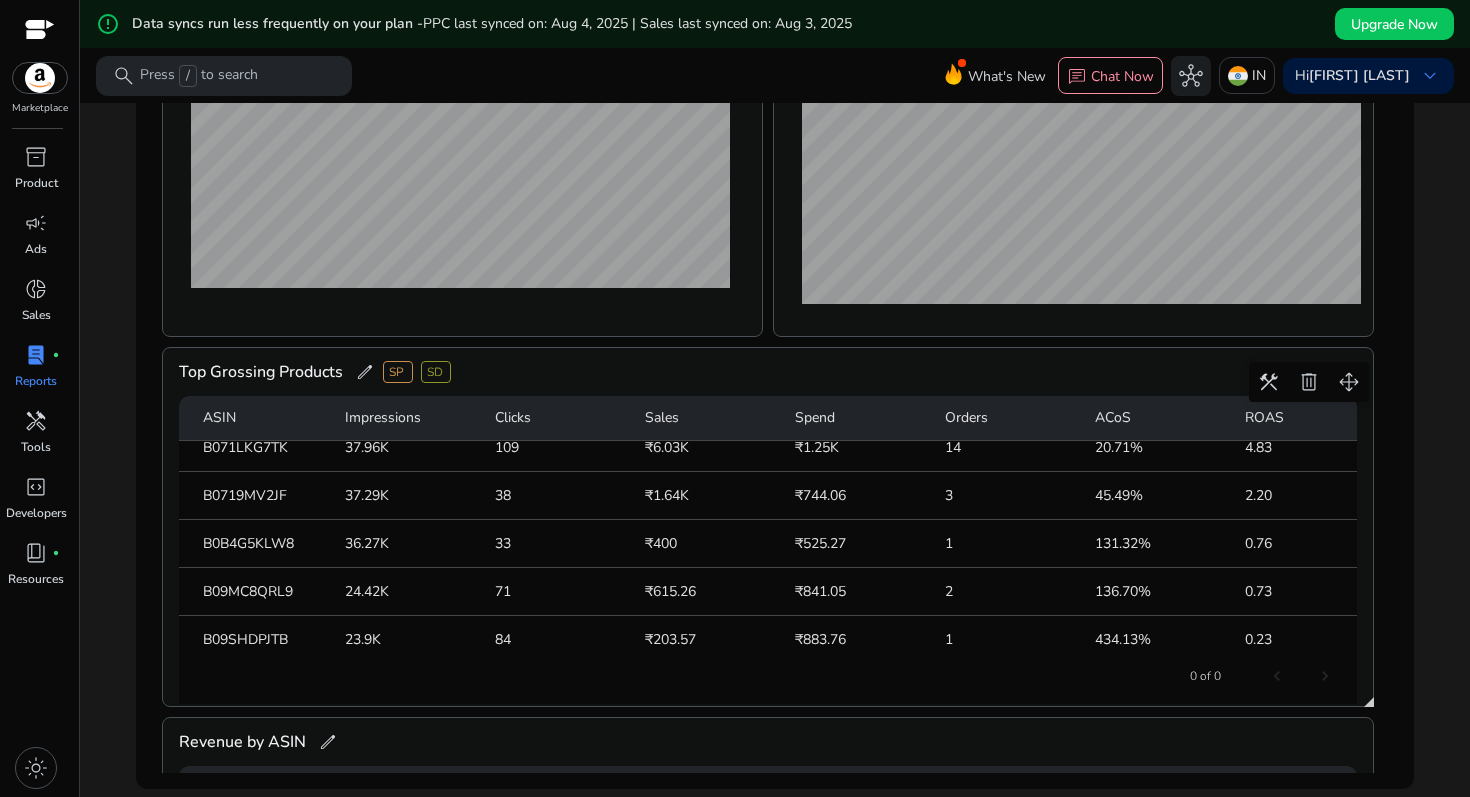 scroll, scrollTop: 289, scrollLeft: 0, axis: vertical 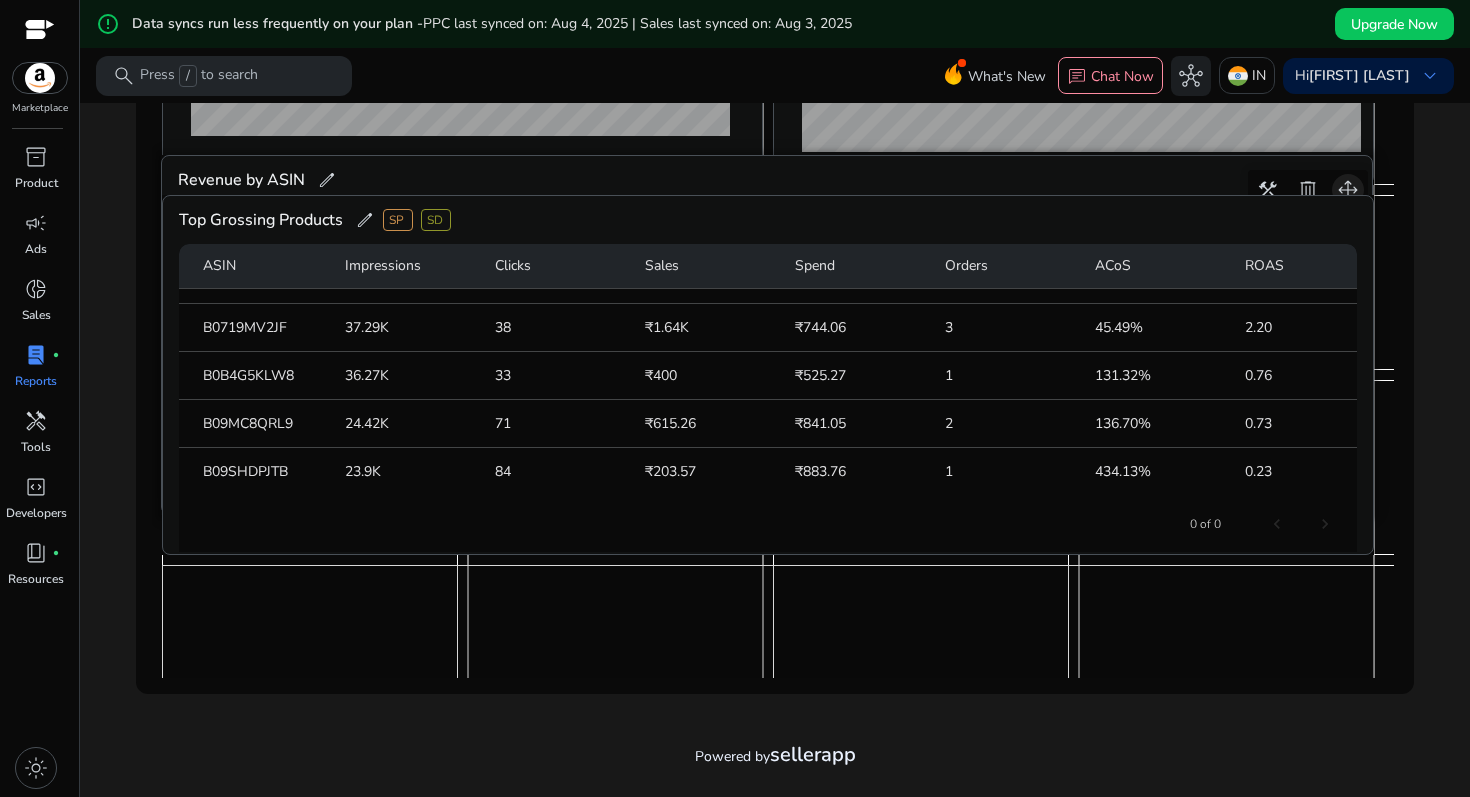 drag, startPoint x: 1345, startPoint y: 592, endPoint x: 1345, endPoint y: 182, distance: 410 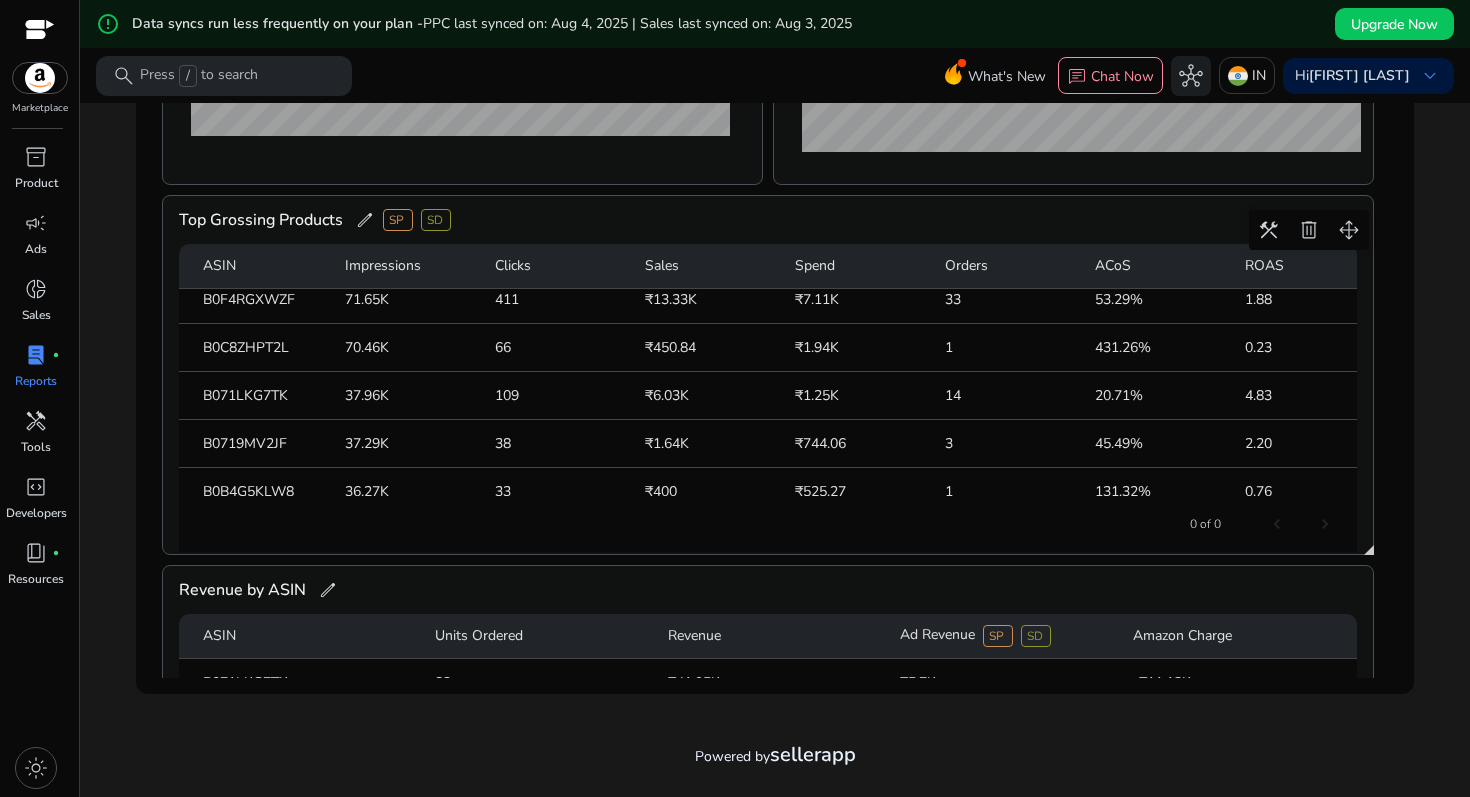 scroll, scrollTop: 146, scrollLeft: 0, axis: vertical 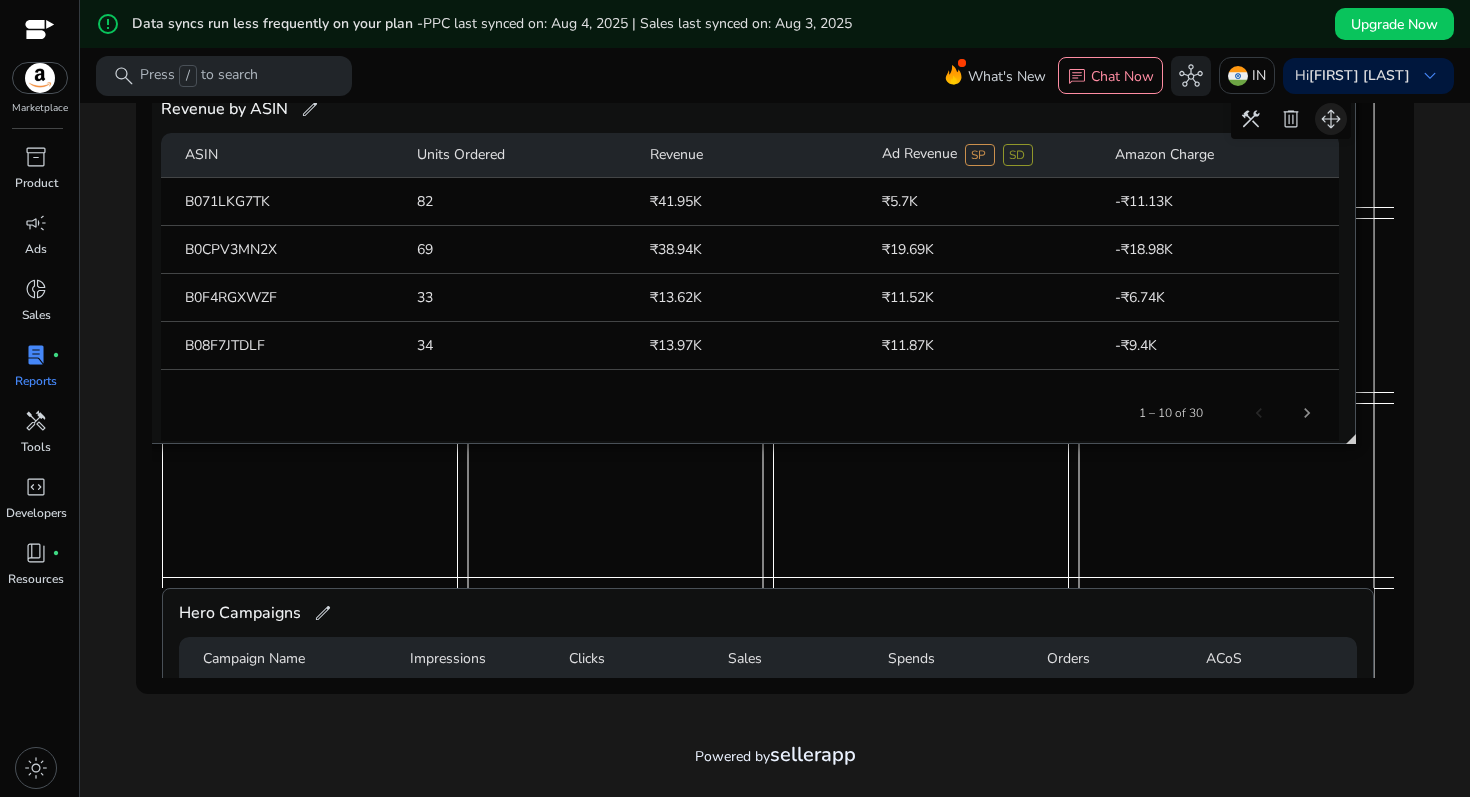 drag, startPoint x: 1352, startPoint y: 436, endPoint x: 1334, endPoint y: 107, distance: 329.49203 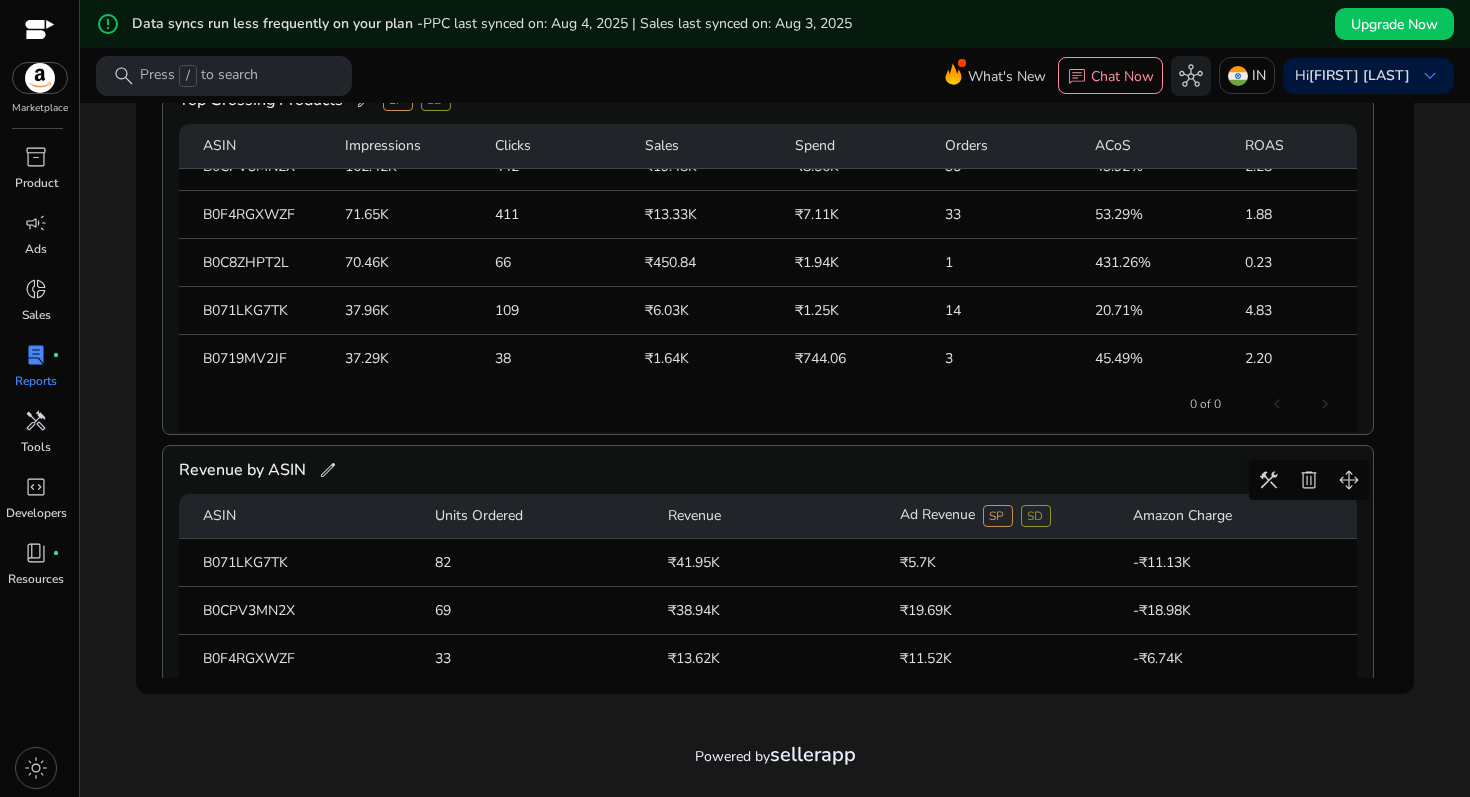scroll, scrollTop: 1421, scrollLeft: 0, axis: vertical 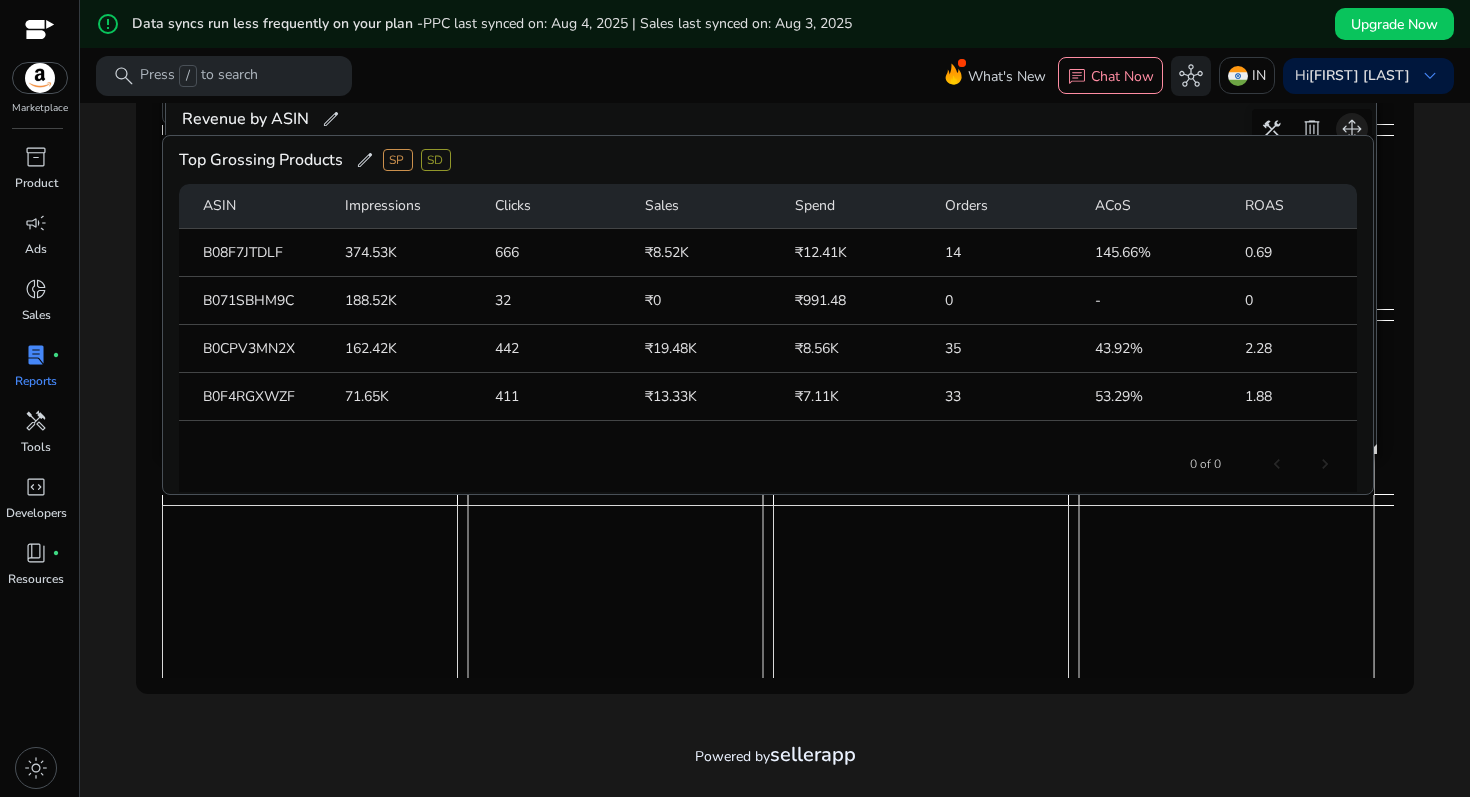 drag, startPoint x: 1347, startPoint y: 532, endPoint x: 1350, endPoint y: 121, distance: 411.01096 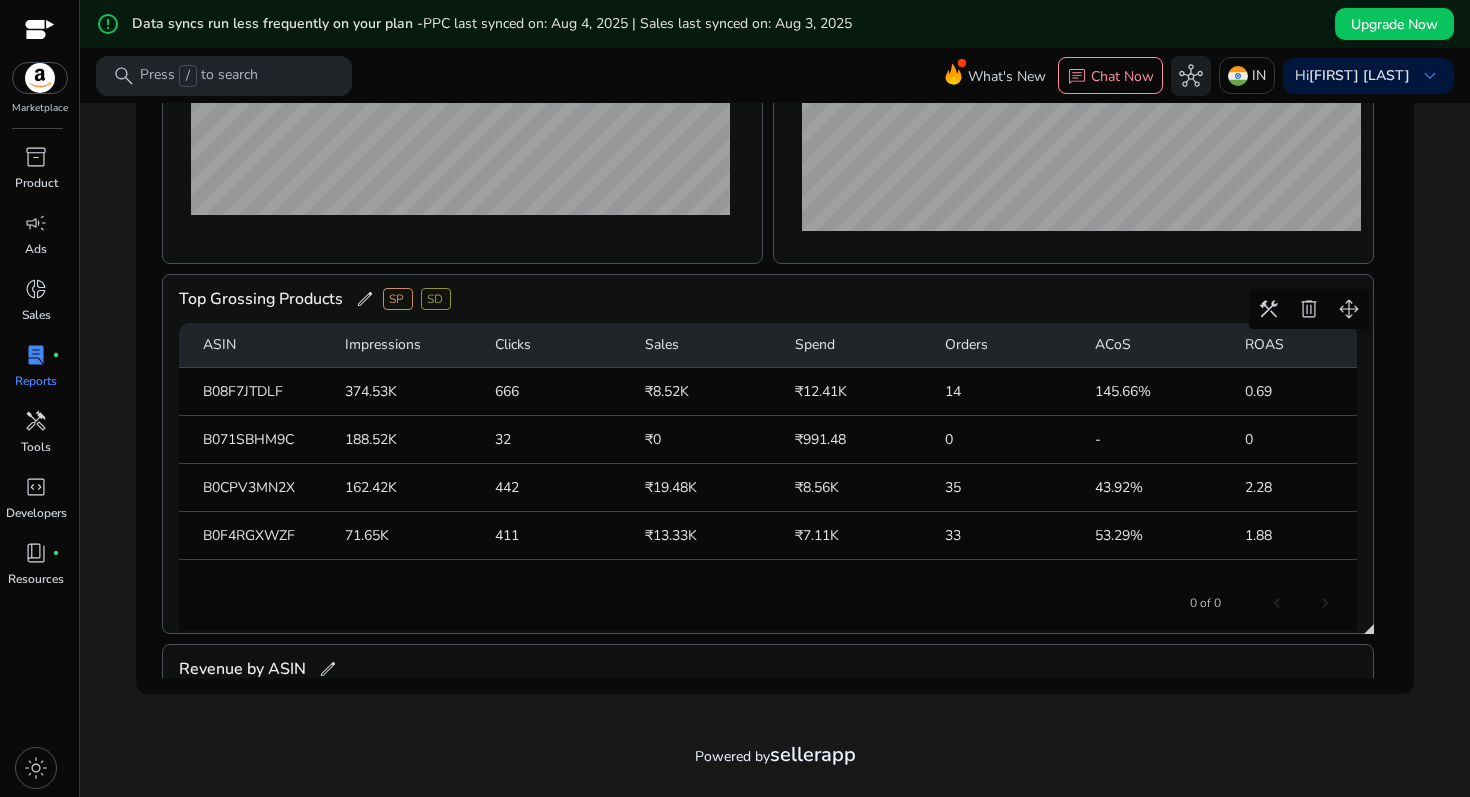 scroll, scrollTop: 1276, scrollLeft: 0, axis: vertical 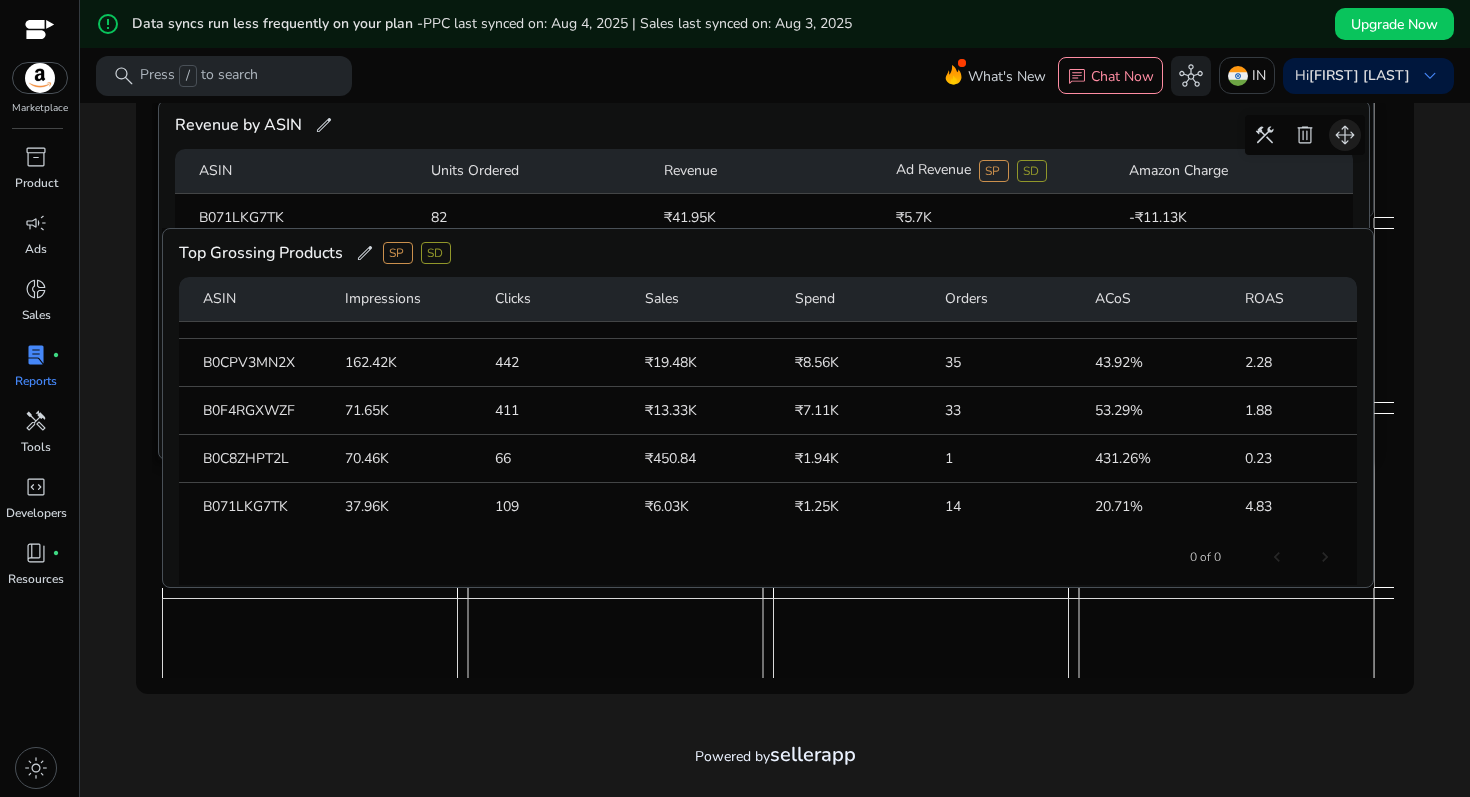 drag, startPoint x: 1349, startPoint y: 630, endPoint x: 1345, endPoint y: 132, distance: 498.01605 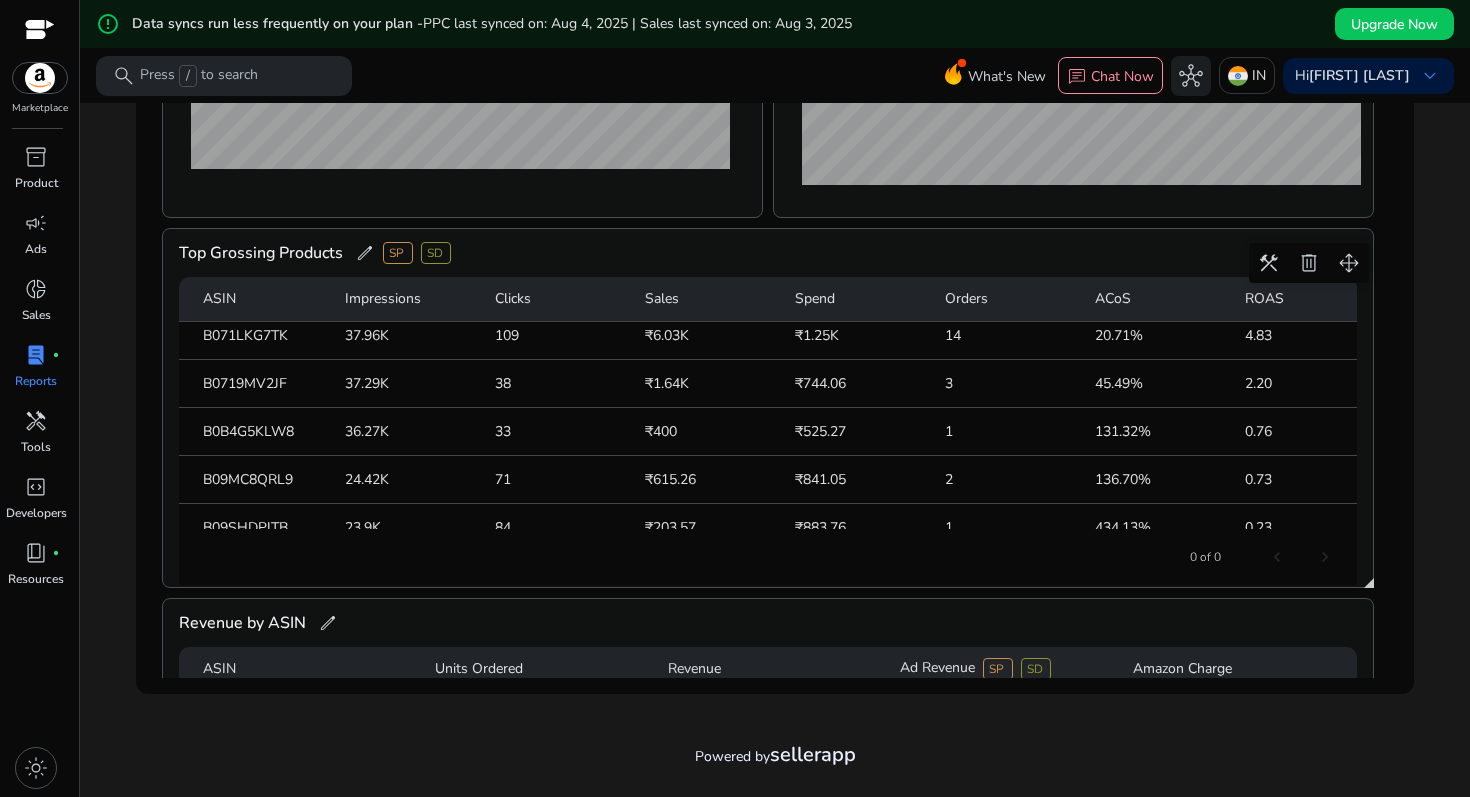 scroll, scrollTop: 256, scrollLeft: 0, axis: vertical 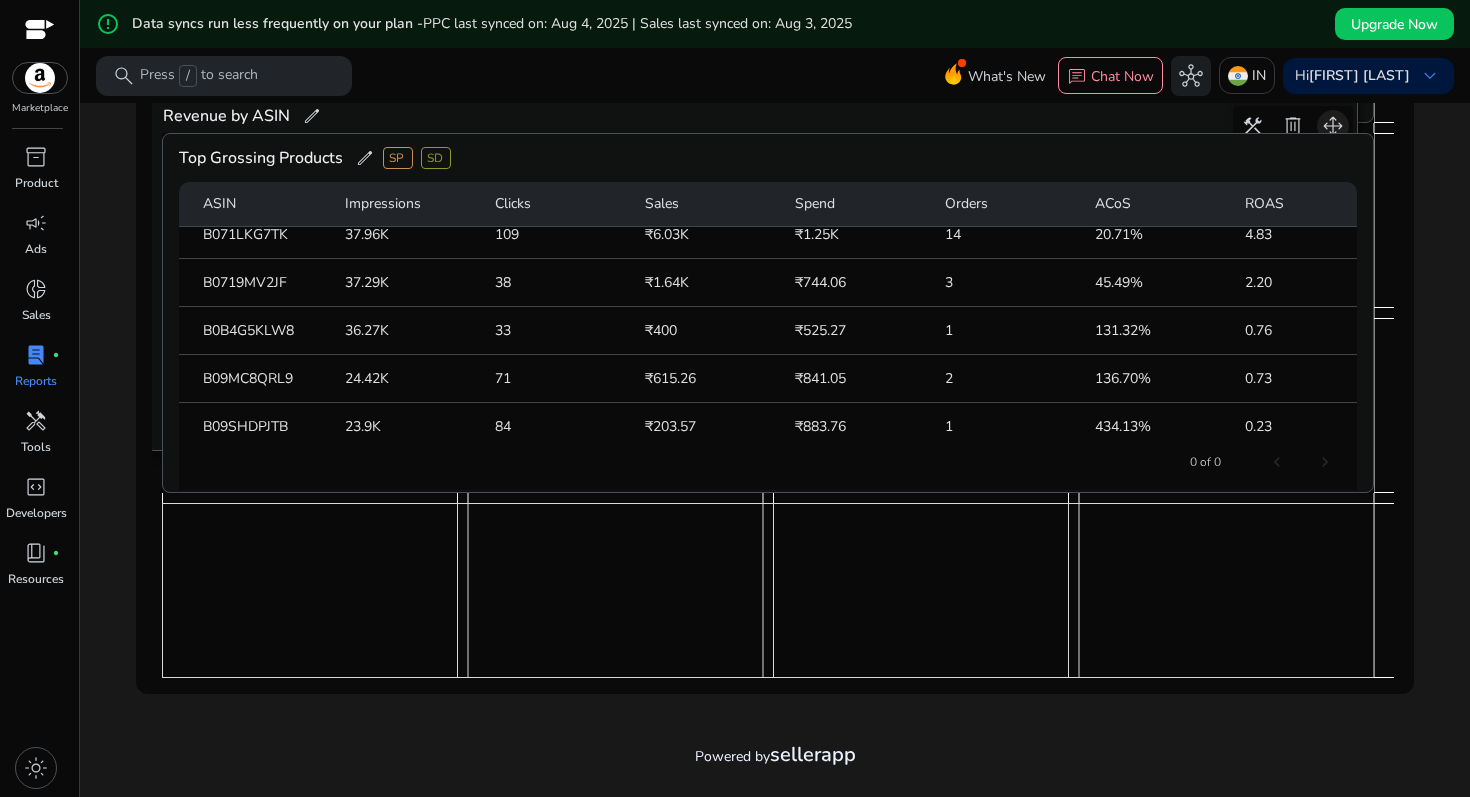drag, startPoint x: 1346, startPoint y: 527, endPoint x: 1331, endPoint y: 115, distance: 412.27298 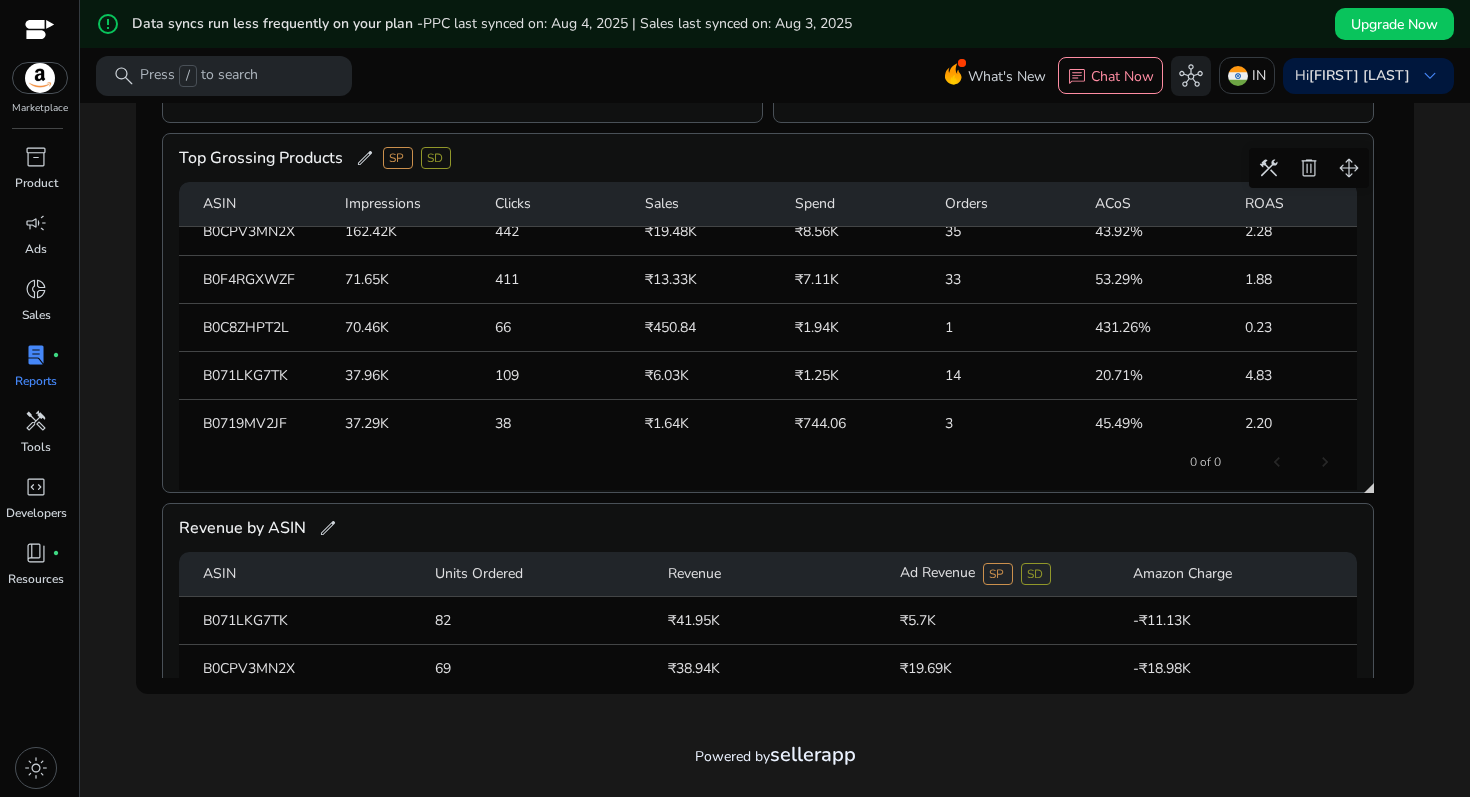scroll, scrollTop: 112, scrollLeft: 0, axis: vertical 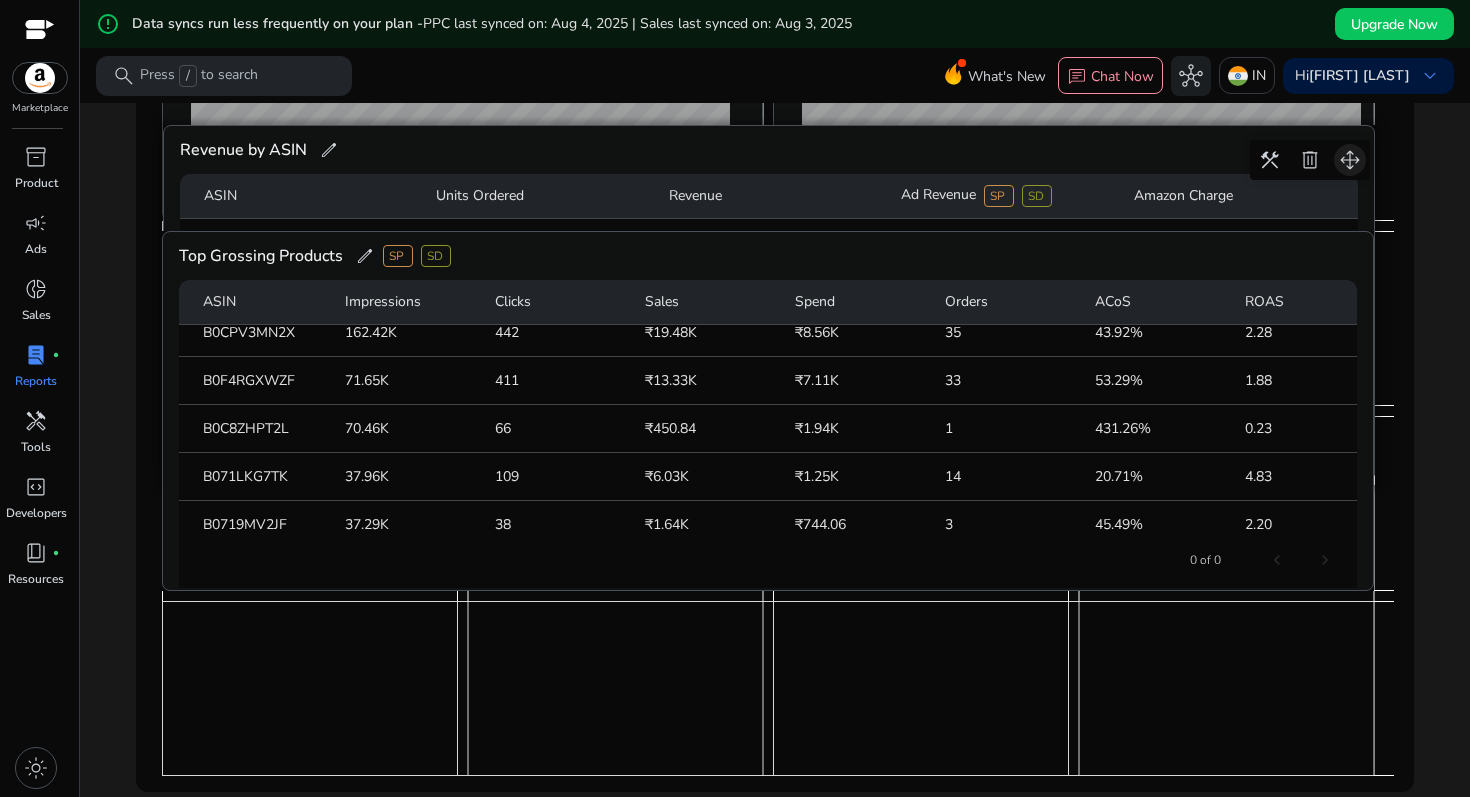 drag, startPoint x: 1340, startPoint y: 631, endPoint x: 1341, endPoint y: 155, distance: 476.00104 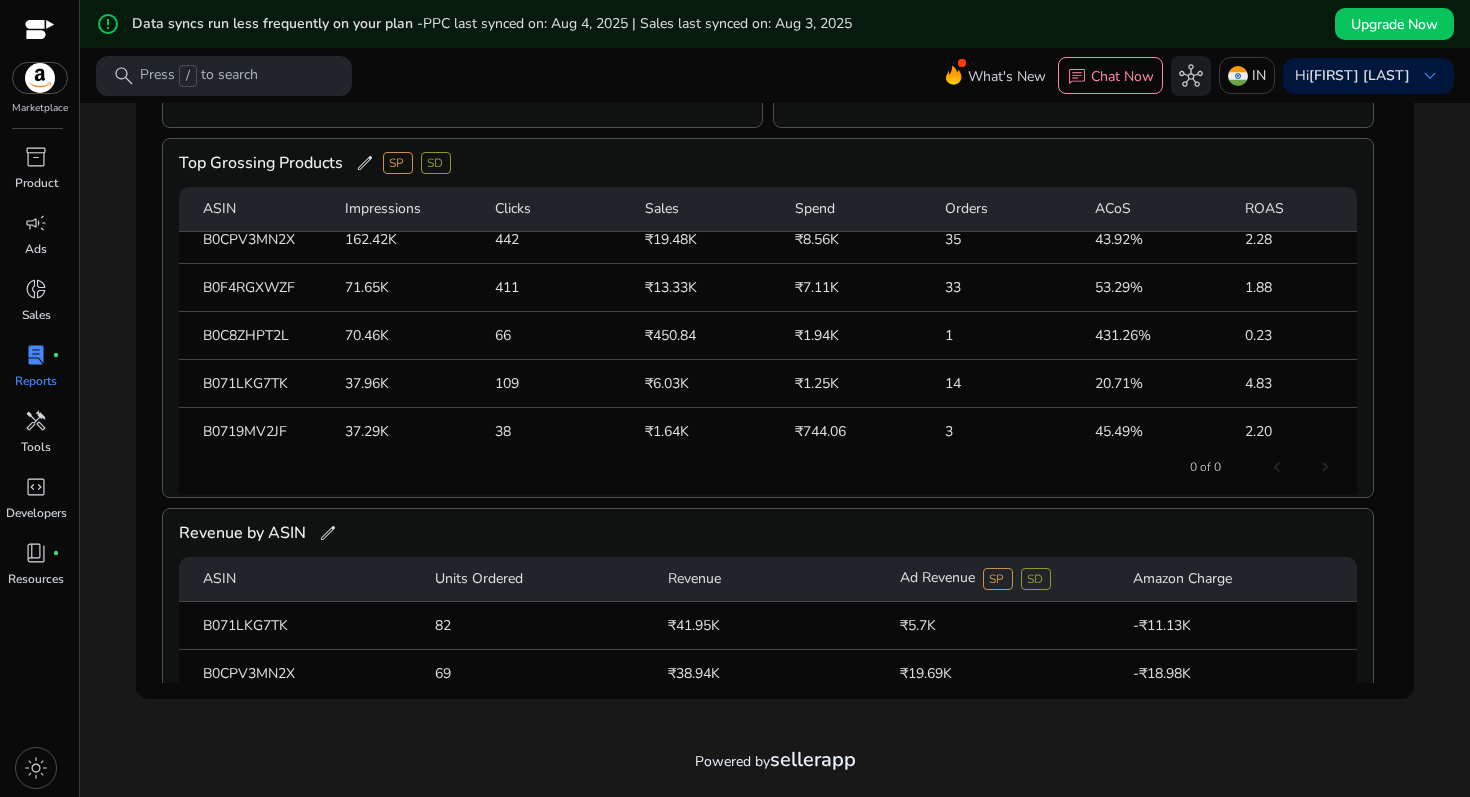 scroll, scrollTop: 606, scrollLeft: 0, axis: vertical 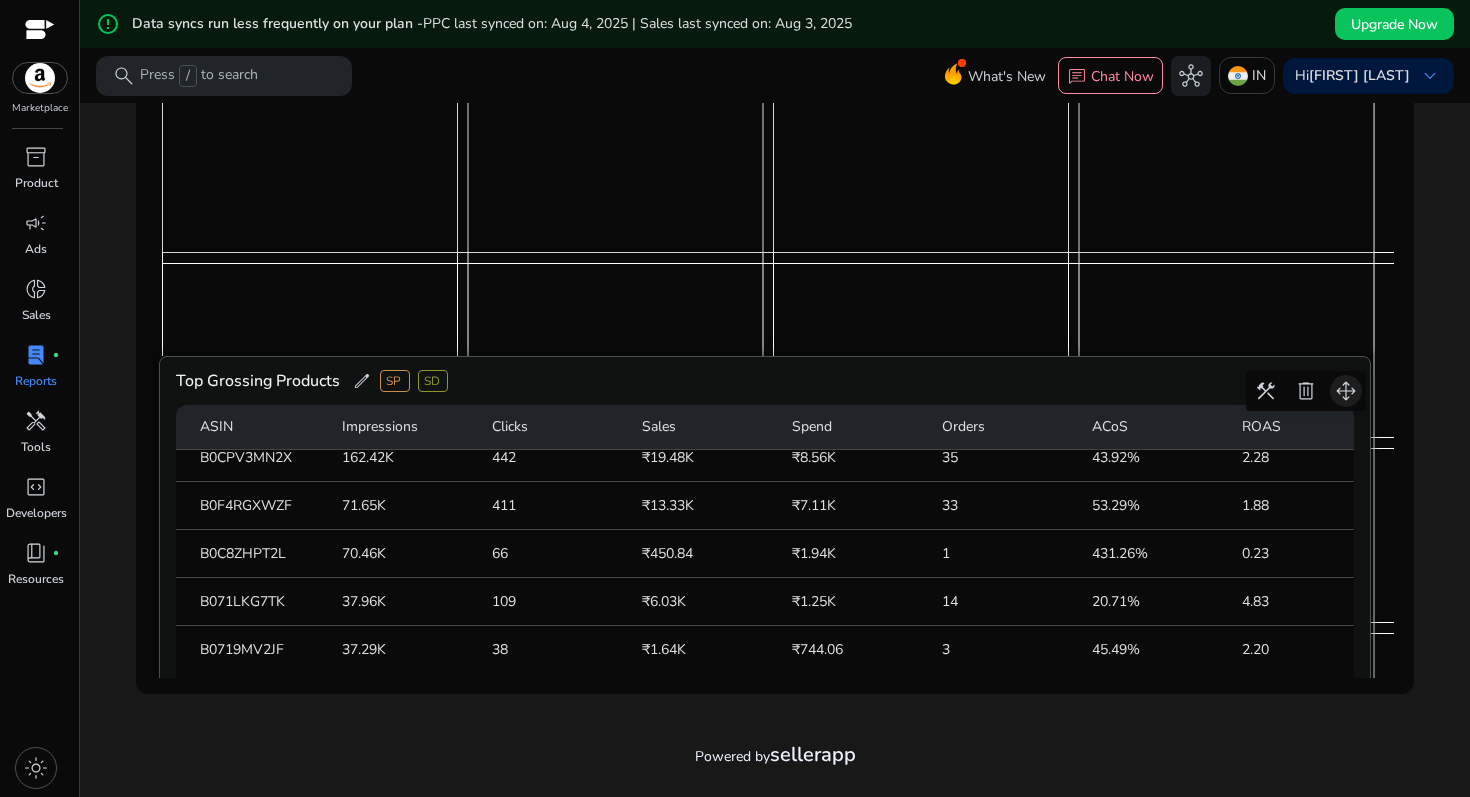 drag, startPoint x: 1348, startPoint y: 173, endPoint x: 1345, endPoint y: 417, distance: 244.01845 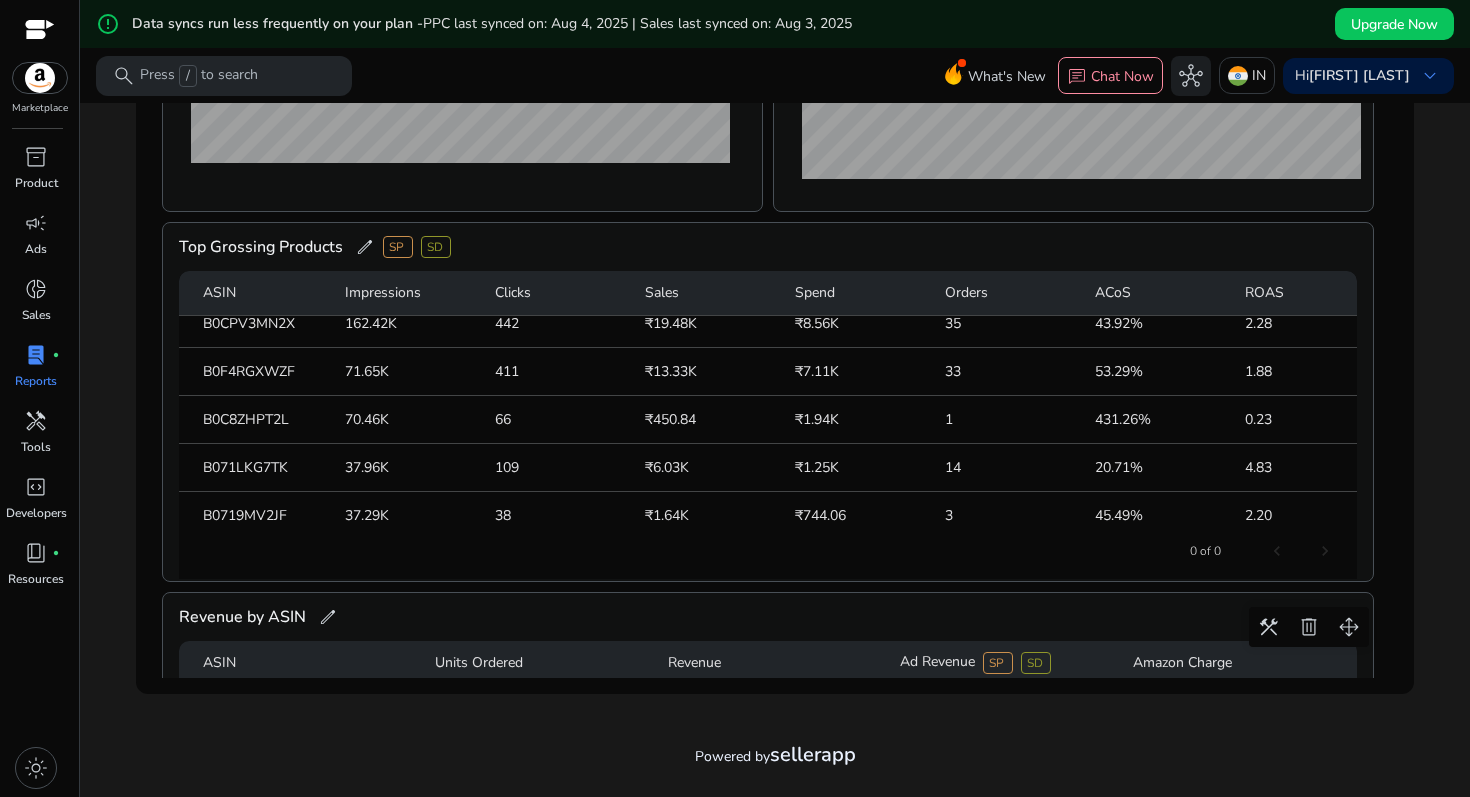 scroll, scrollTop: 1342, scrollLeft: 0, axis: vertical 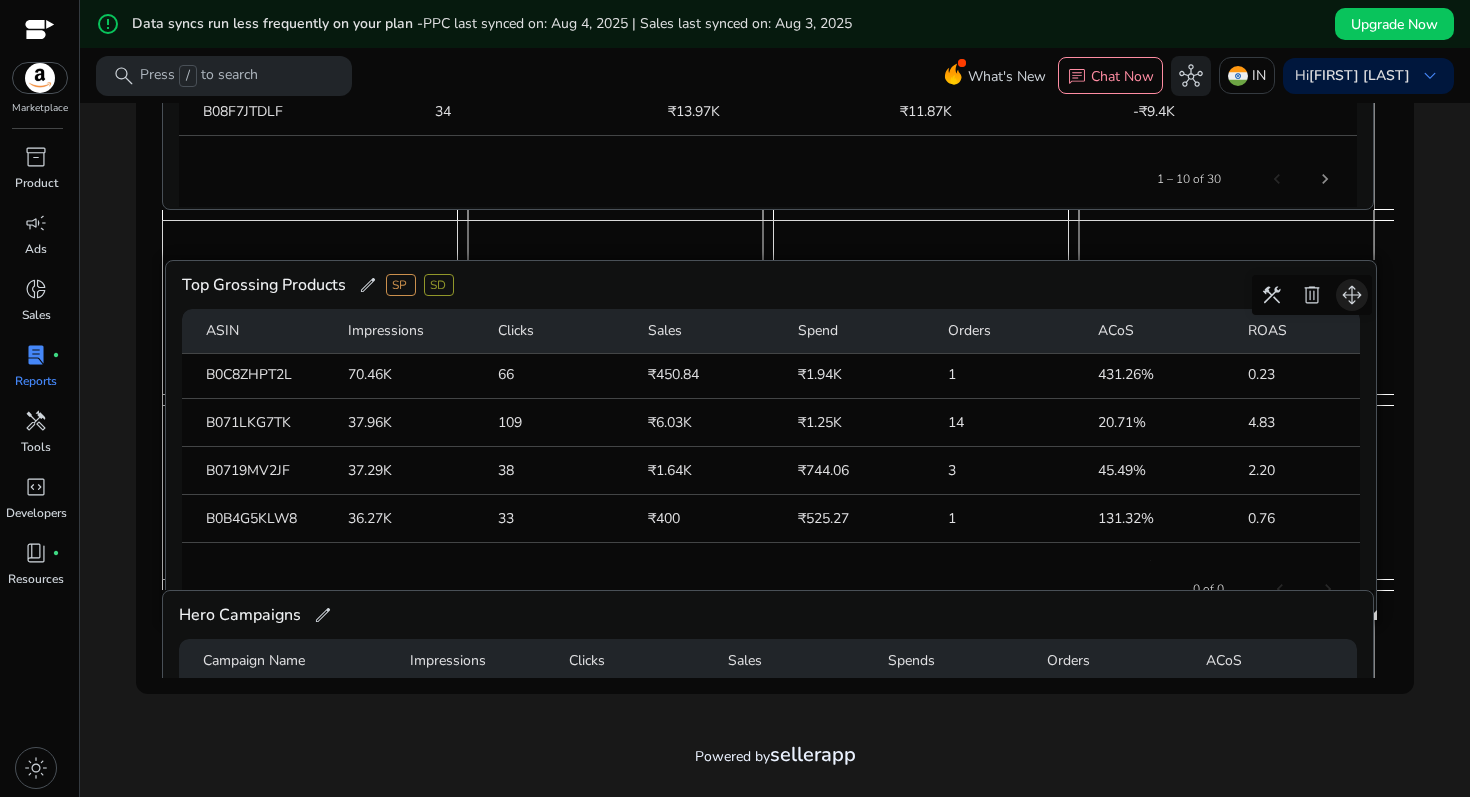 drag, startPoint x: 1349, startPoint y: 117, endPoint x: 1352, endPoint y: 292, distance: 175.02571 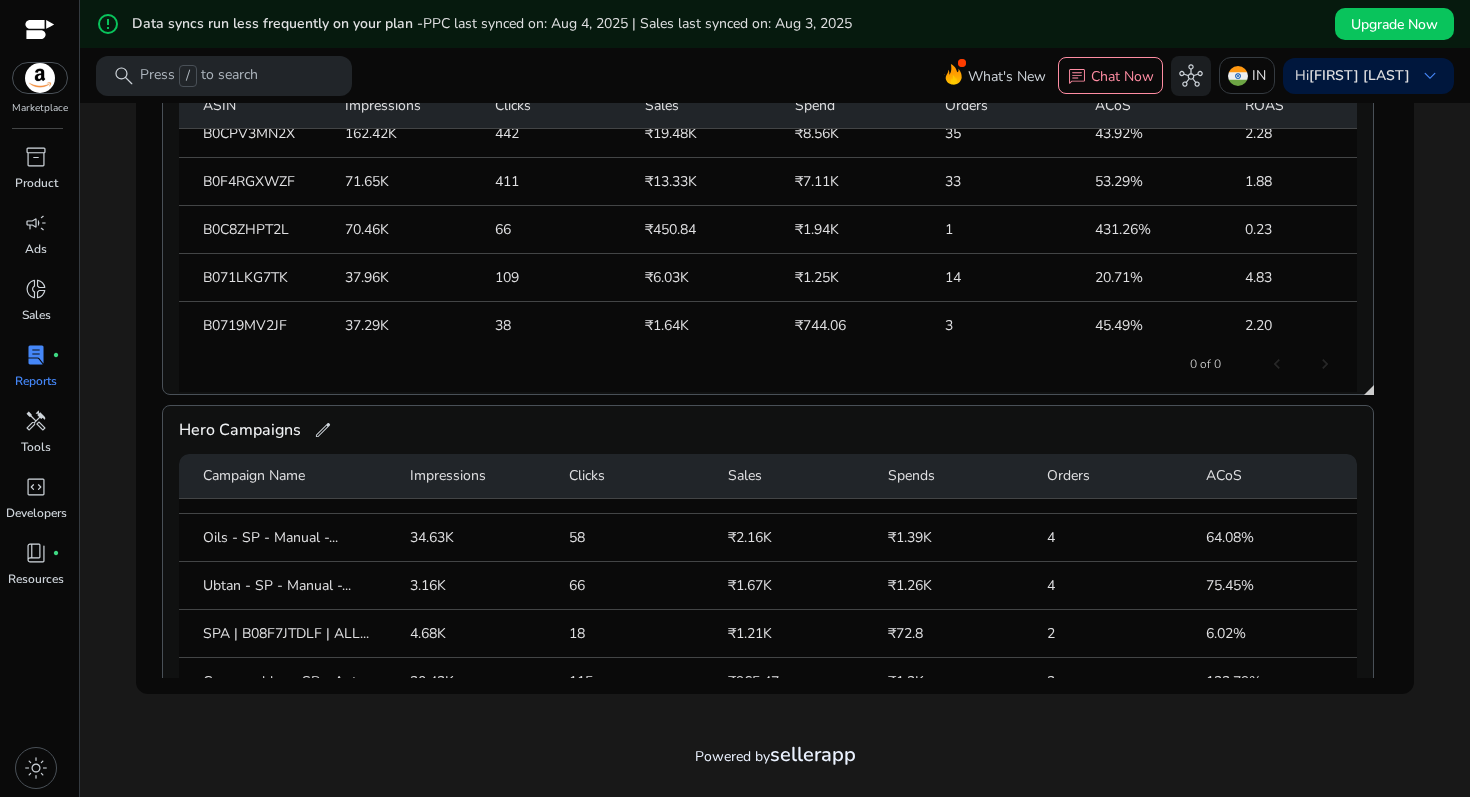 scroll, scrollTop: 0, scrollLeft: 0, axis: both 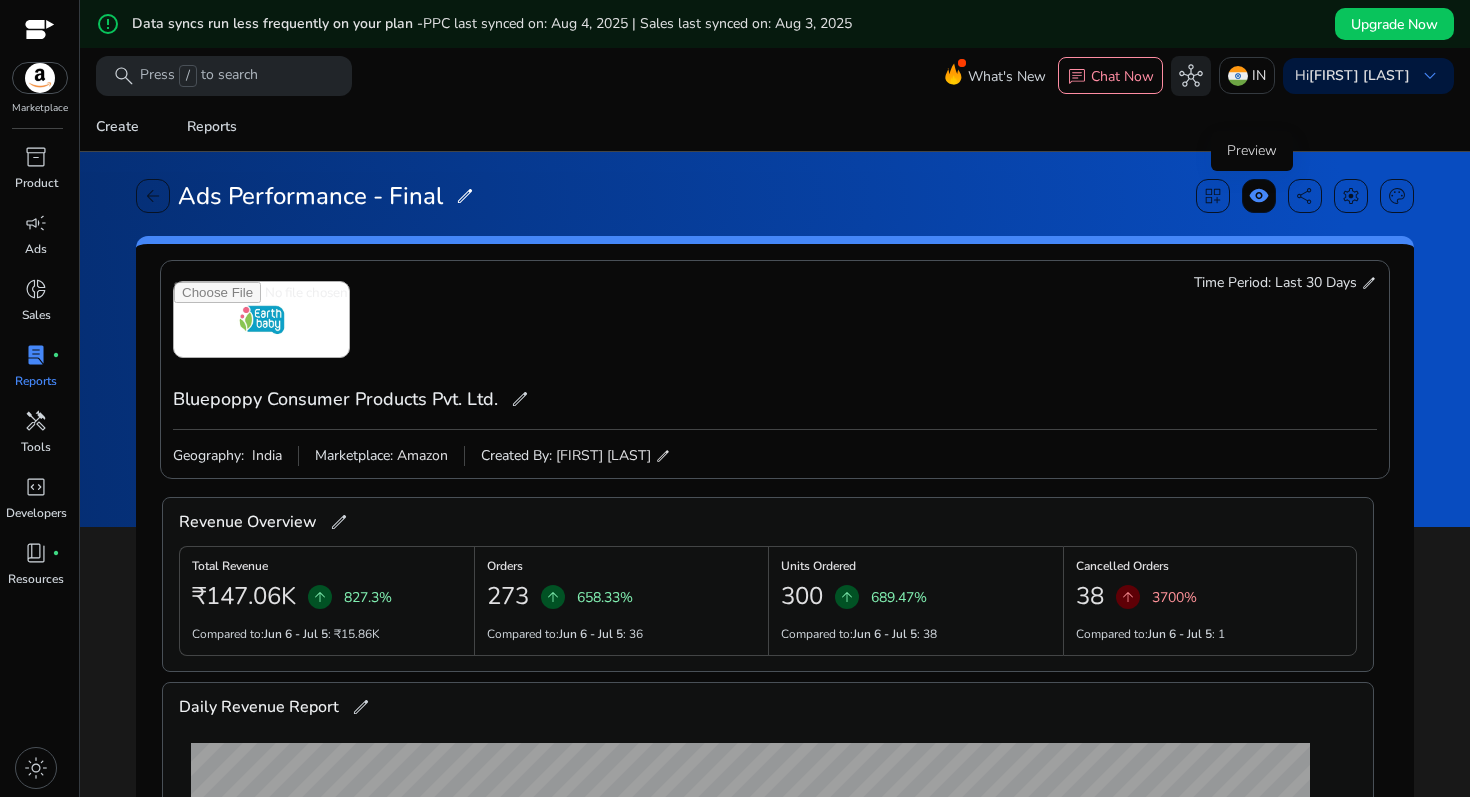 click on "visibility" 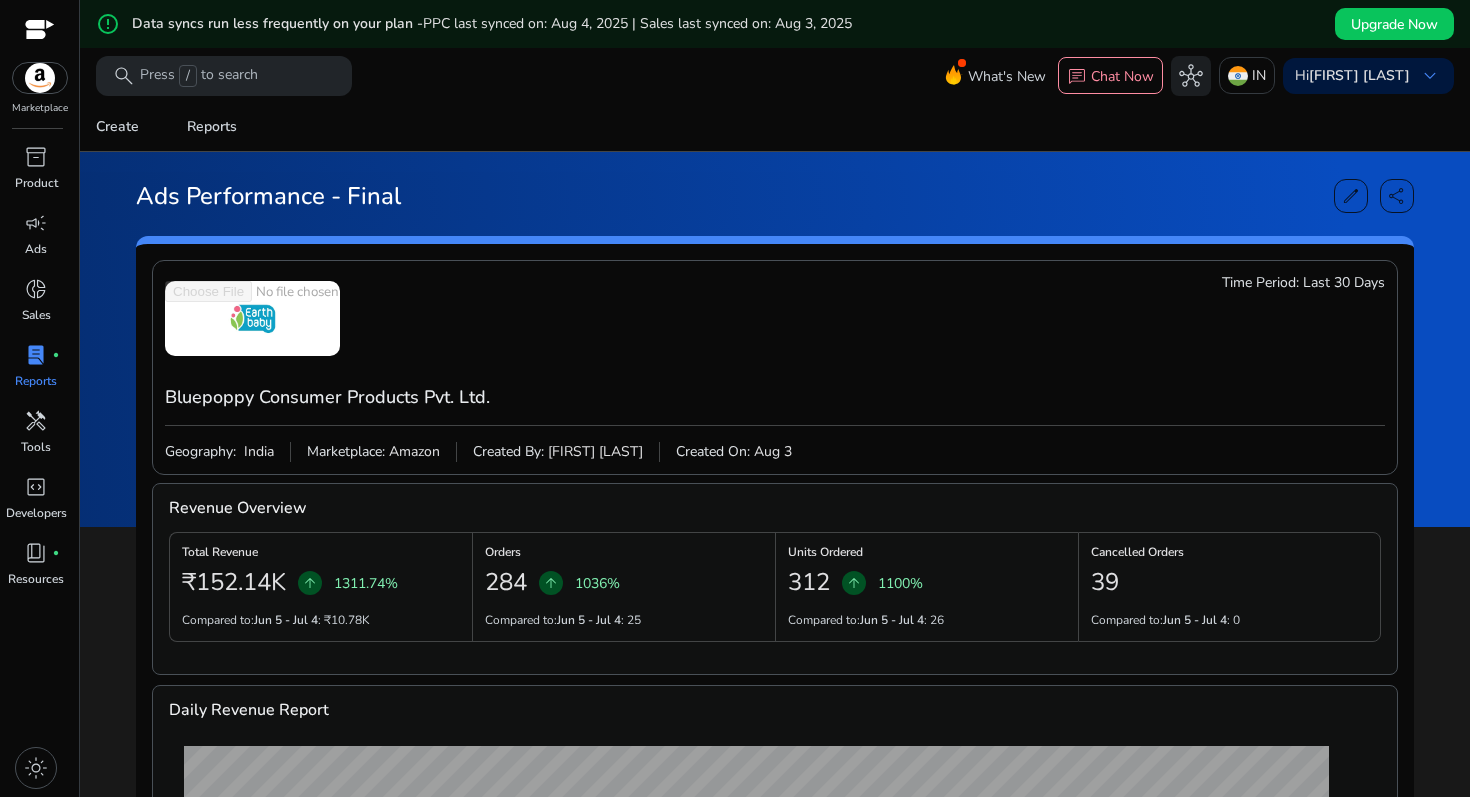 click on "Ads Performance - Final" 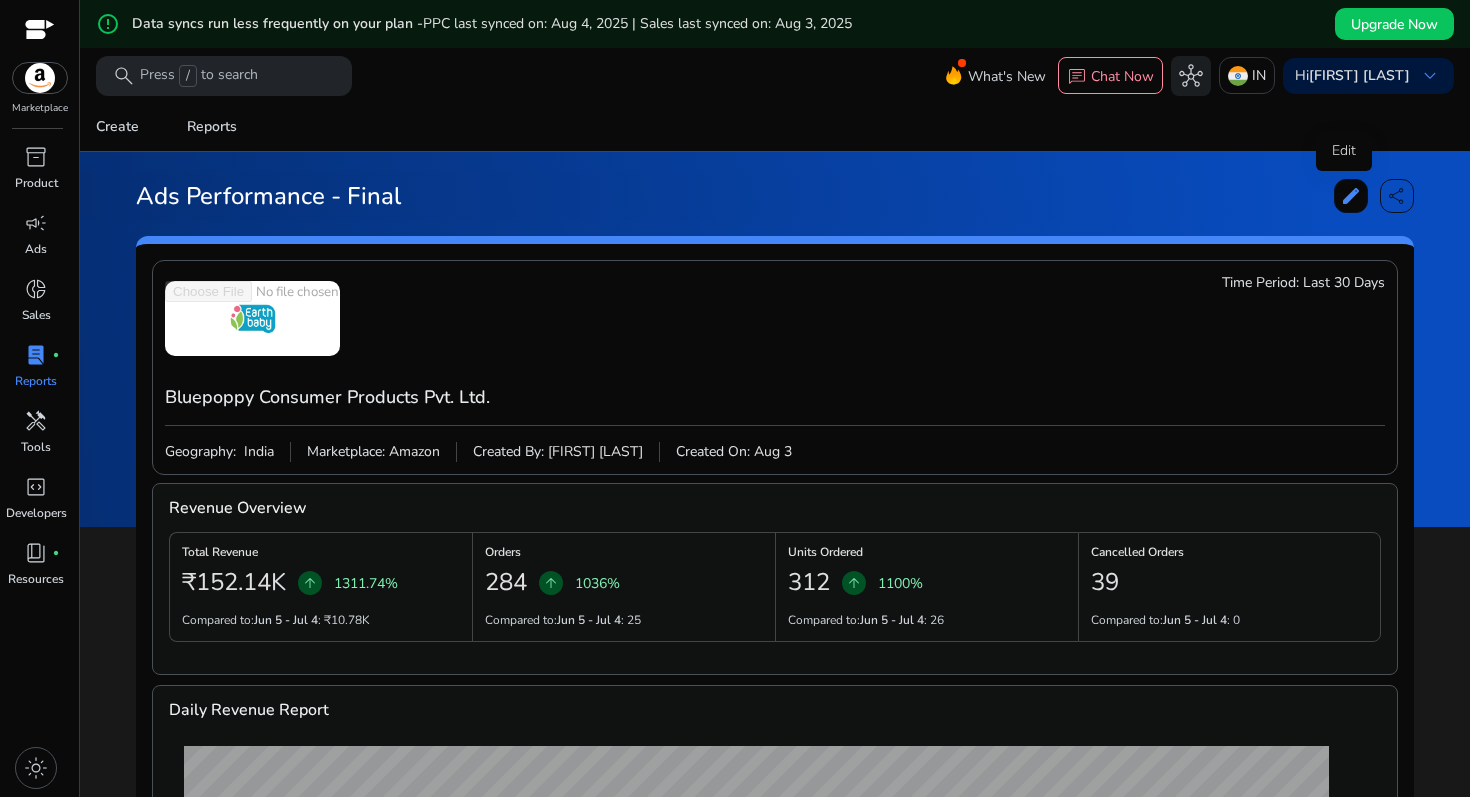 click on "edit" 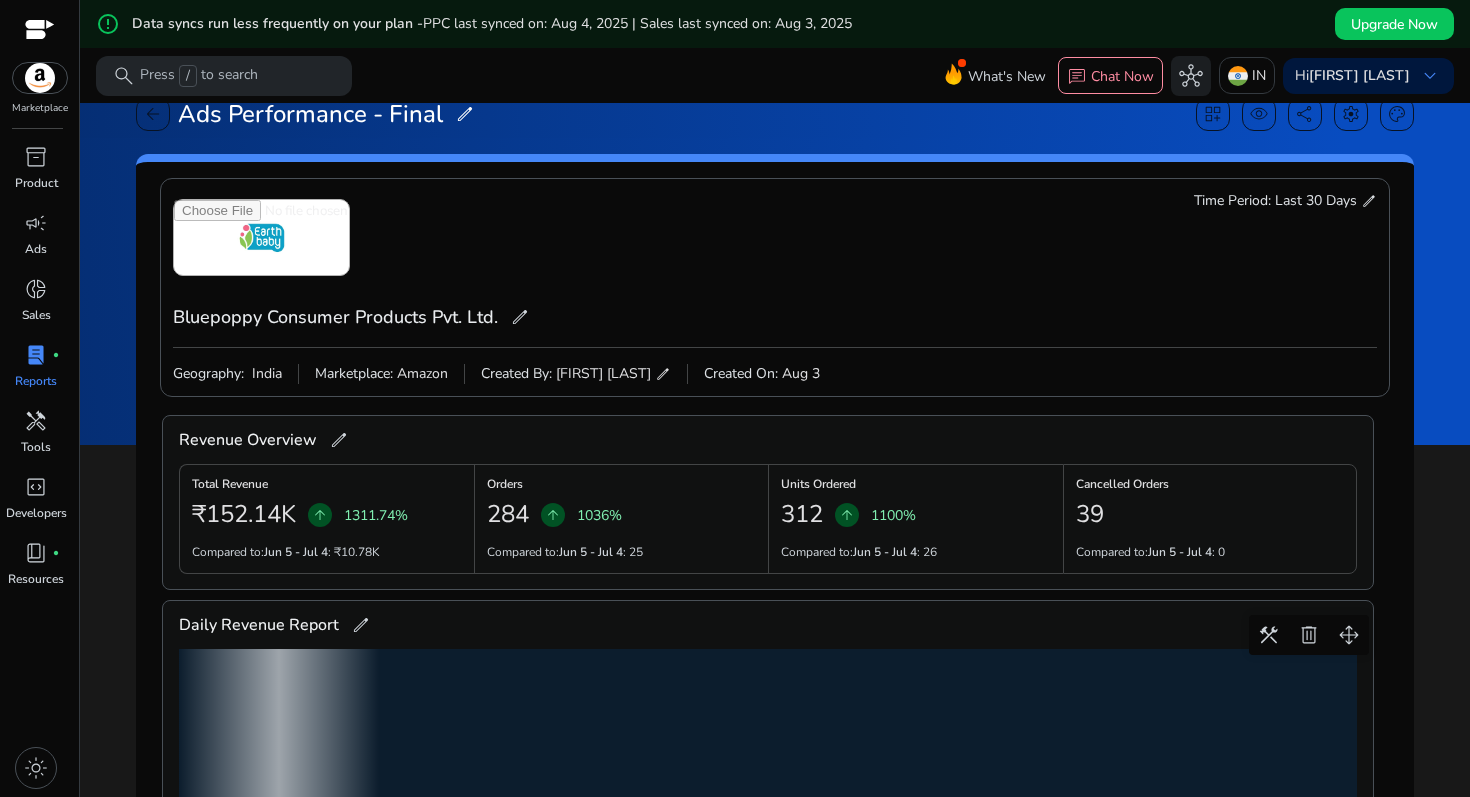 scroll, scrollTop: 0, scrollLeft: 0, axis: both 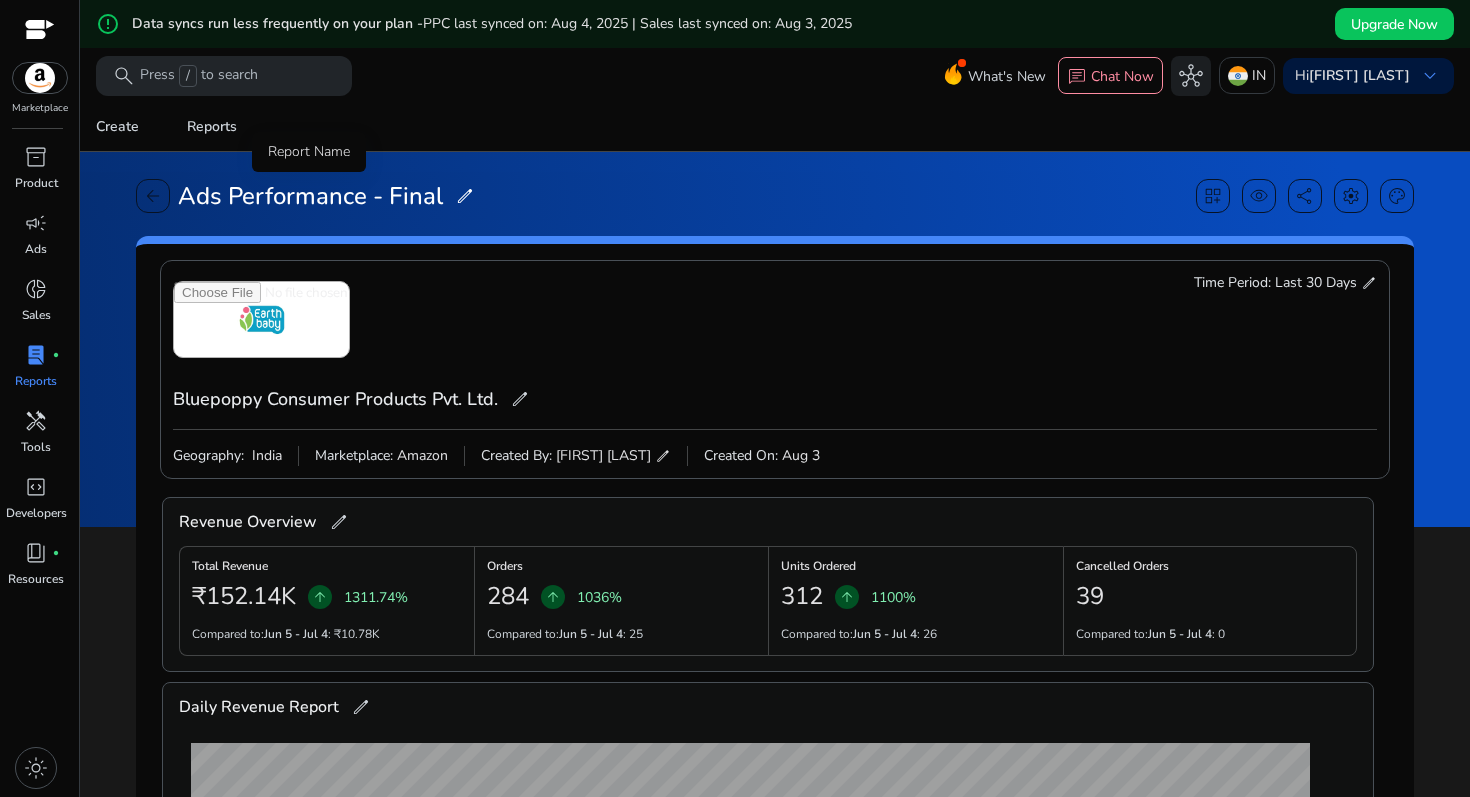 click on "Ads Performance - Final" 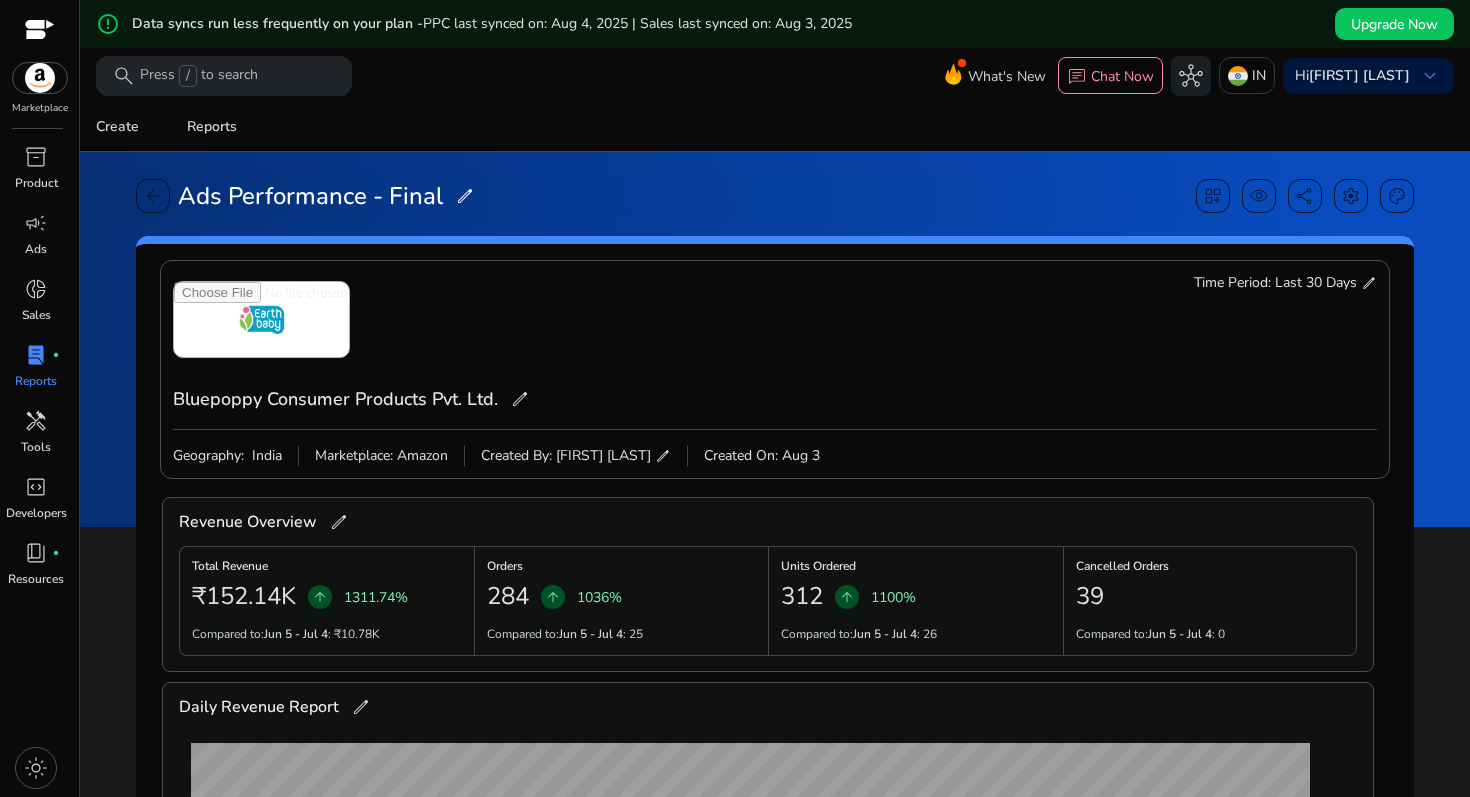 click on "edit" 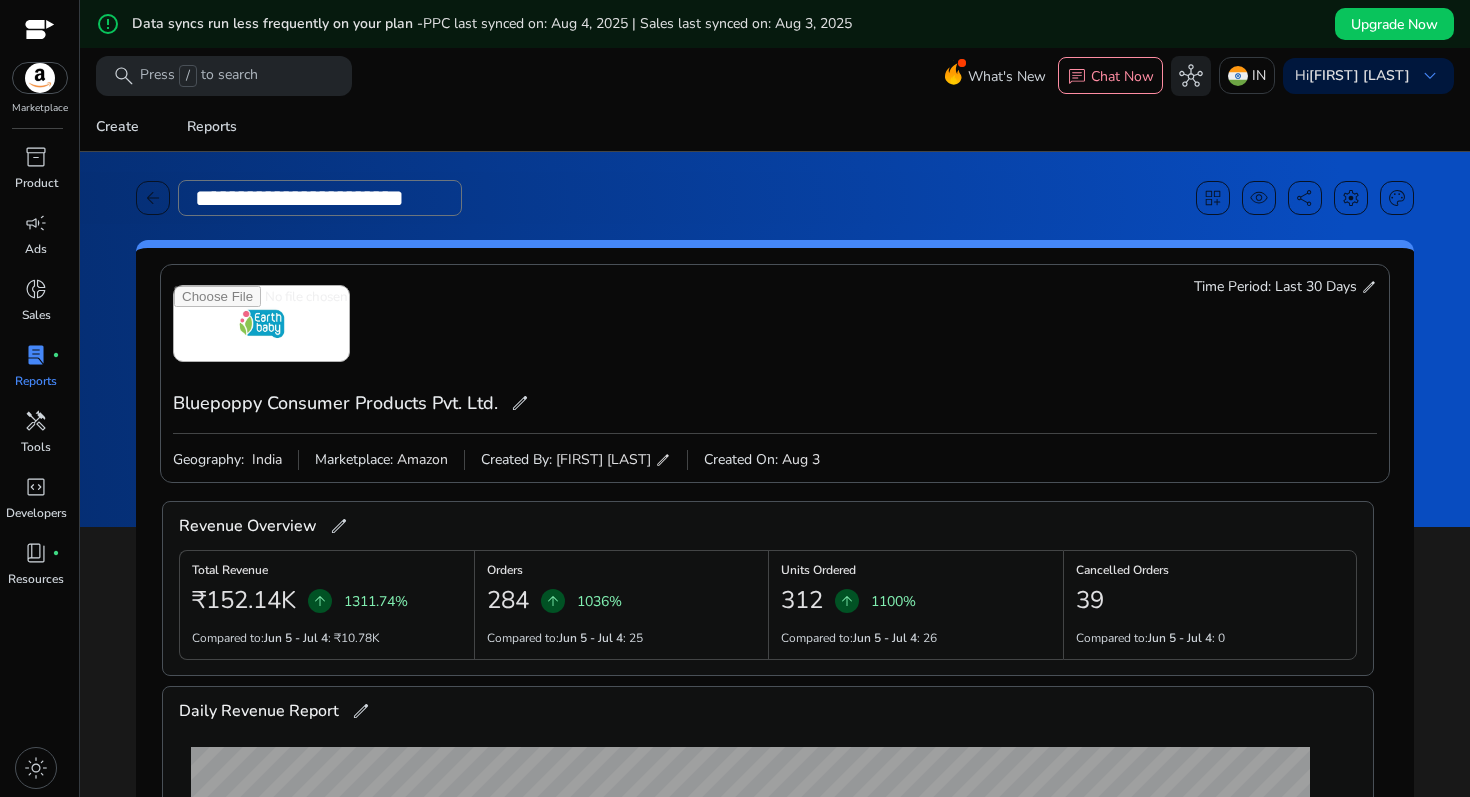 scroll, scrollTop: 0, scrollLeft: 9, axis: horizontal 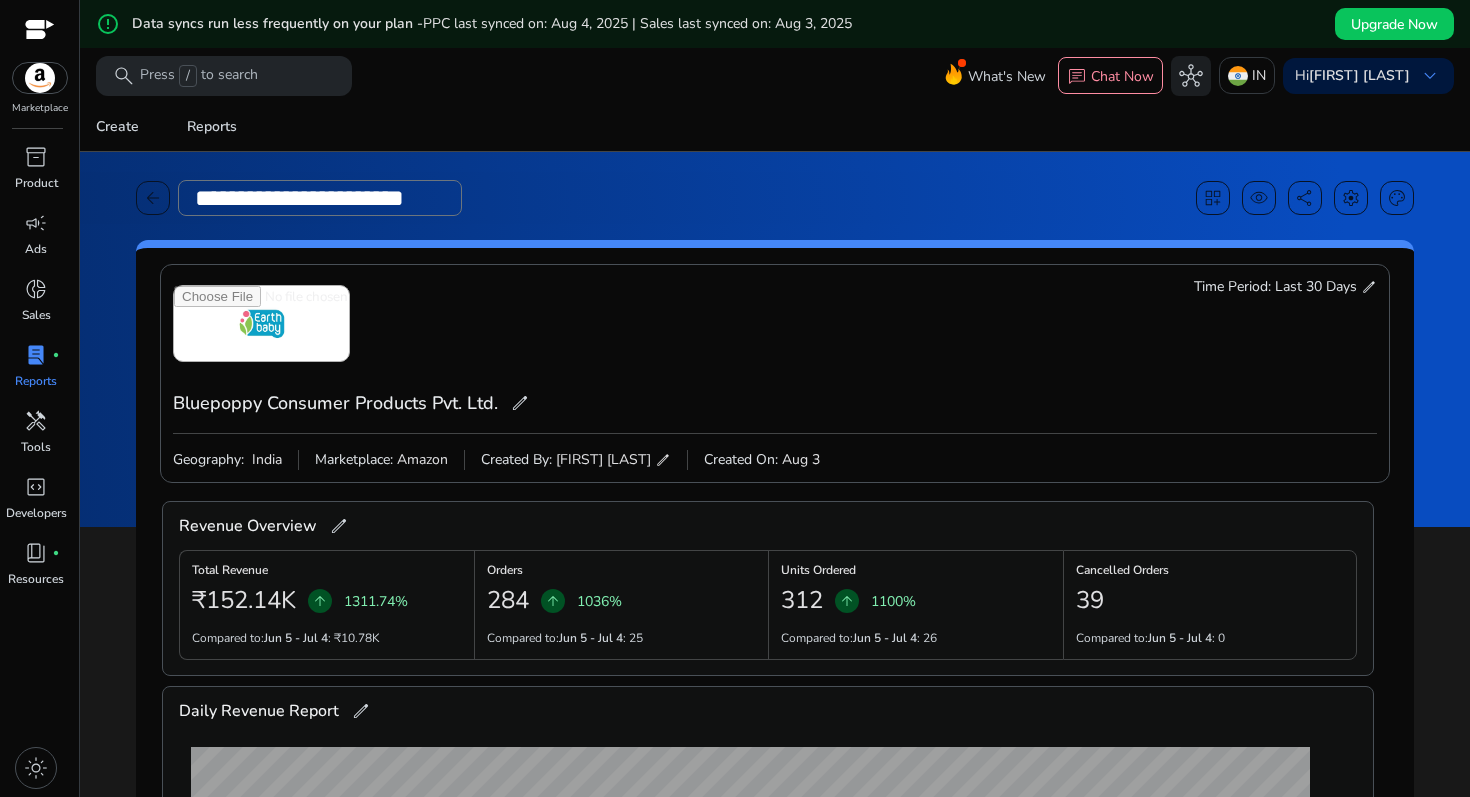 click on "**********" 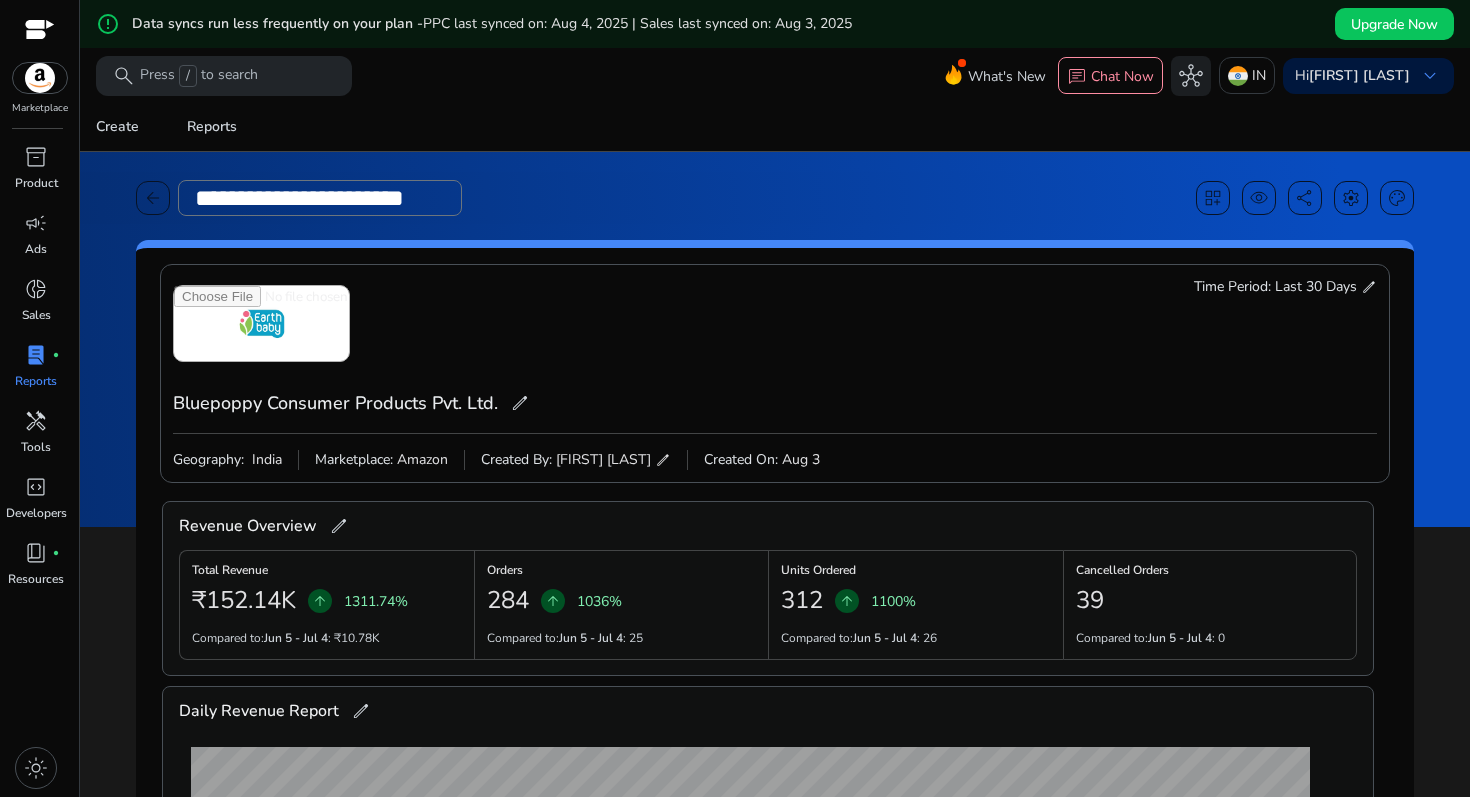 scroll, scrollTop: 0, scrollLeft: 0, axis: both 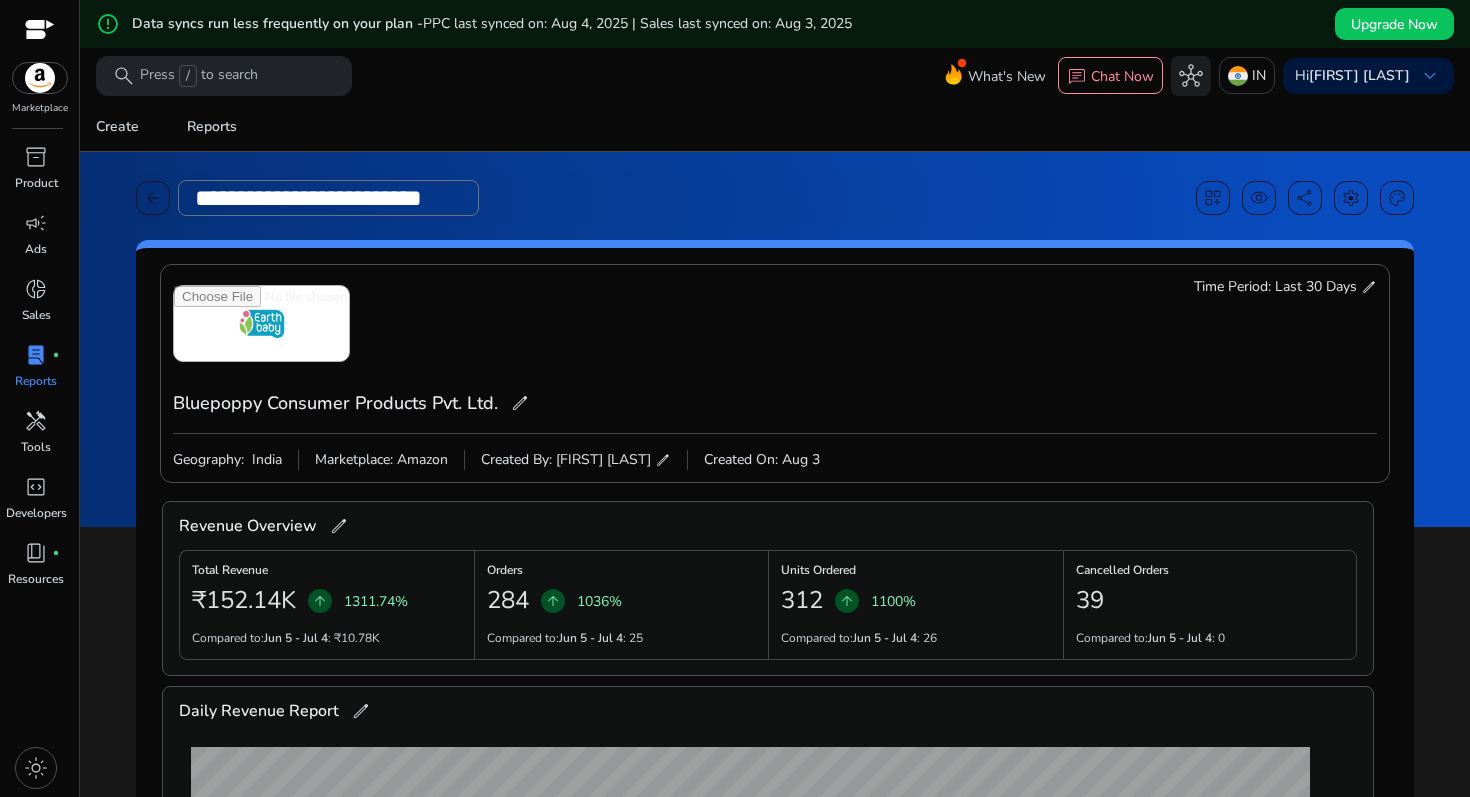 type on "**********" 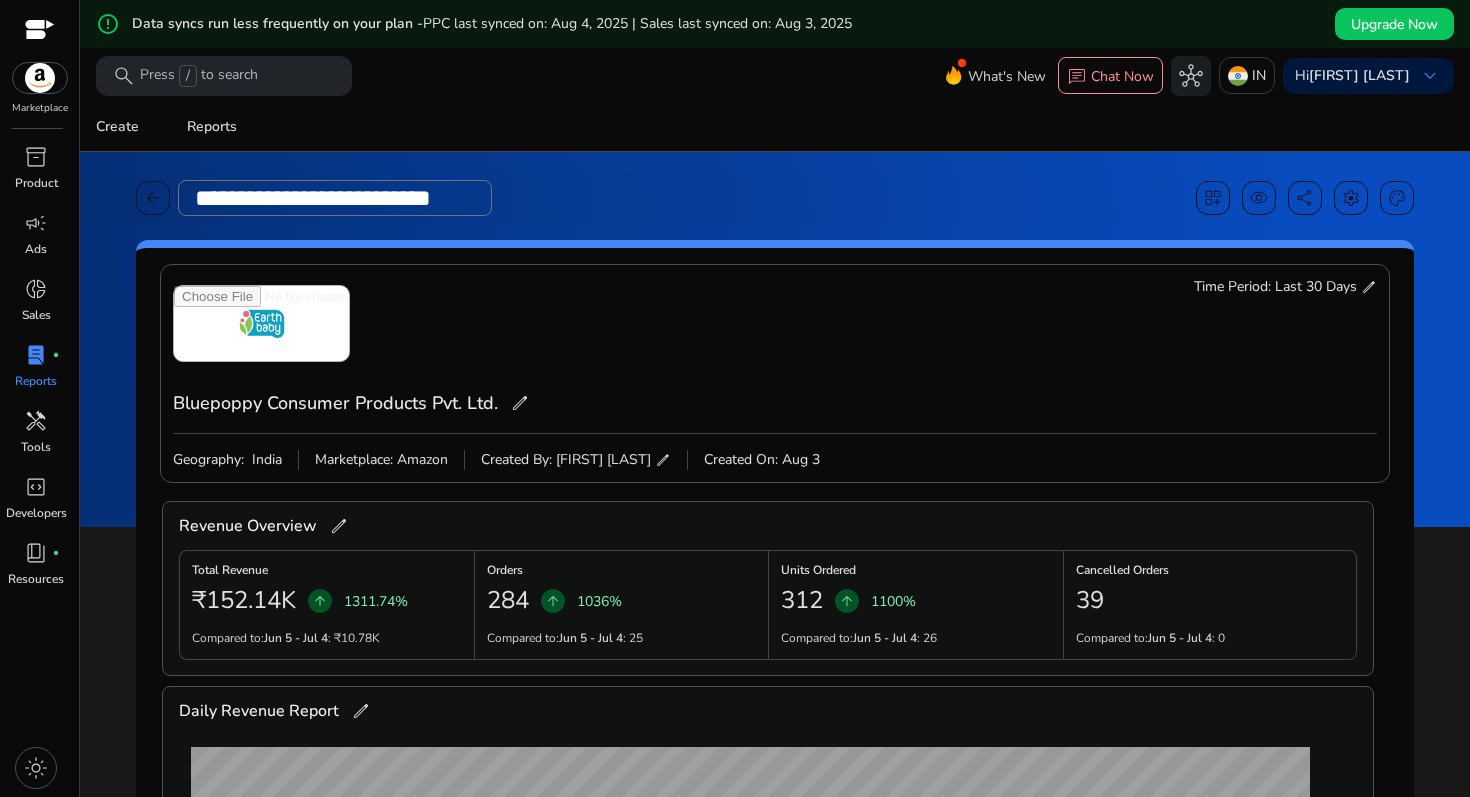 click on "**********" 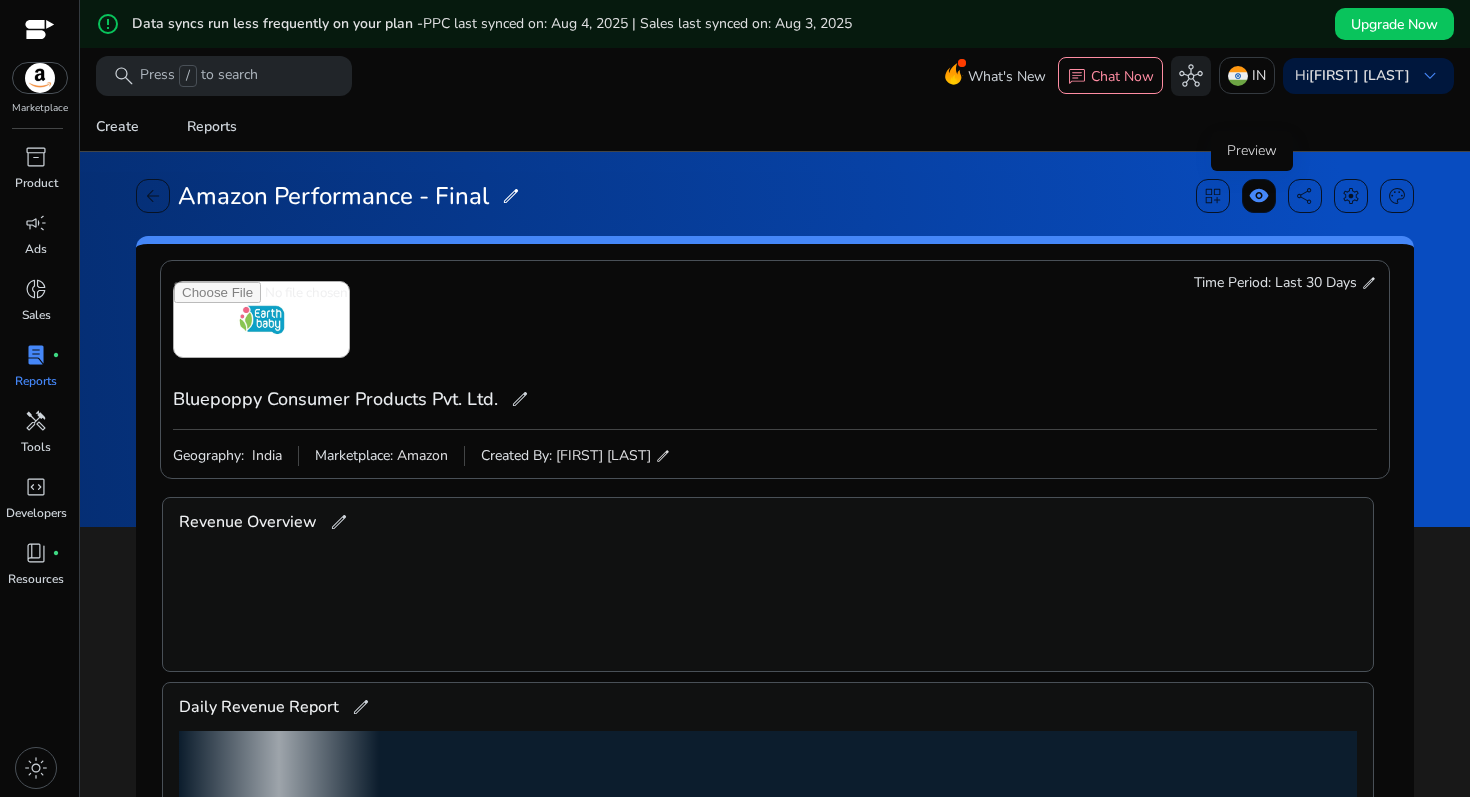 click on "visibility" 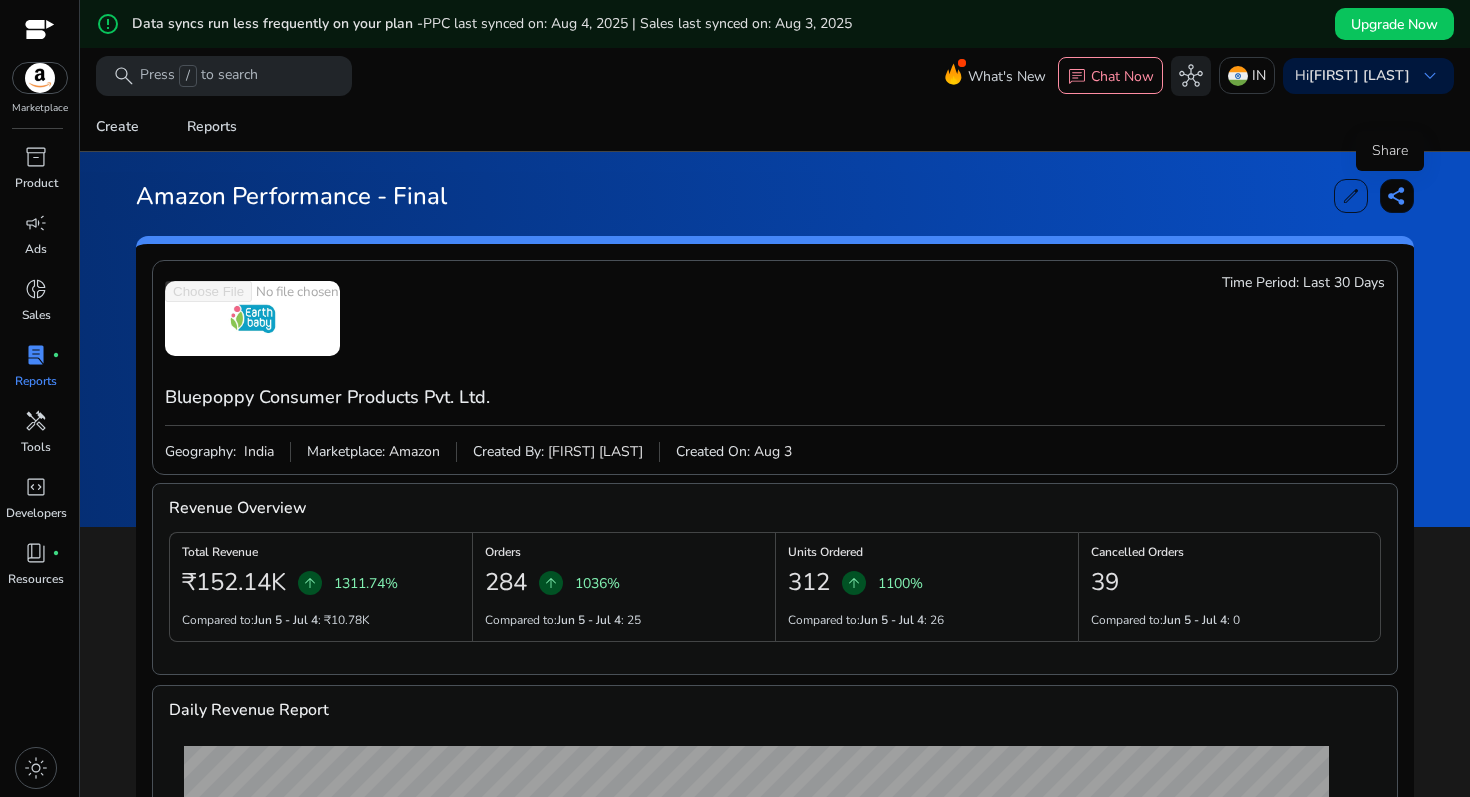 click on "share" 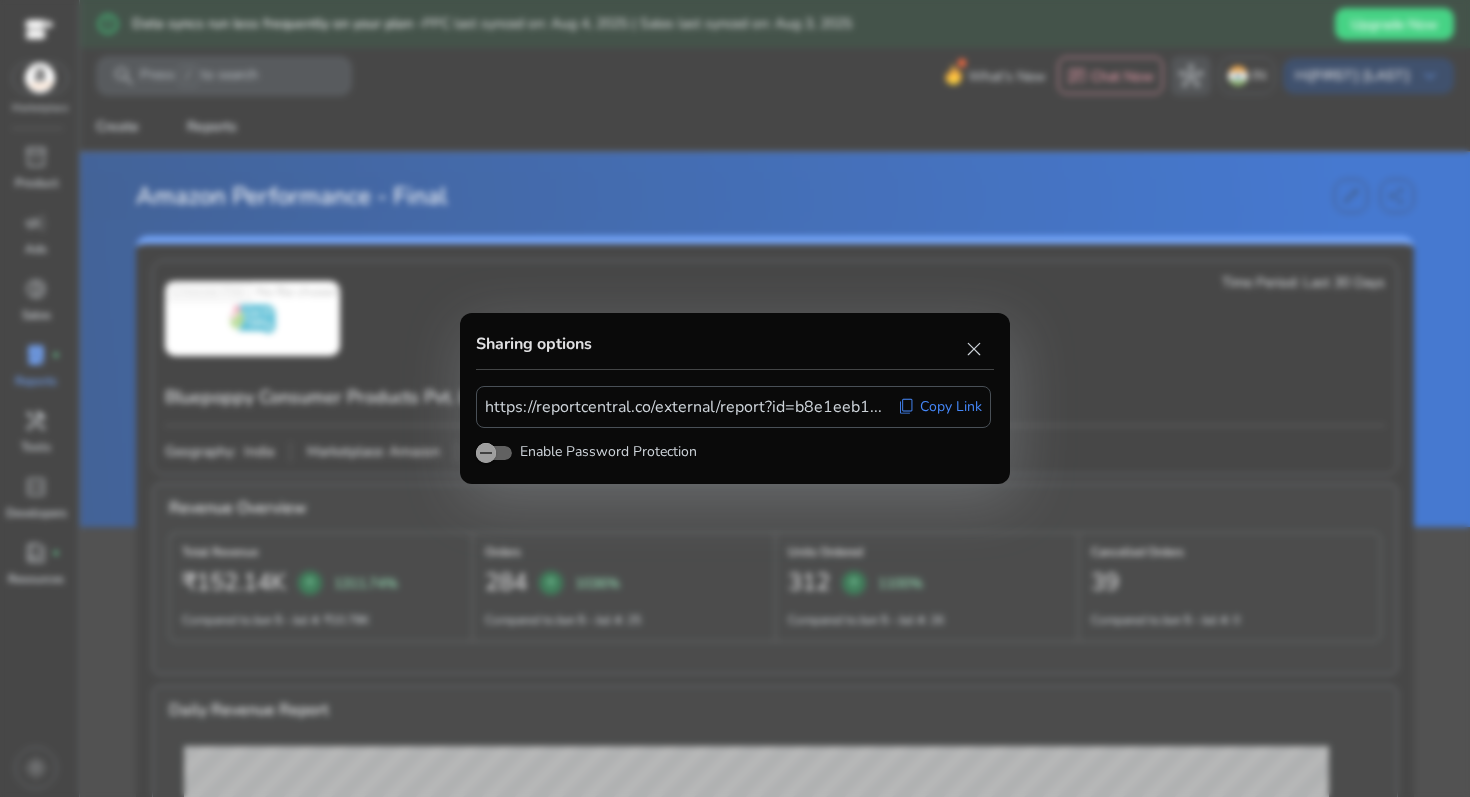 click on "Copy Link" at bounding box center [951, 407] 